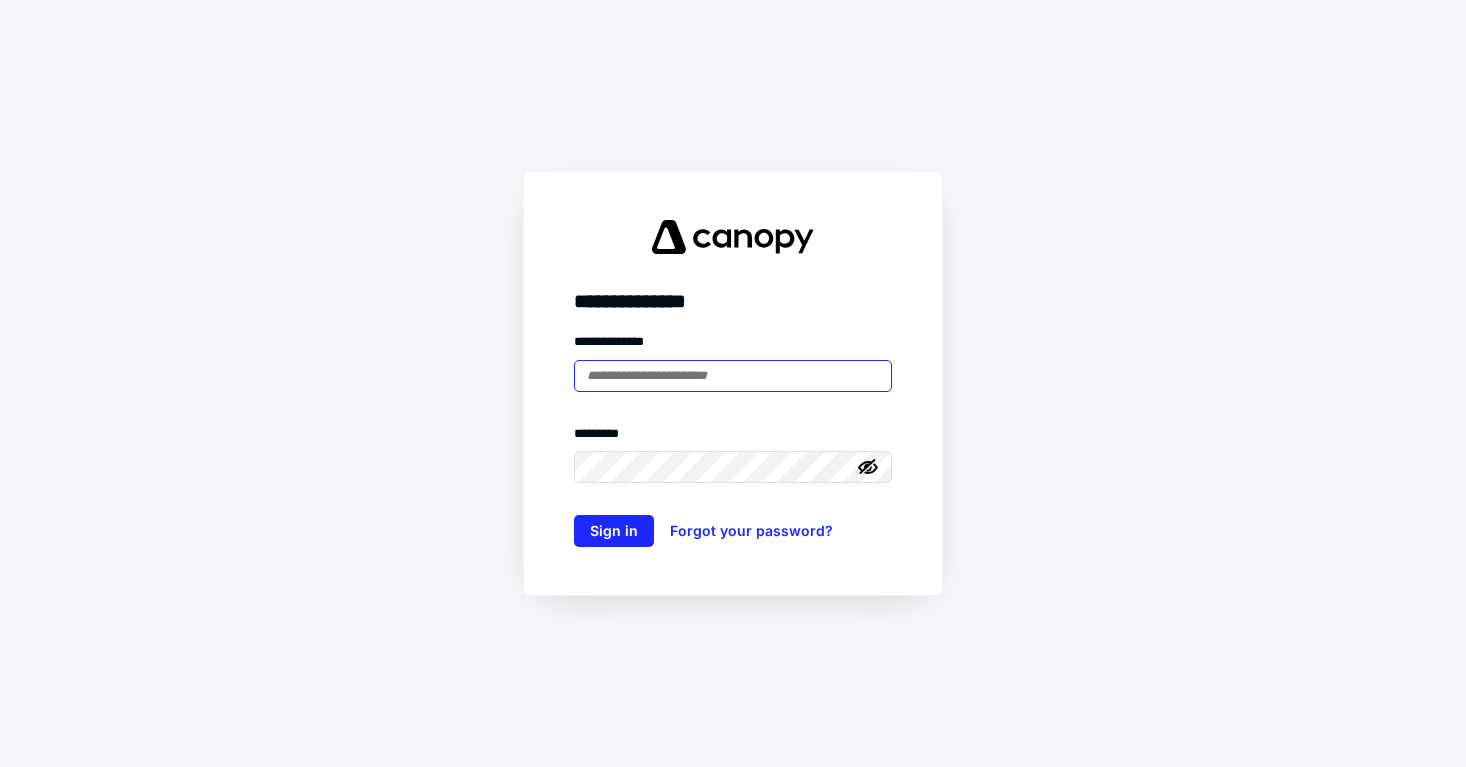scroll, scrollTop: 0, scrollLeft: 0, axis: both 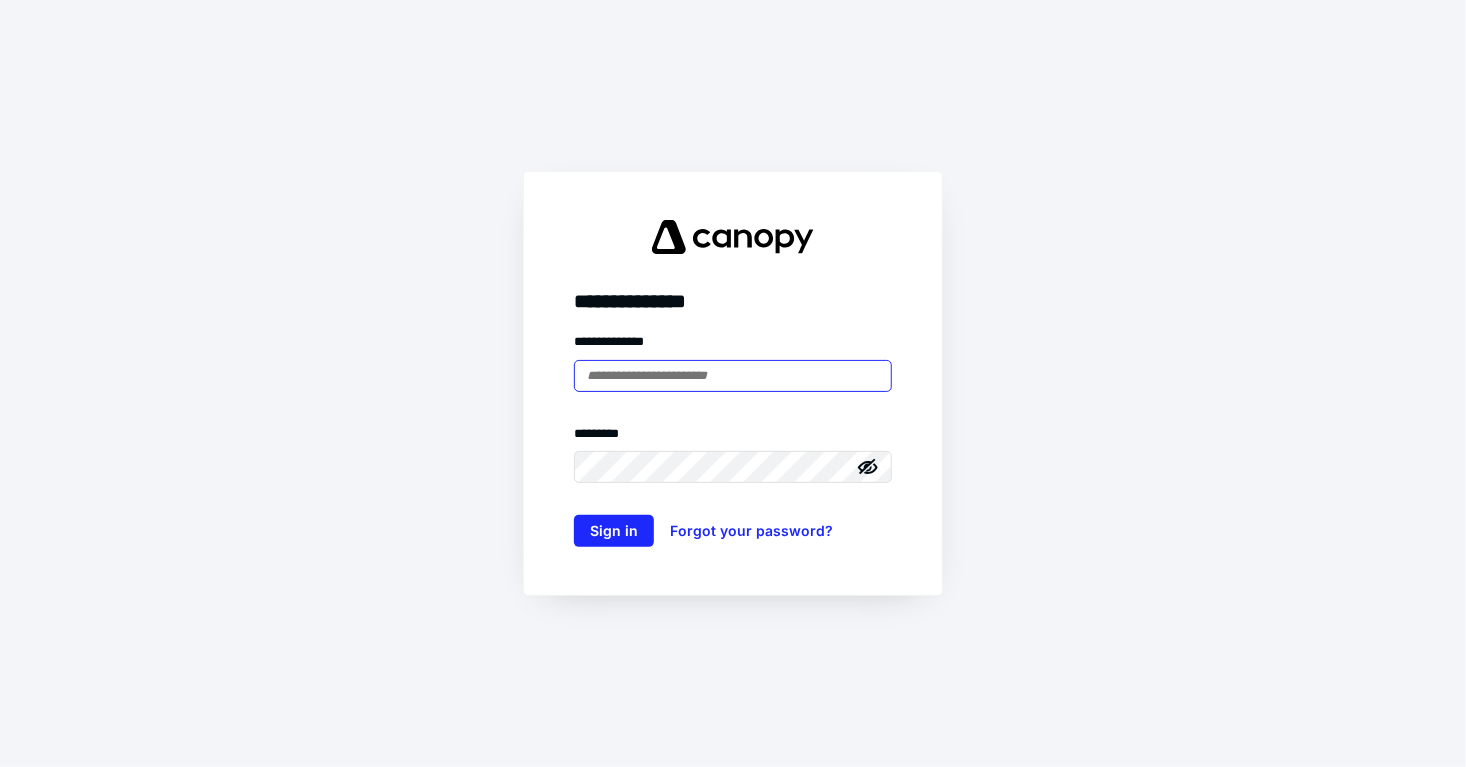 type on "**********" 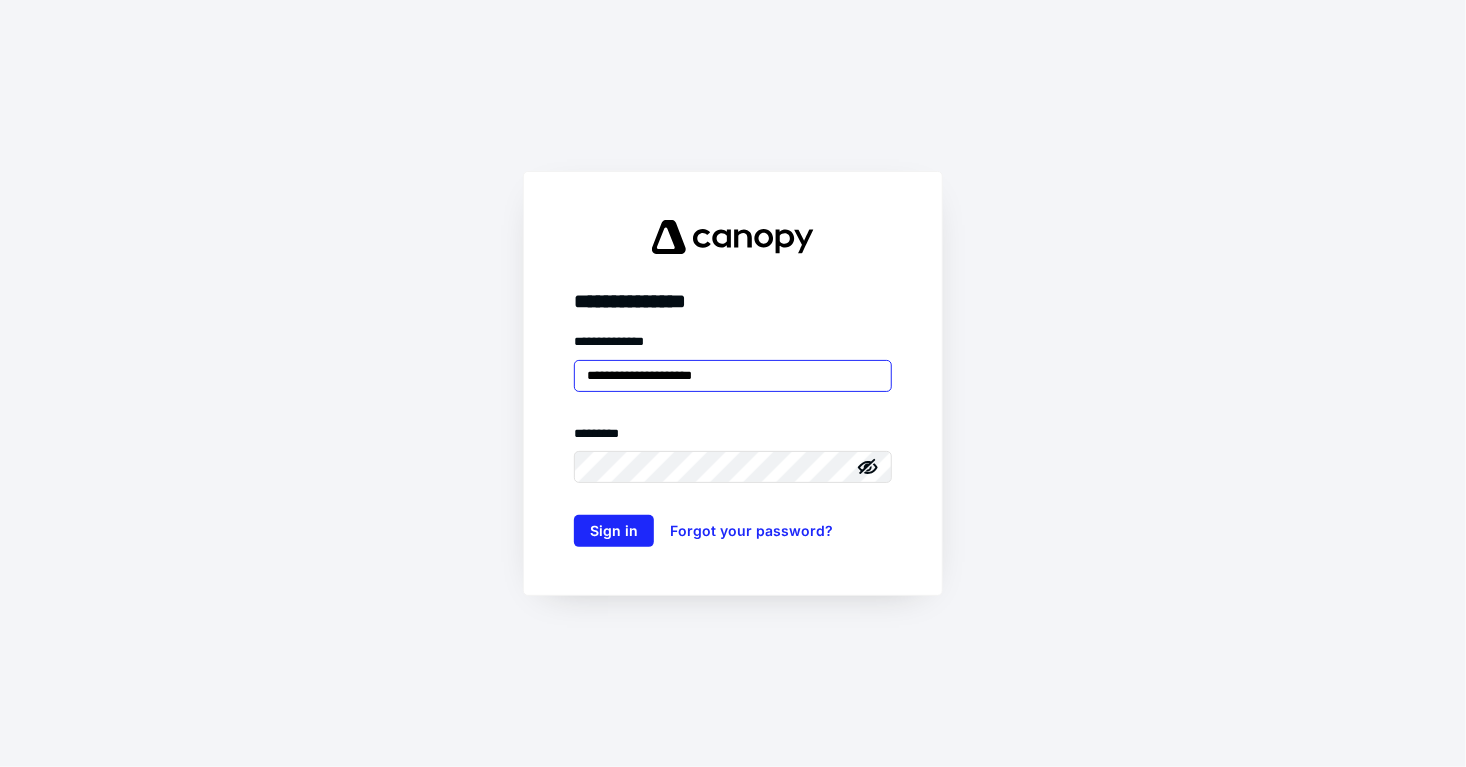 scroll, scrollTop: 0, scrollLeft: 0, axis: both 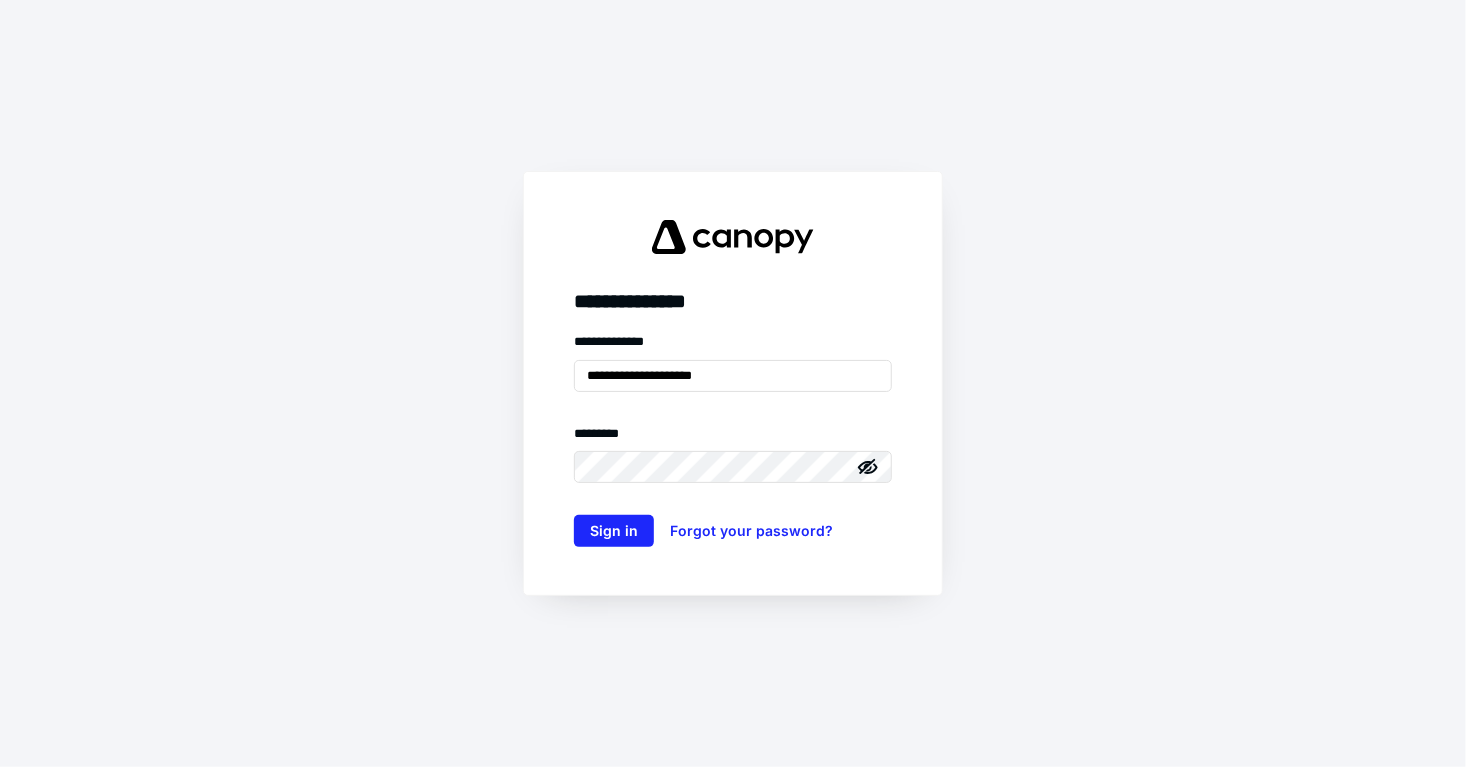 click on "**********" at bounding box center [733, 439] 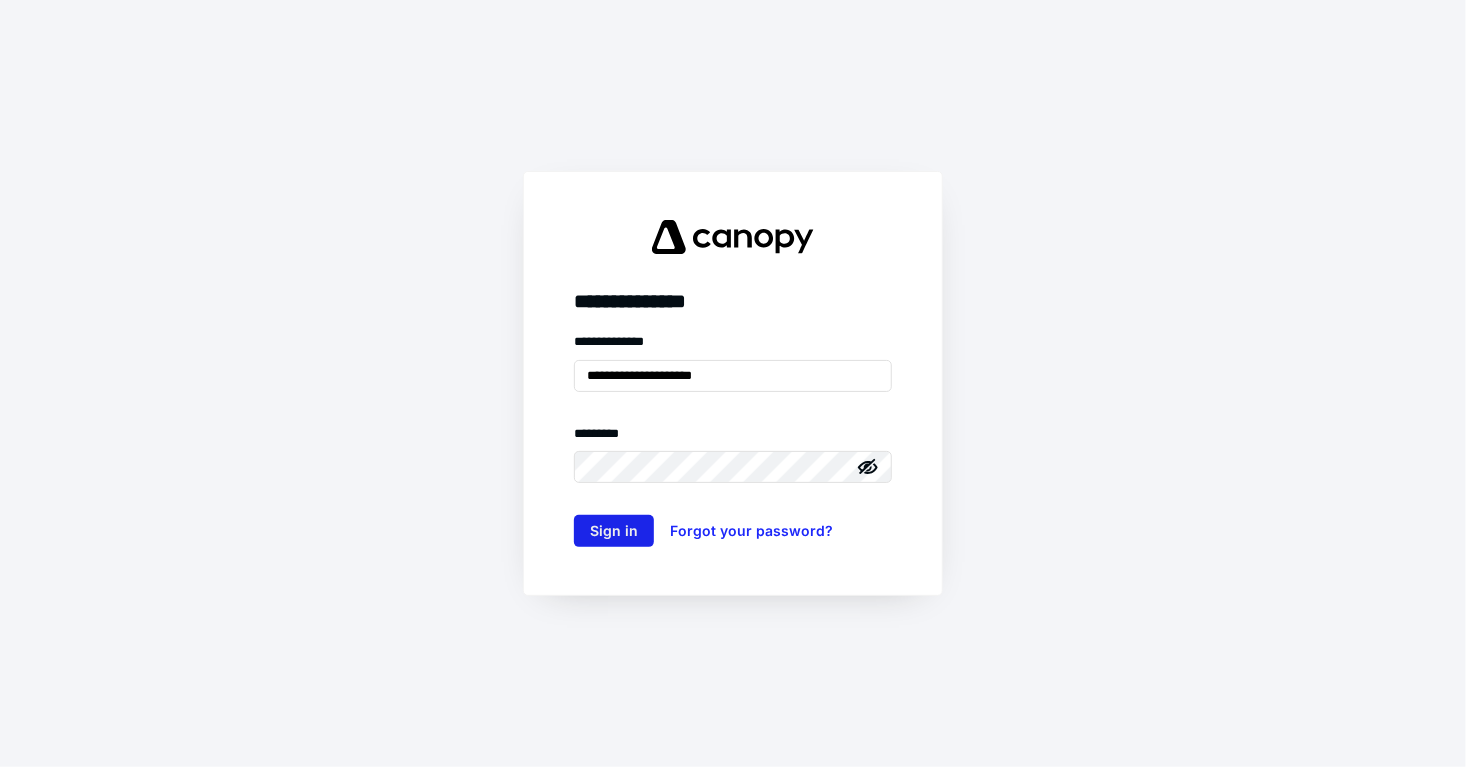 click on "Sign in" at bounding box center (614, 531) 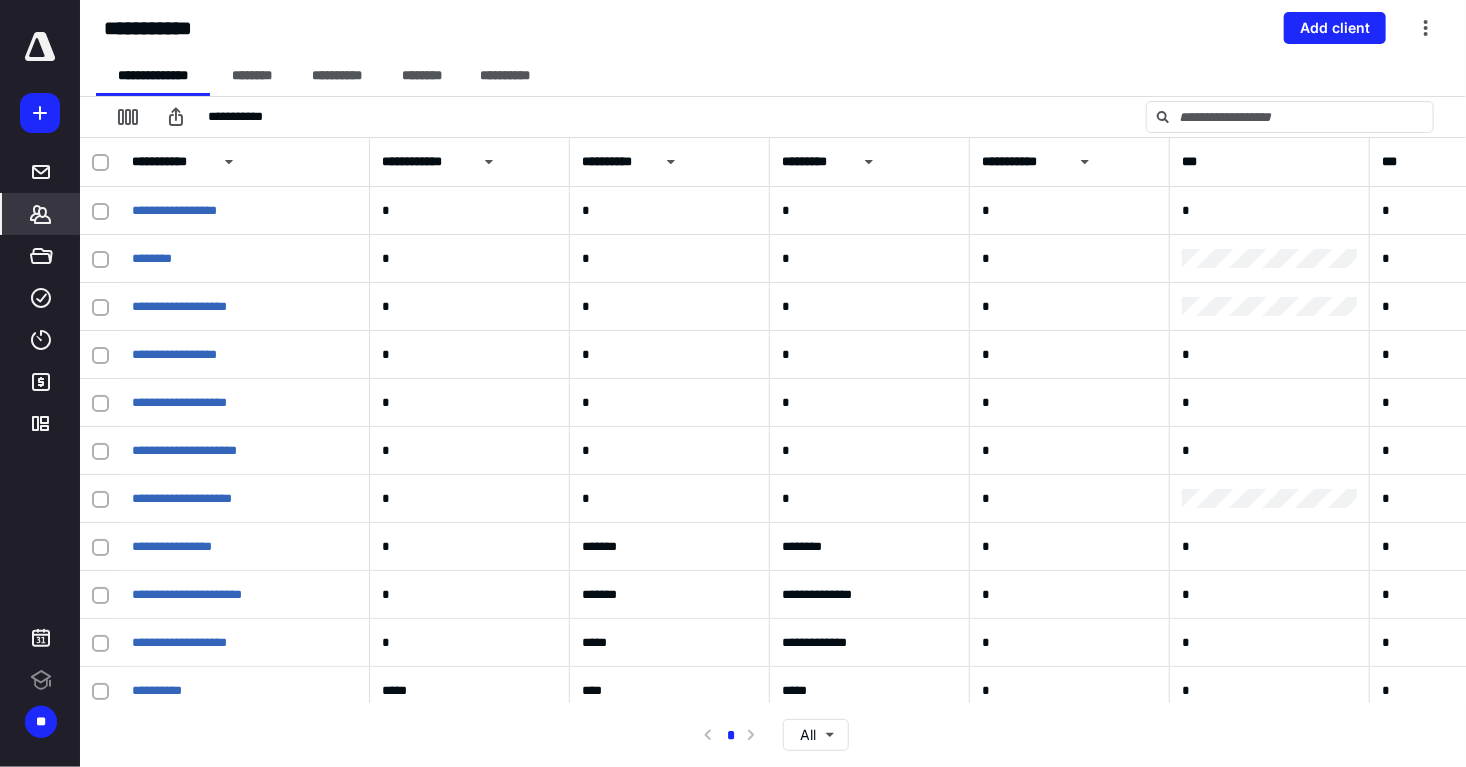 scroll, scrollTop: 0, scrollLeft: 0, axis: both 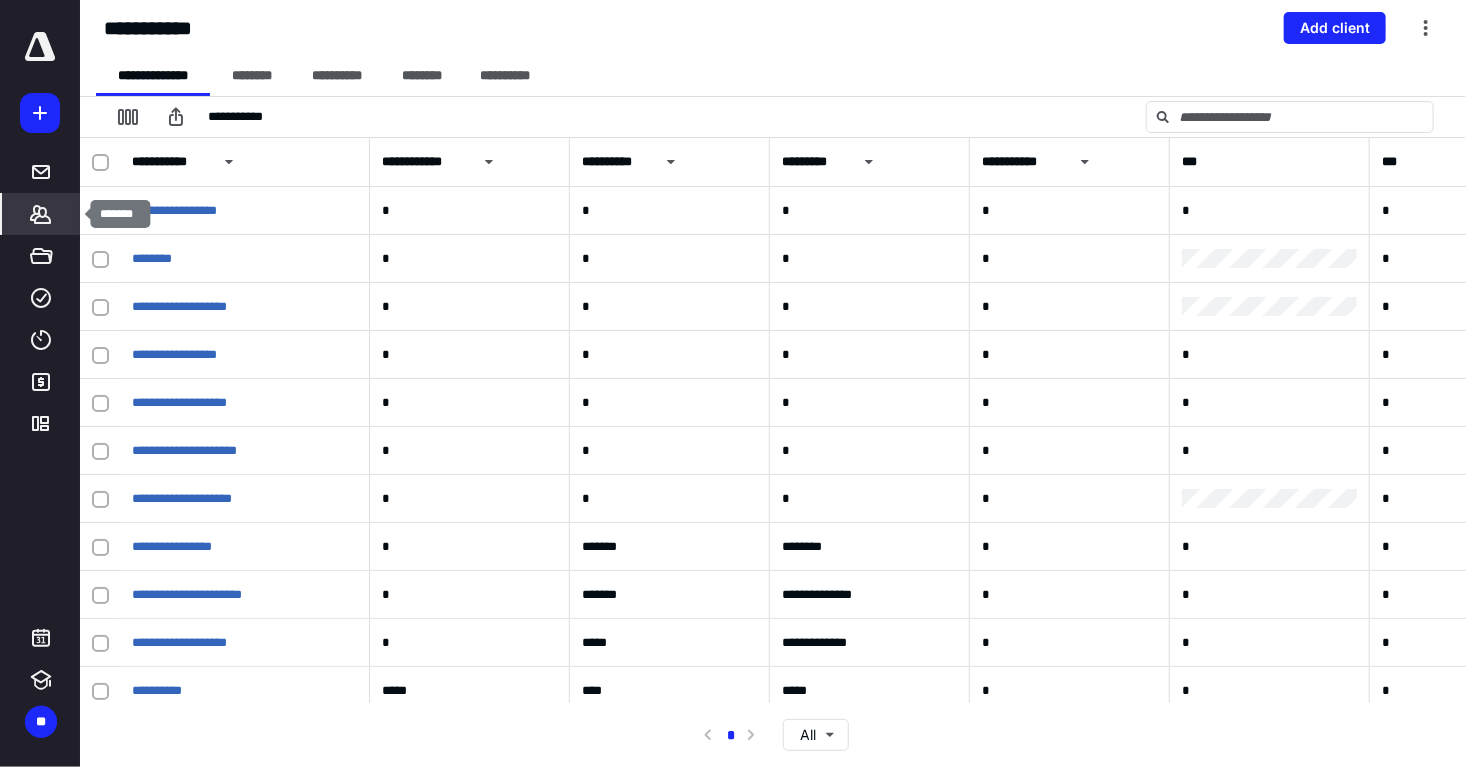 click on "*******" at bounding box center [41, 214] 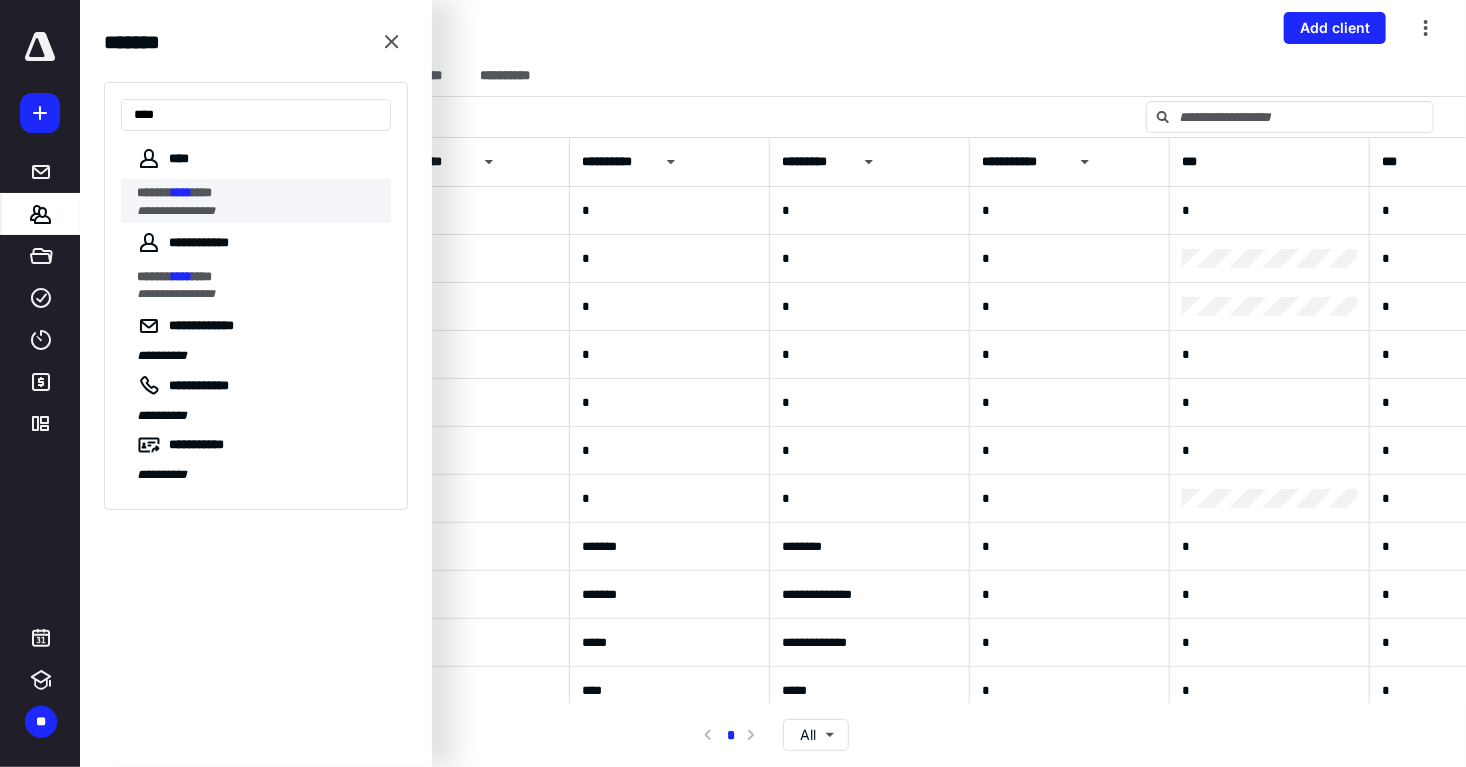 type on "****" 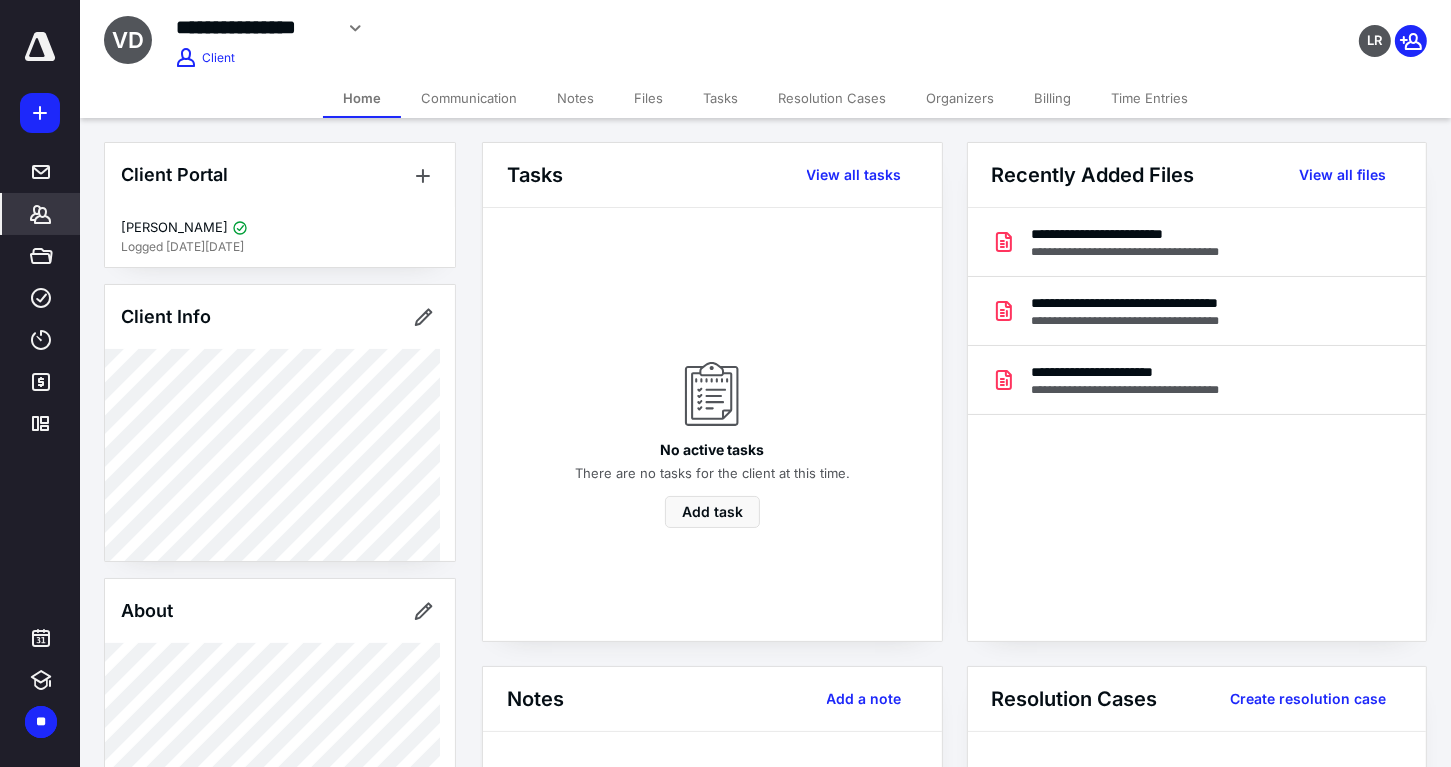 click on "Files" at bounding box center [648, 98] 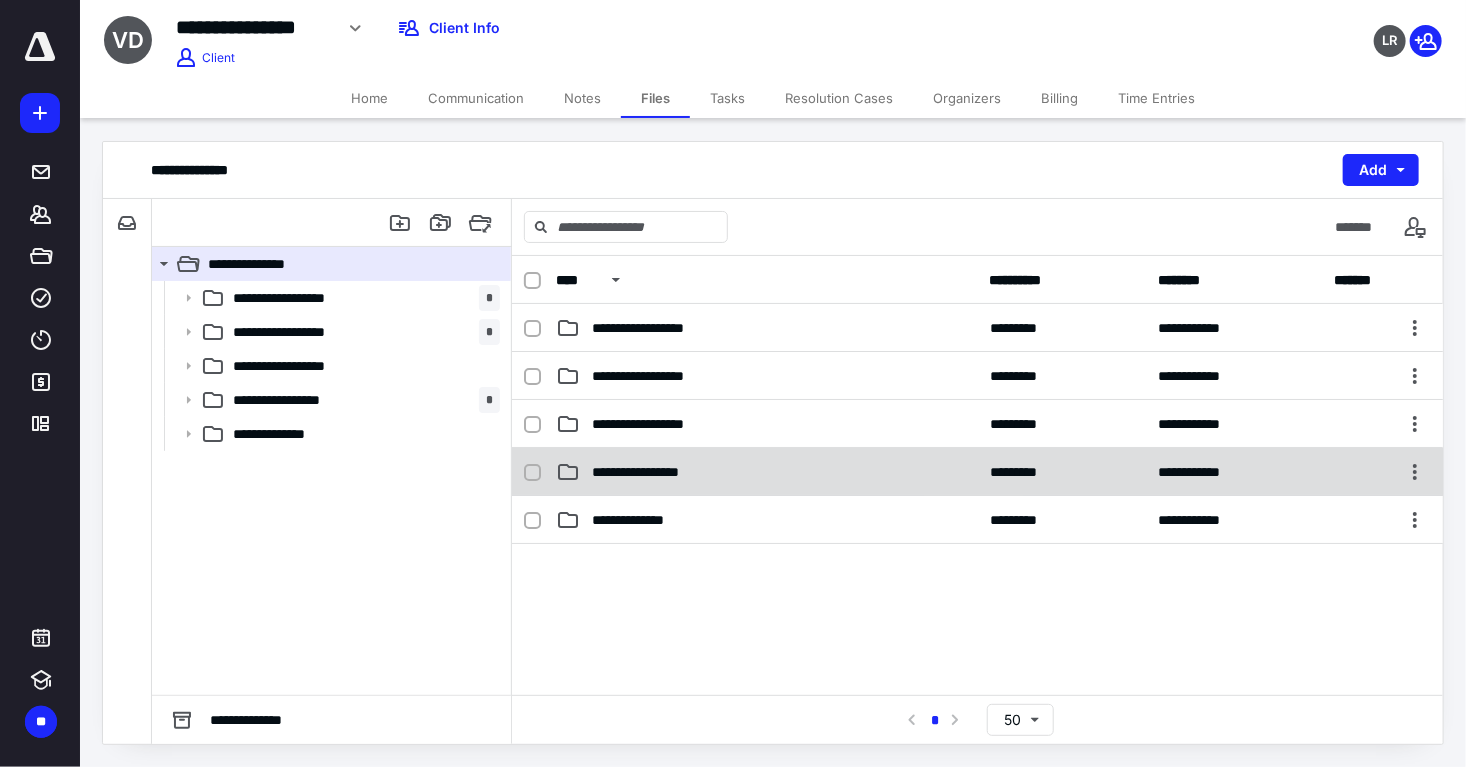 click on "**********" at bounding box center [977, 472] 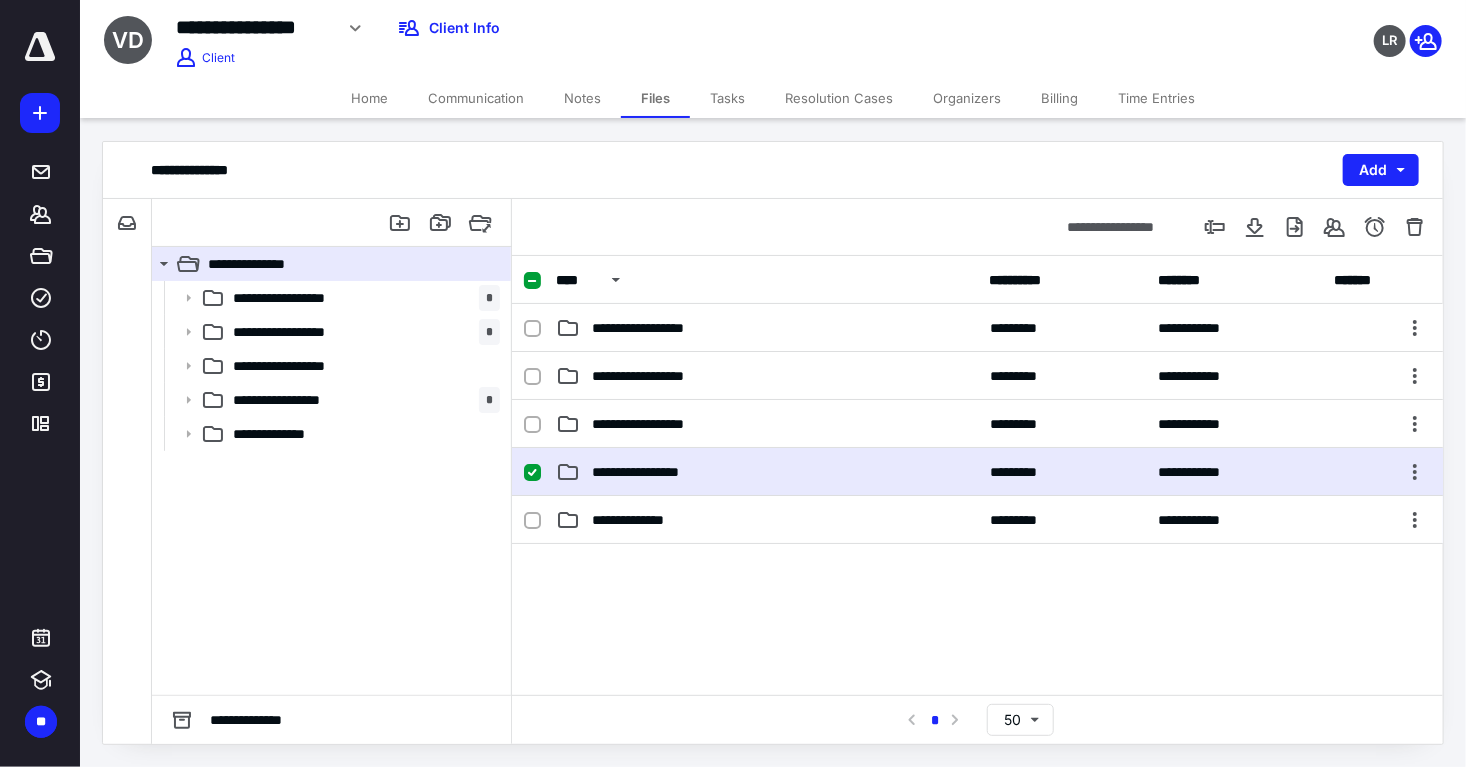 click on "**********" at bounding box center [977, 472] 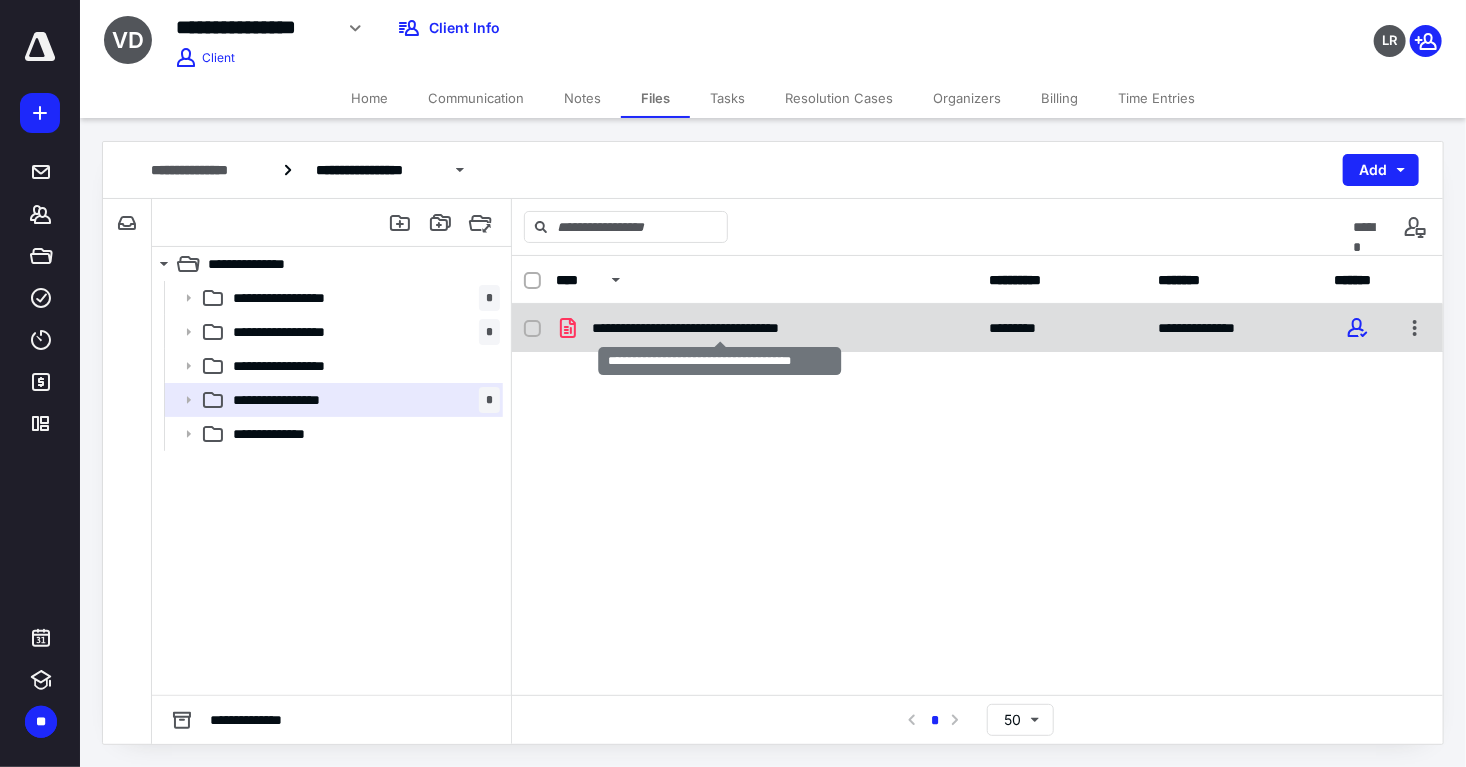 click on "**********" at bounding box center [720, 328] 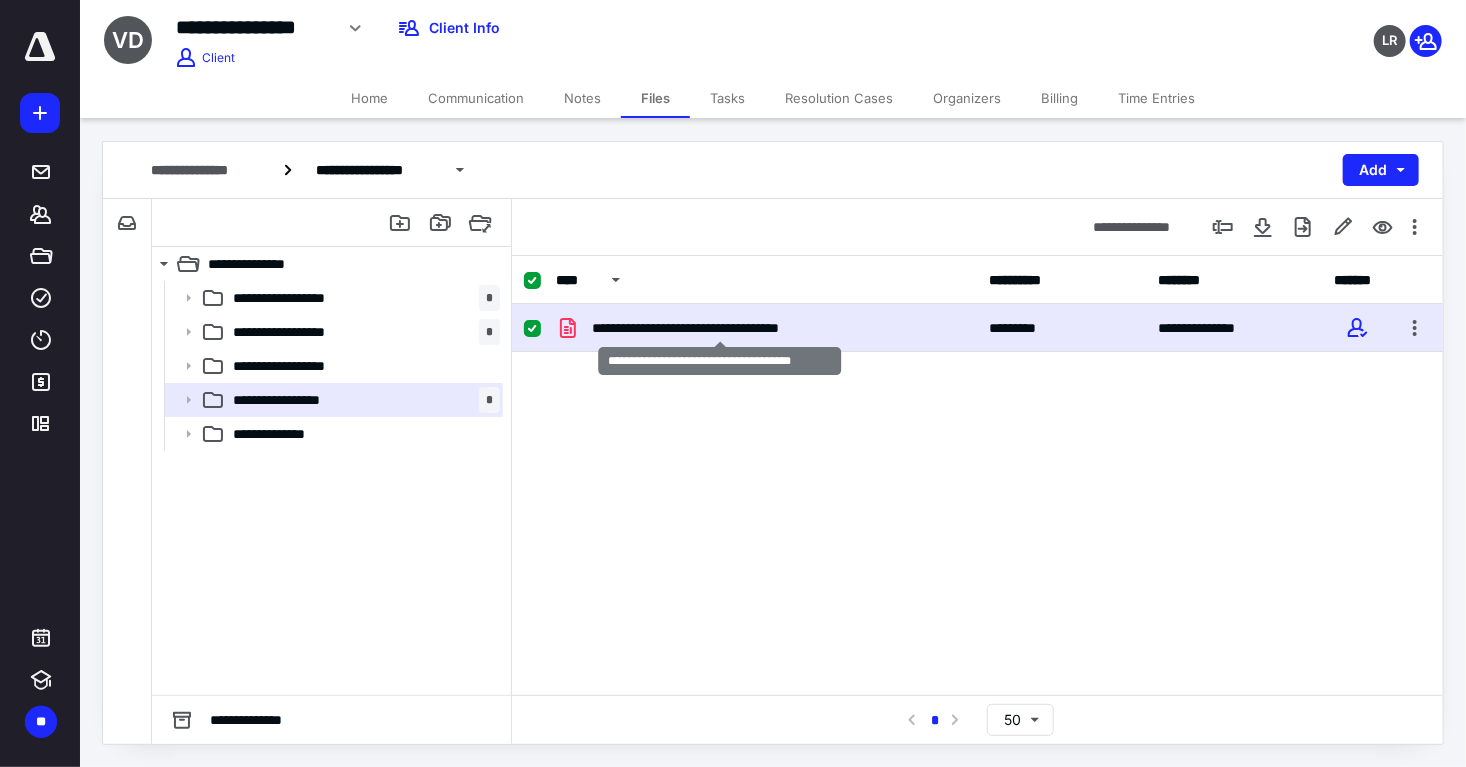 click on "**********" at bounding box center [720, 328] 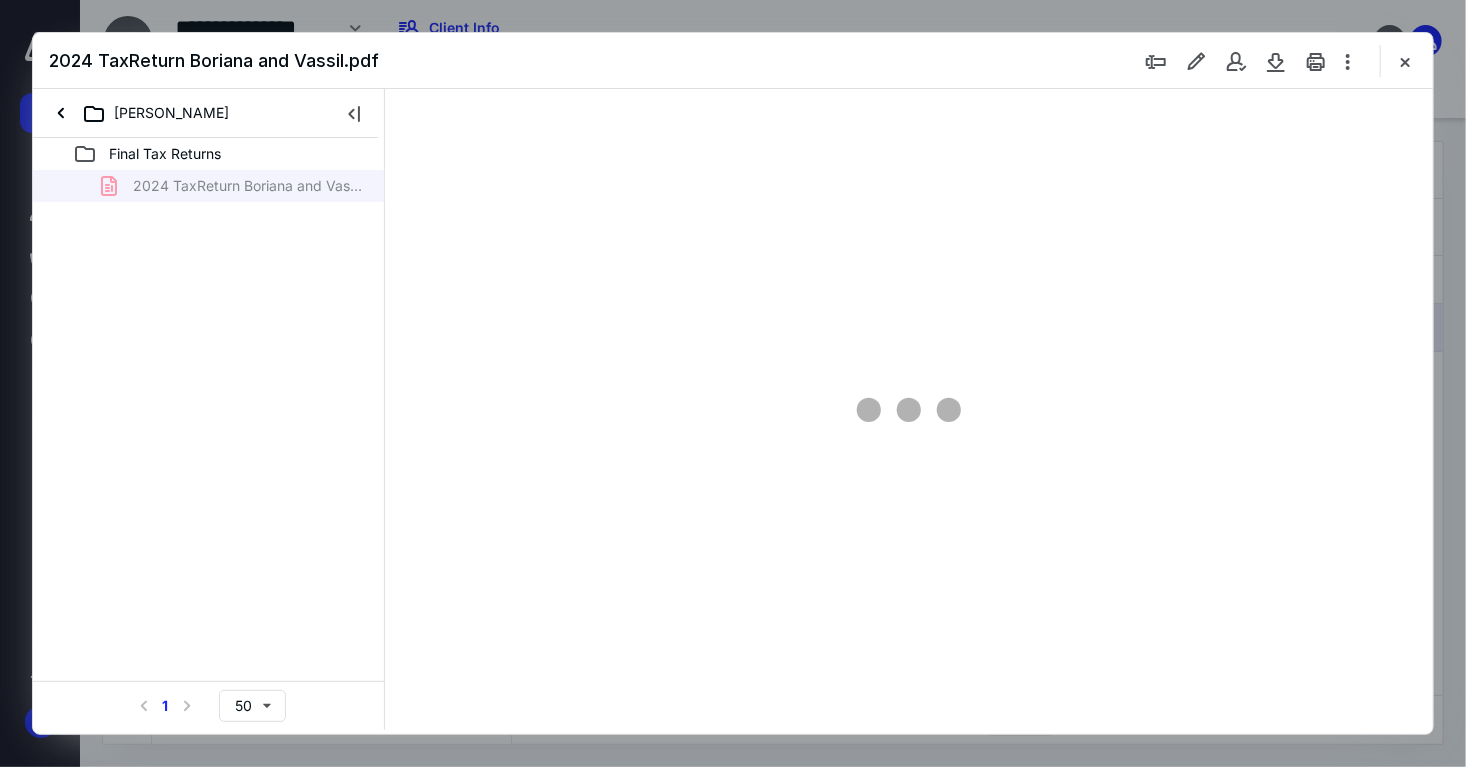 scroll, scrollTop: 0, scrollLeft: 0, axis: both 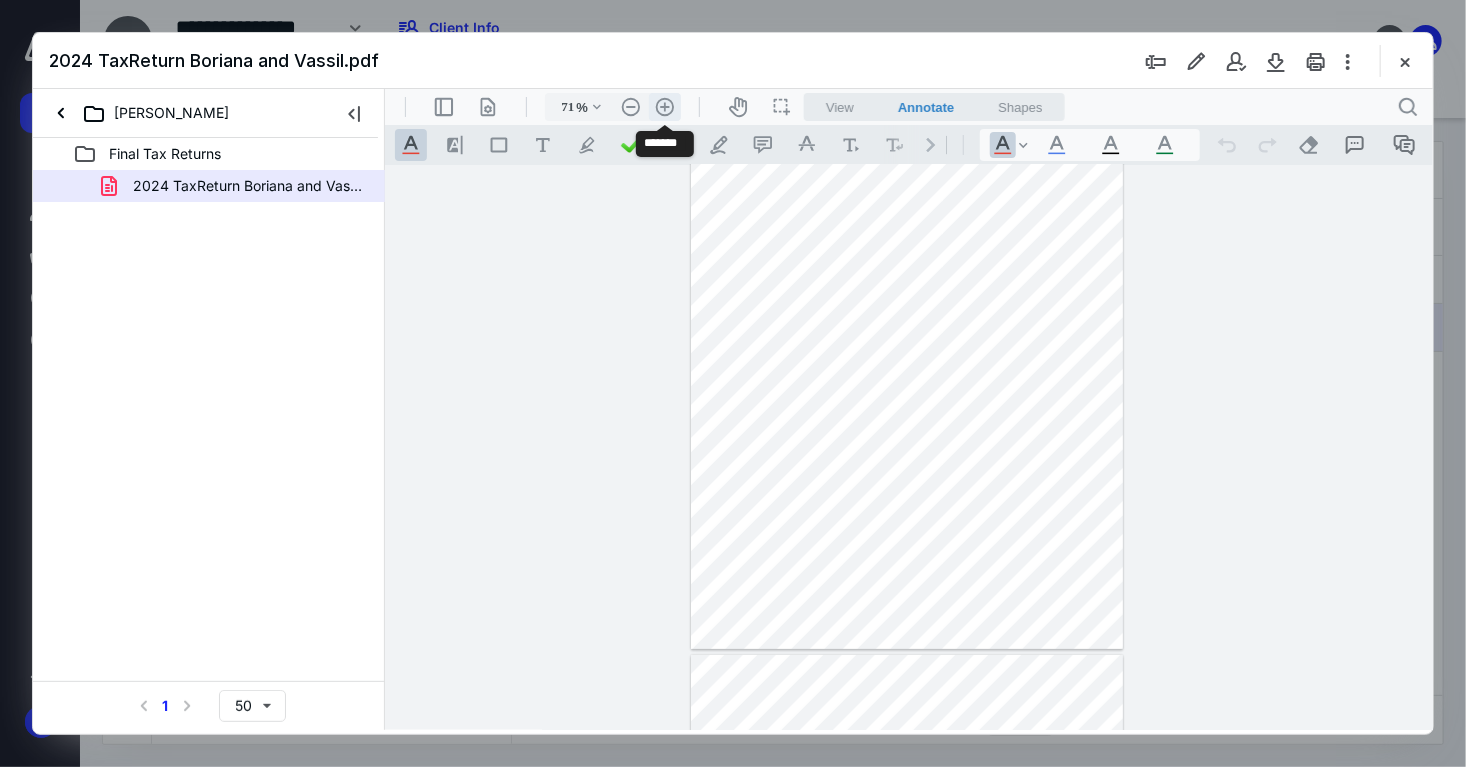 click on ".cls-1{fill:#abb0c4;} icon - header - zoom - in - line" at bounding box center [664, 106] 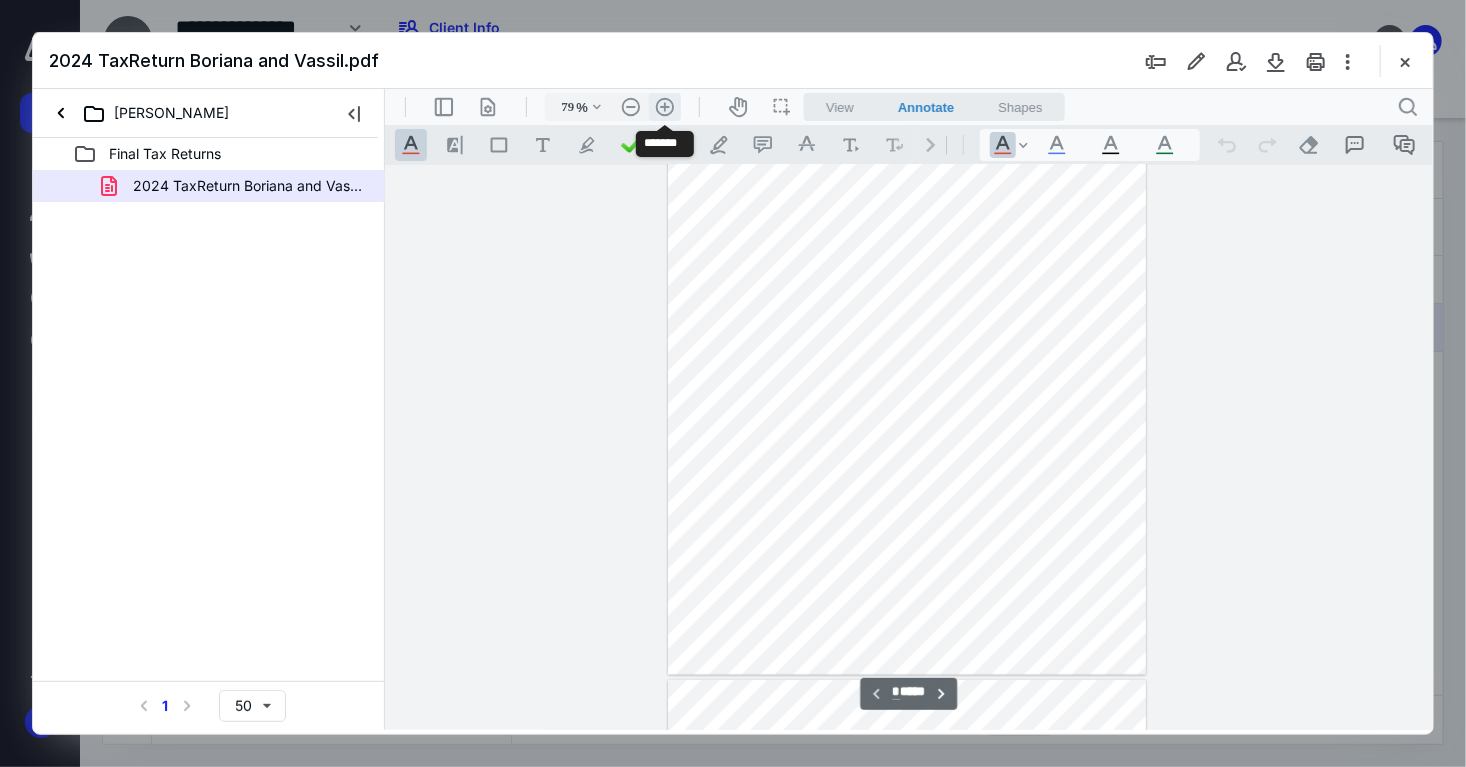 click on ".cls-1{fill:#abb0c4;} icon - header - zoom - in - line" at bounding box center [664, 106] 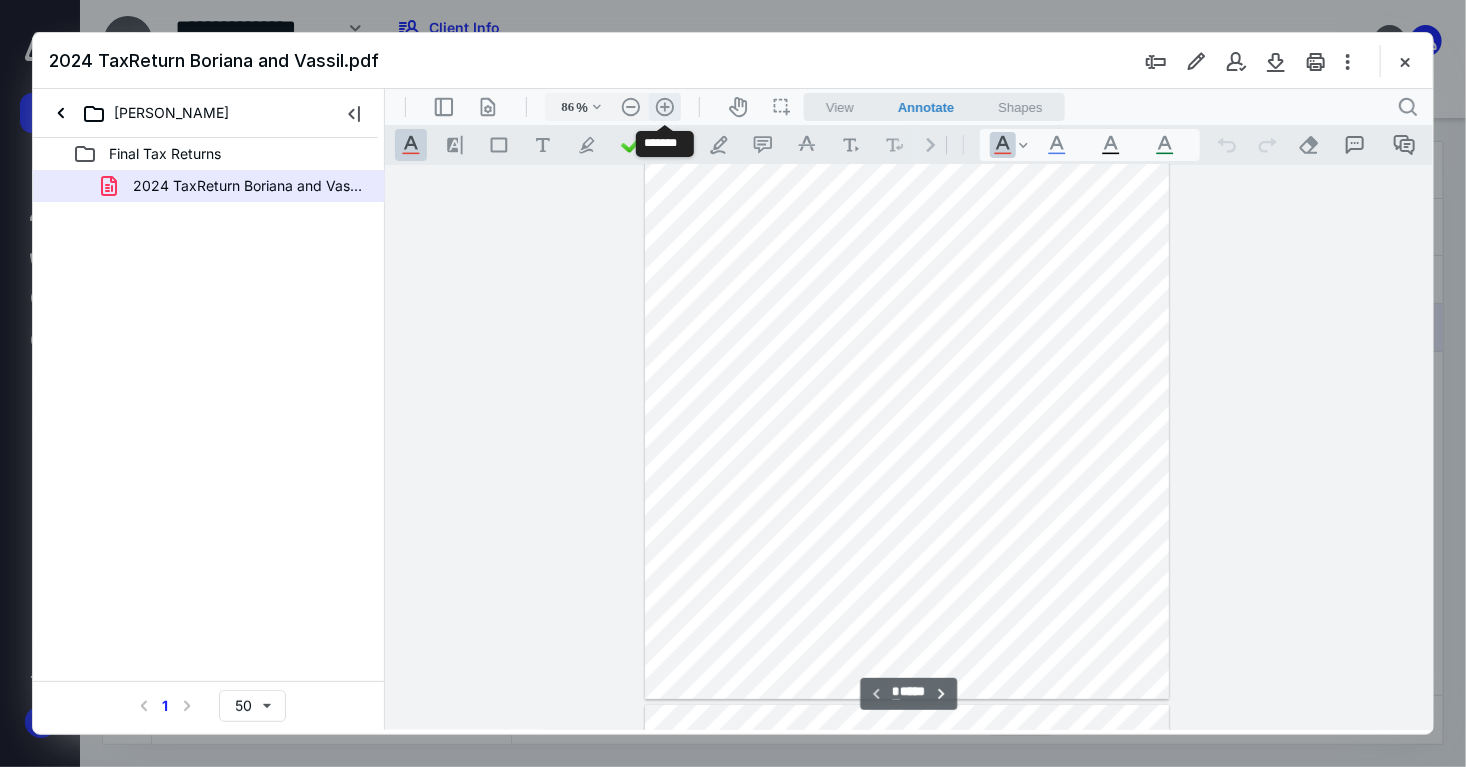 click on ".cls-1{fill:#abb0c4;} icon - header - zoom - in - line" at bounding box center [664, 106] 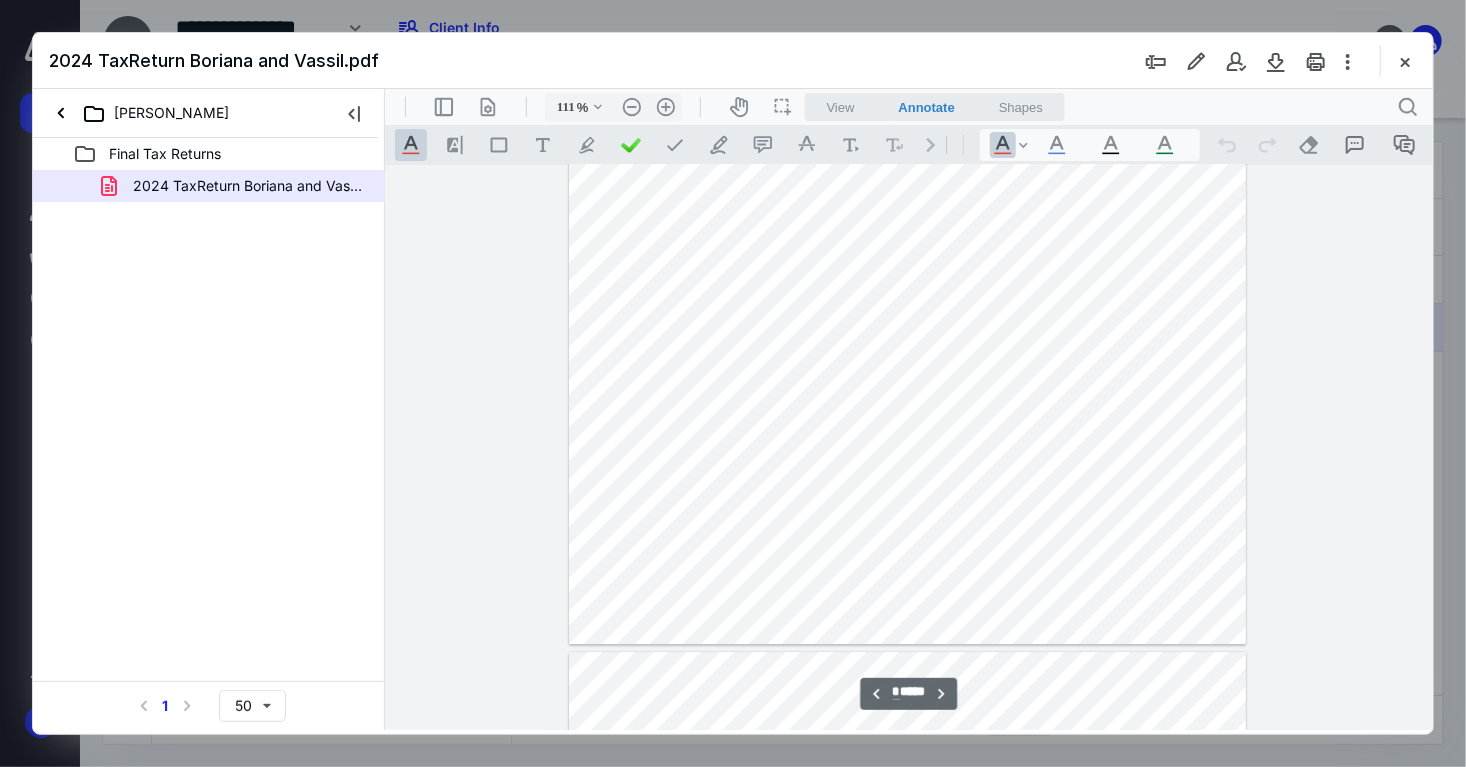 scroll, scrollTop: 3062, scrollLeft: 0, axis: vertical 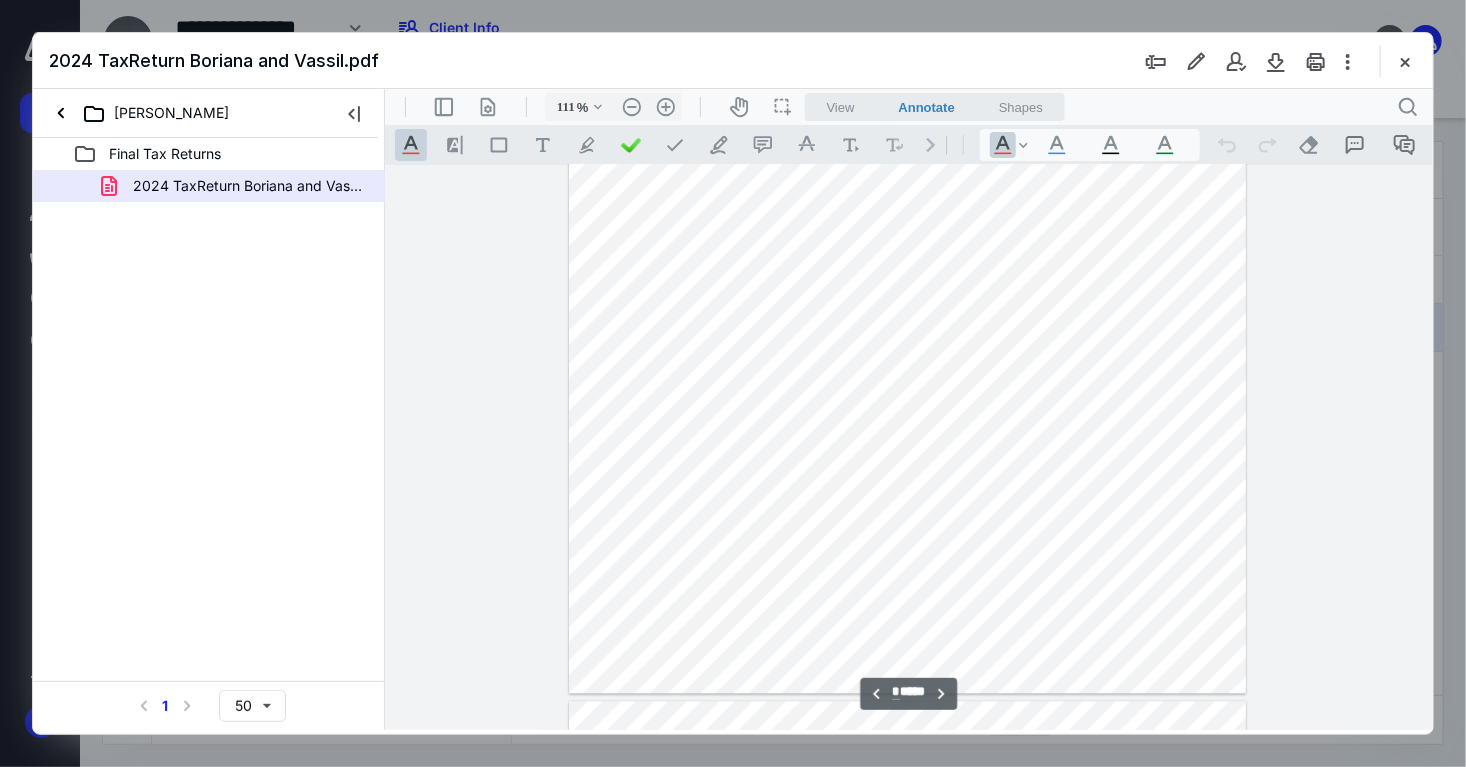 type on "*" 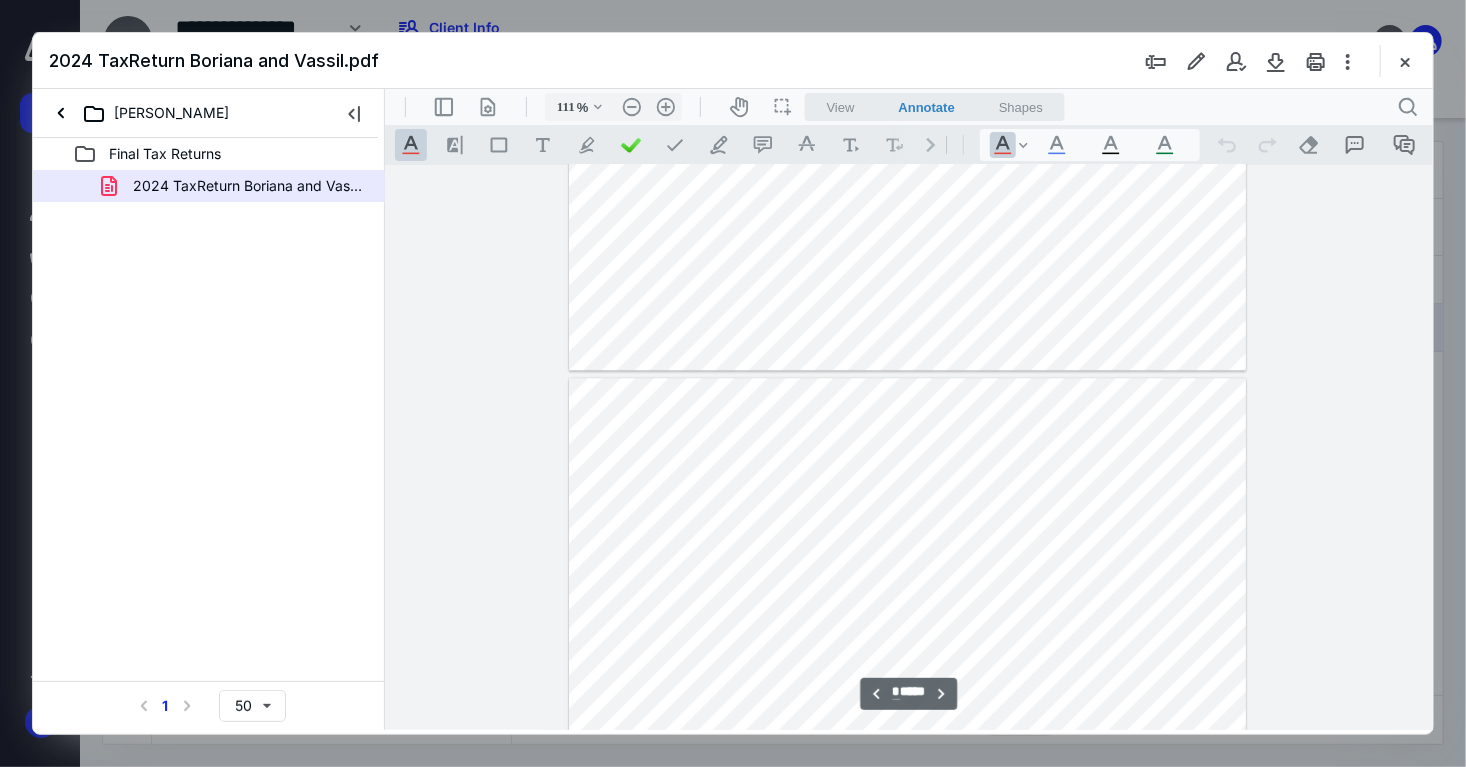 scroll, scrollTop: 6262, scrollLeft: 0, axis: vertical 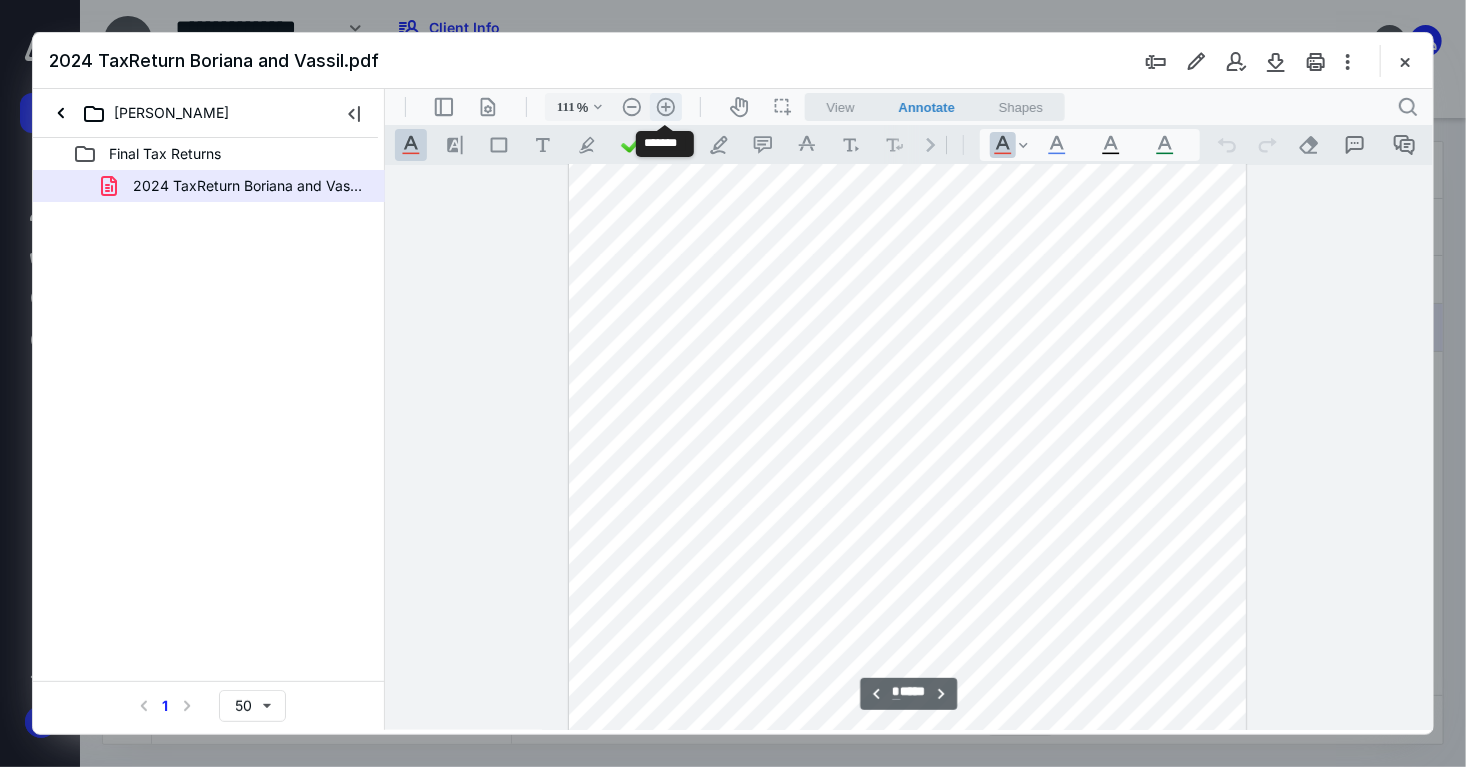 click on ".cls-1{fill:#abb0c4;} icon - header - zoom - in - line" at bounding box center [665, 106] 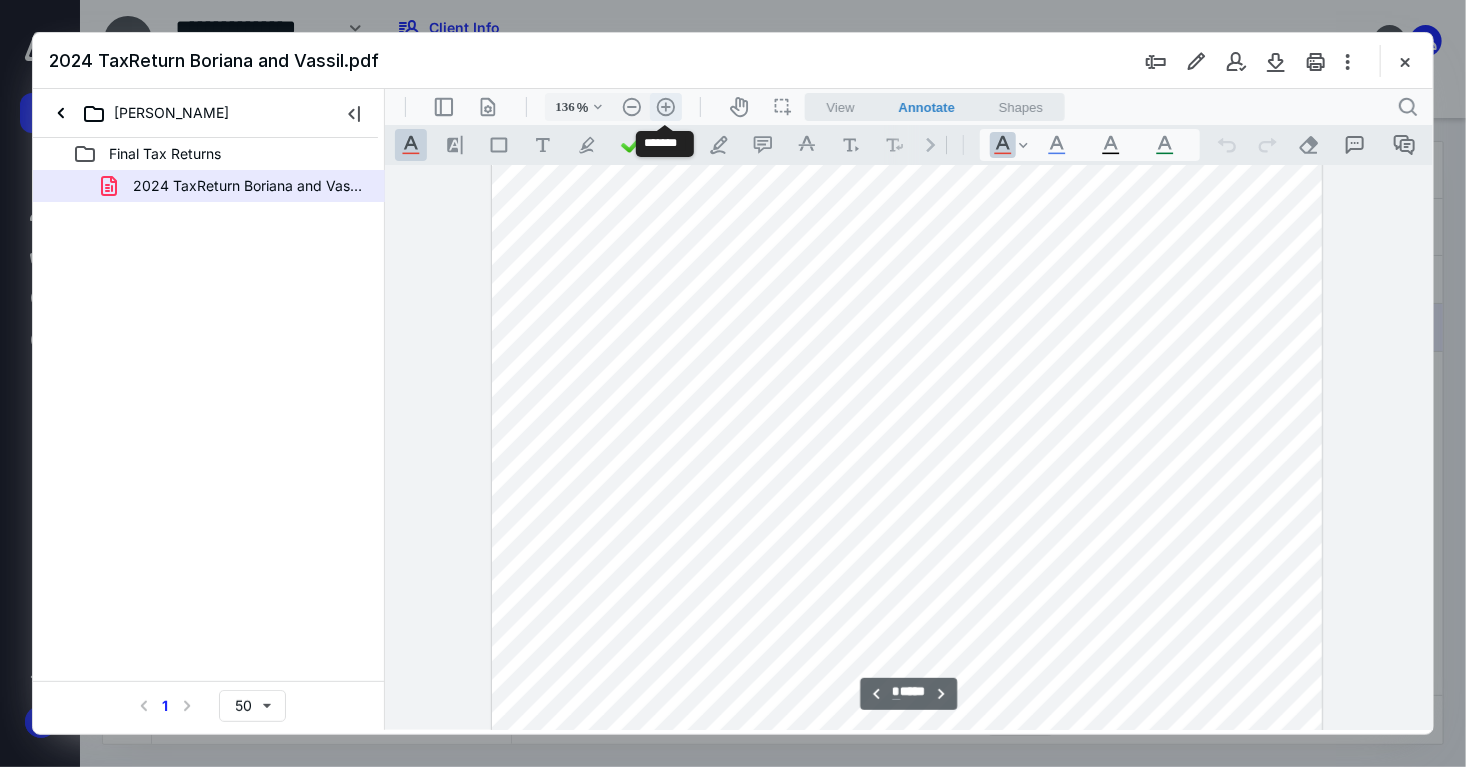 click on ".cls-1{fill:#abb0c4;} icon - header - zoom - in - line" at bounding box center (665, 106) 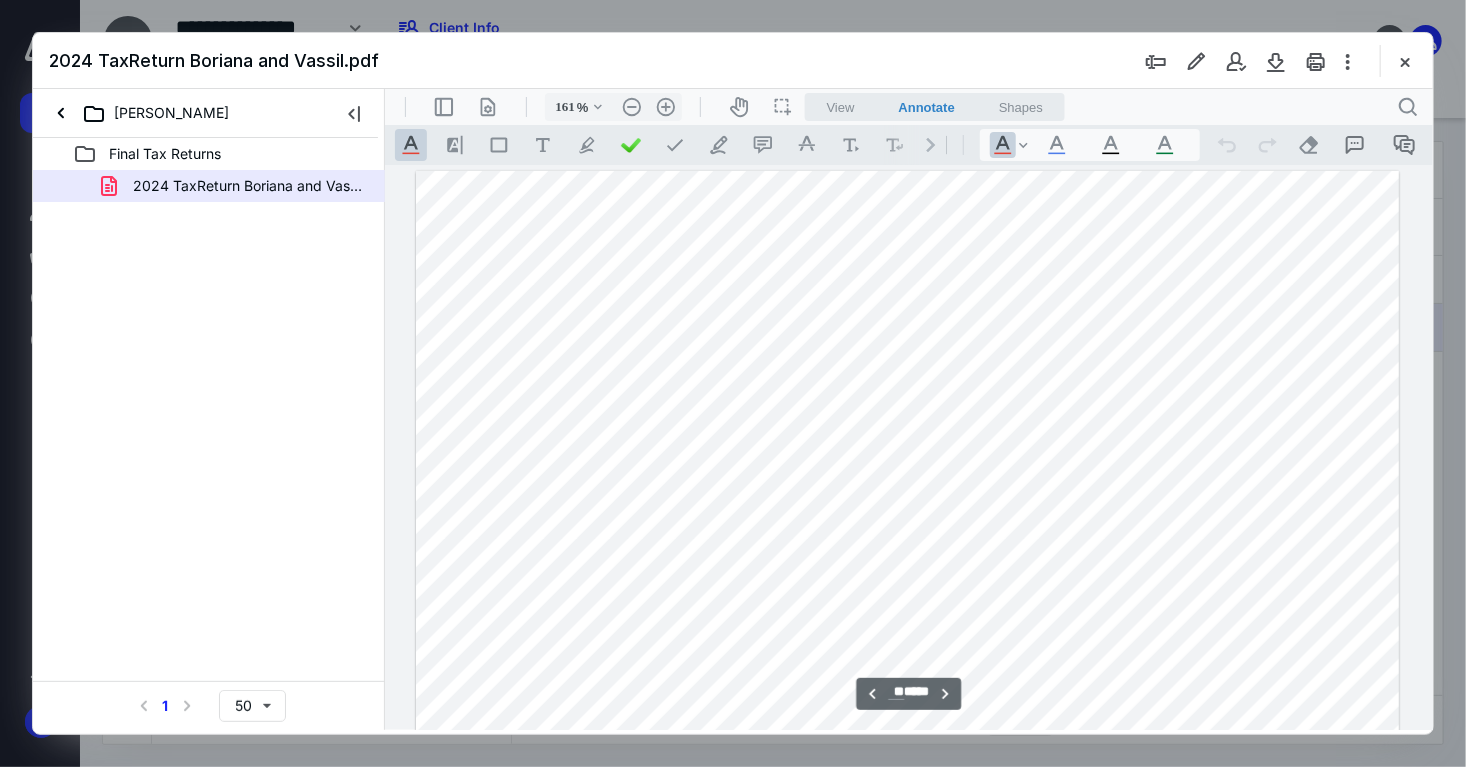 scroll, scrollTop: 11400, scrollLeft: 0, axis: vertical 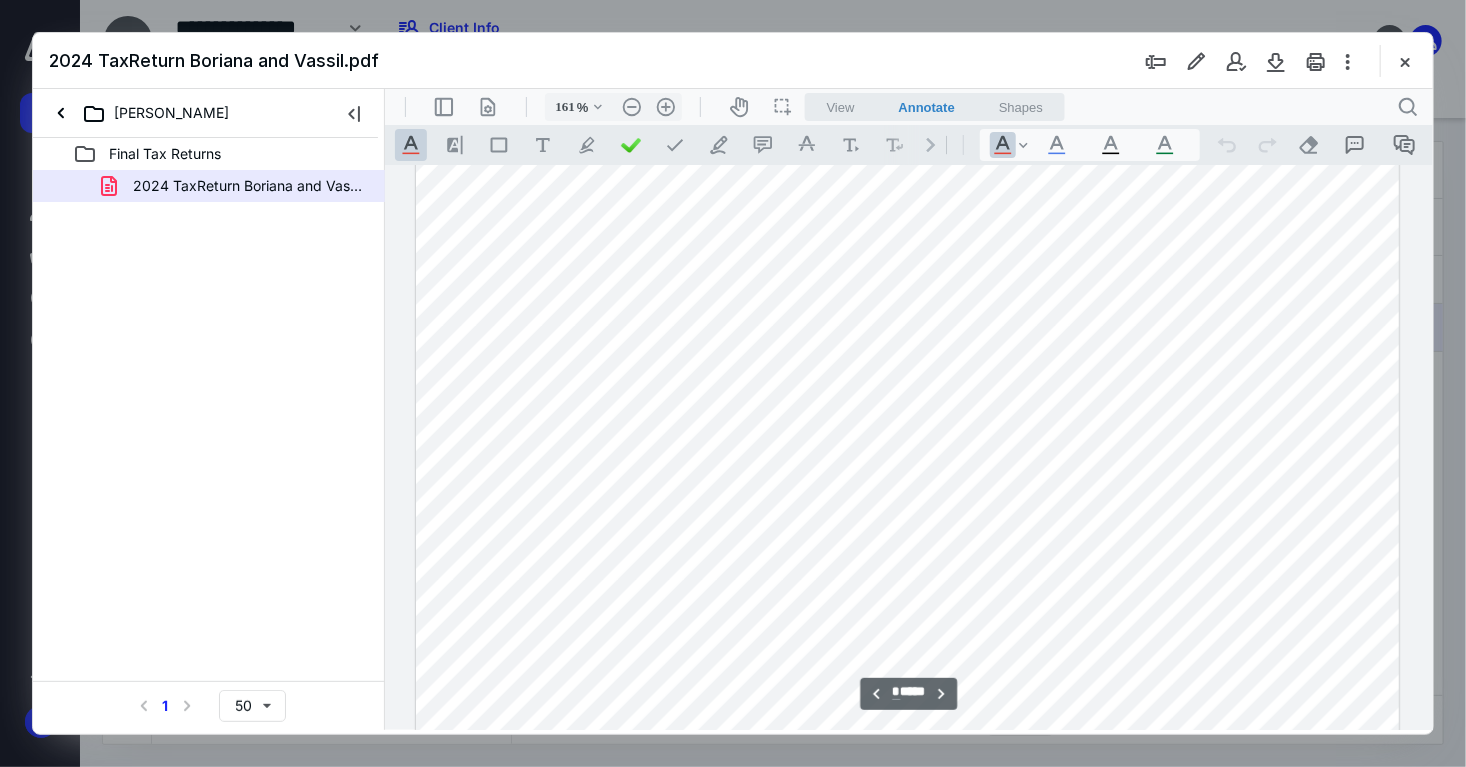 type on "*" 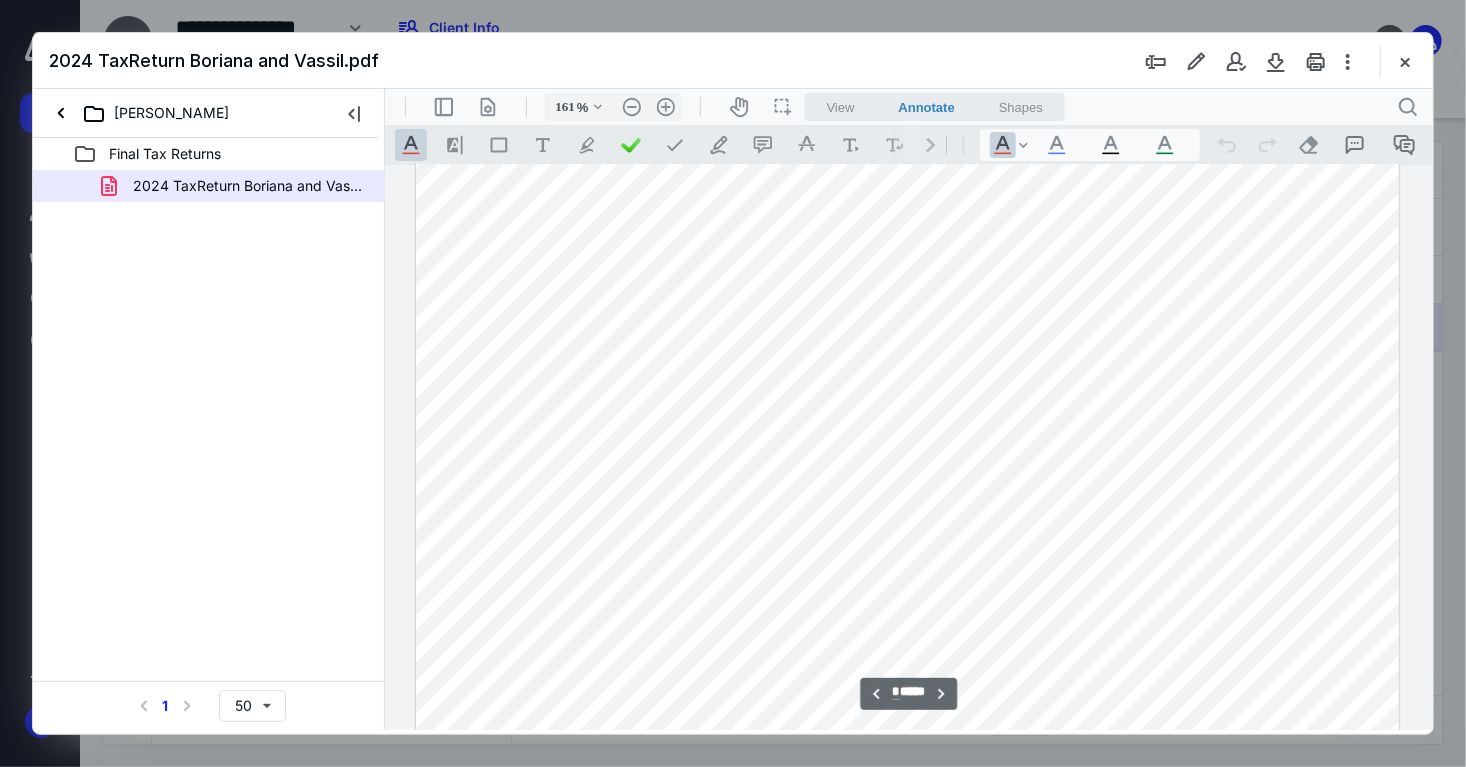 scroll, scrollTop: 6400, scrollLeft: 0, axis: vertical 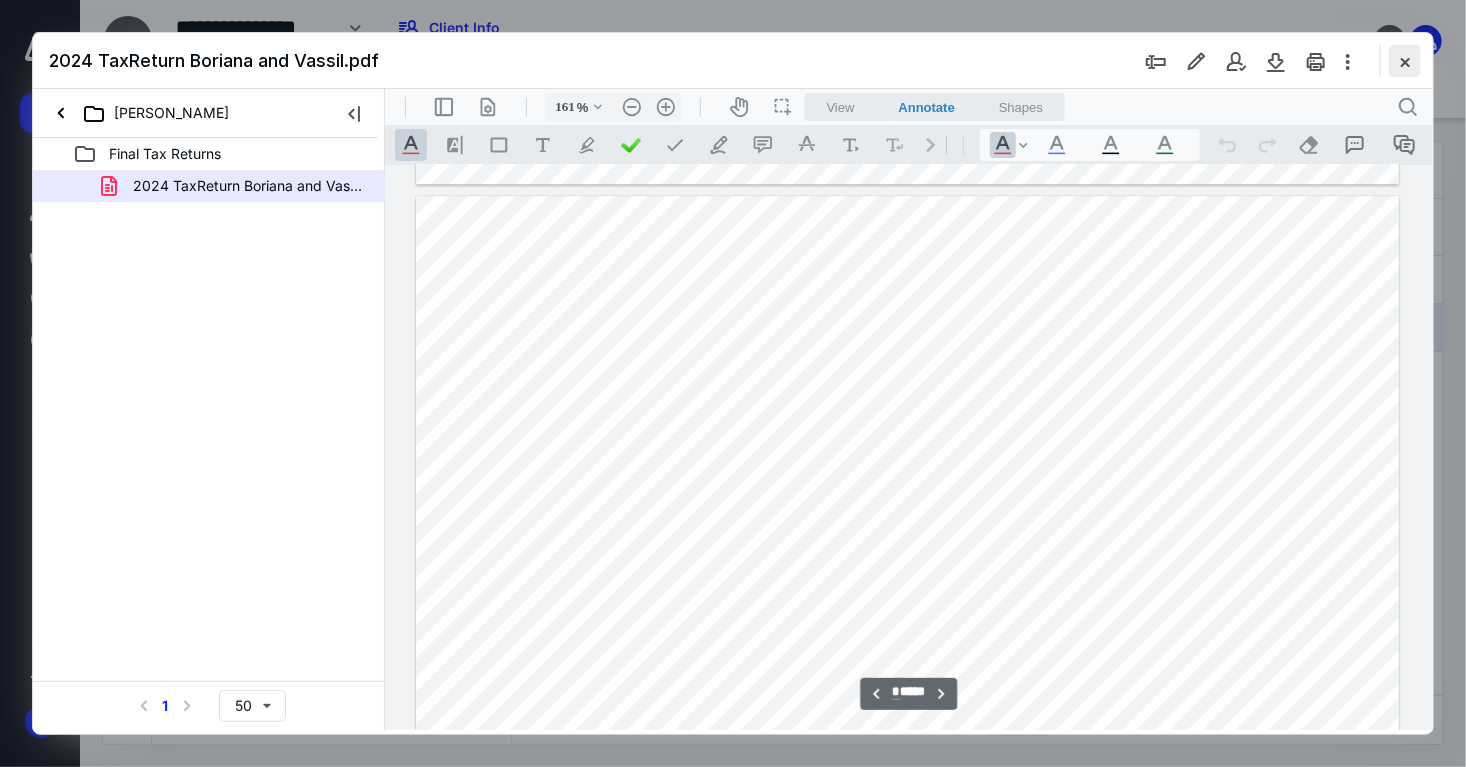 click at bounding box center [1405, 61] 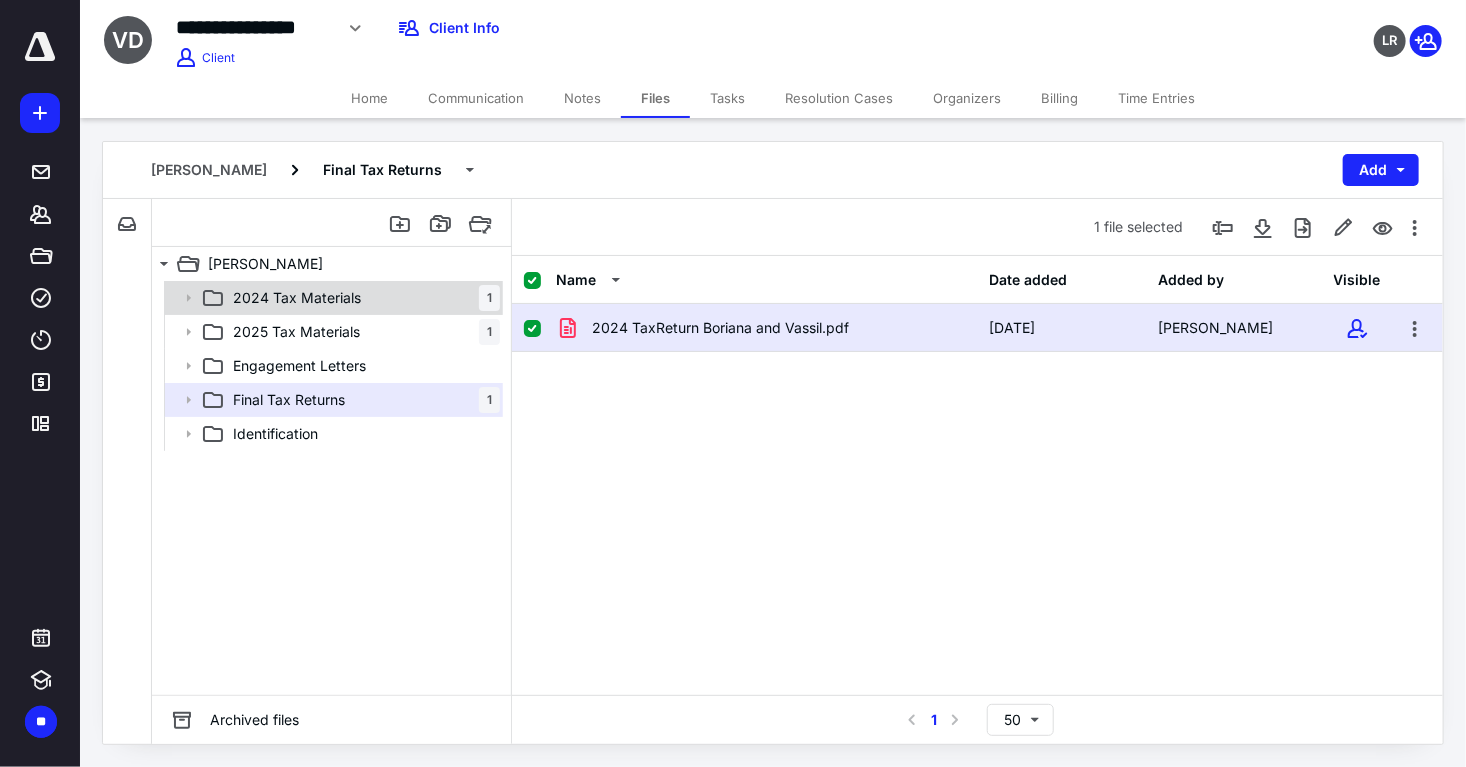 click on "2024 Tax Materials 1" at bounding box center (362, 298) 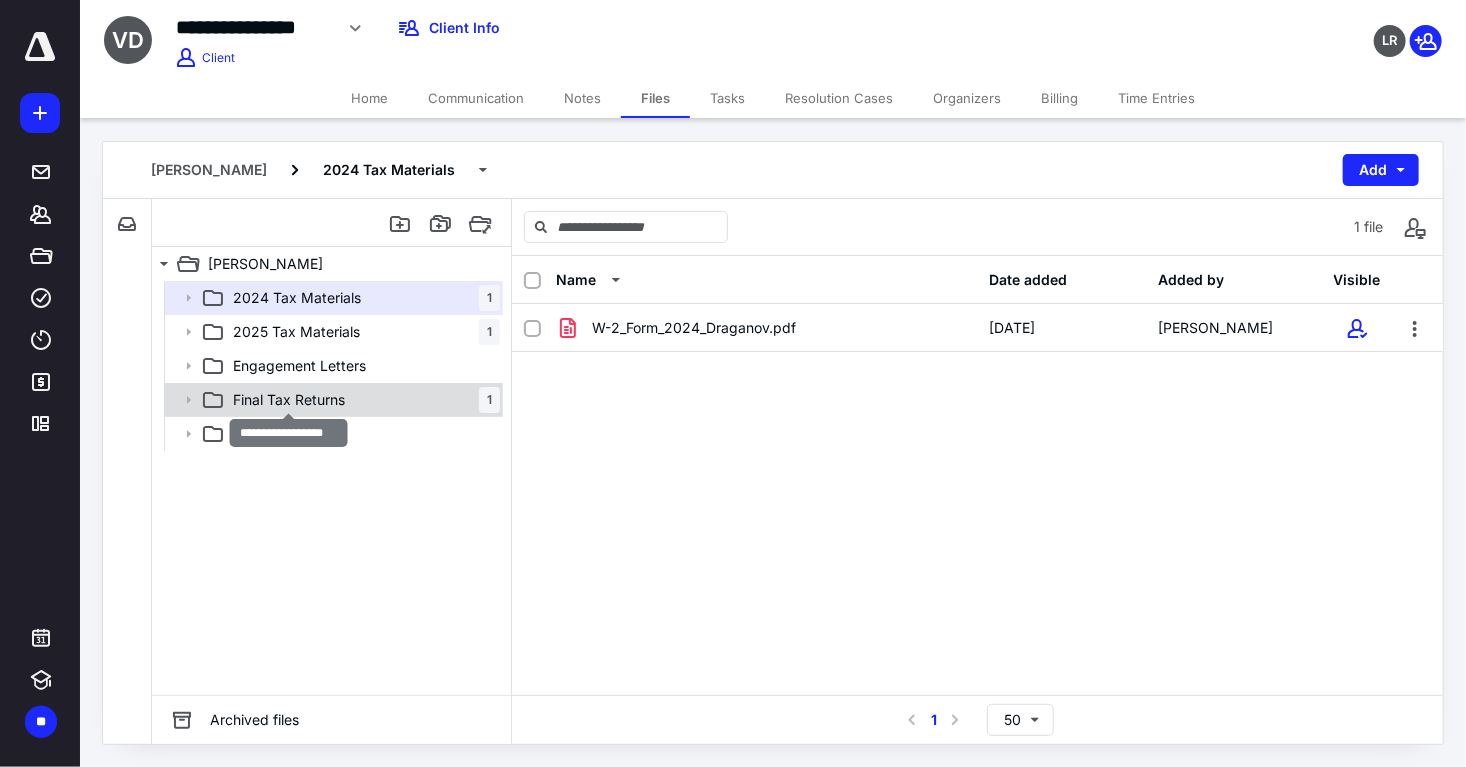click on "Final Tax Returns" at bounding box center (289, 400) 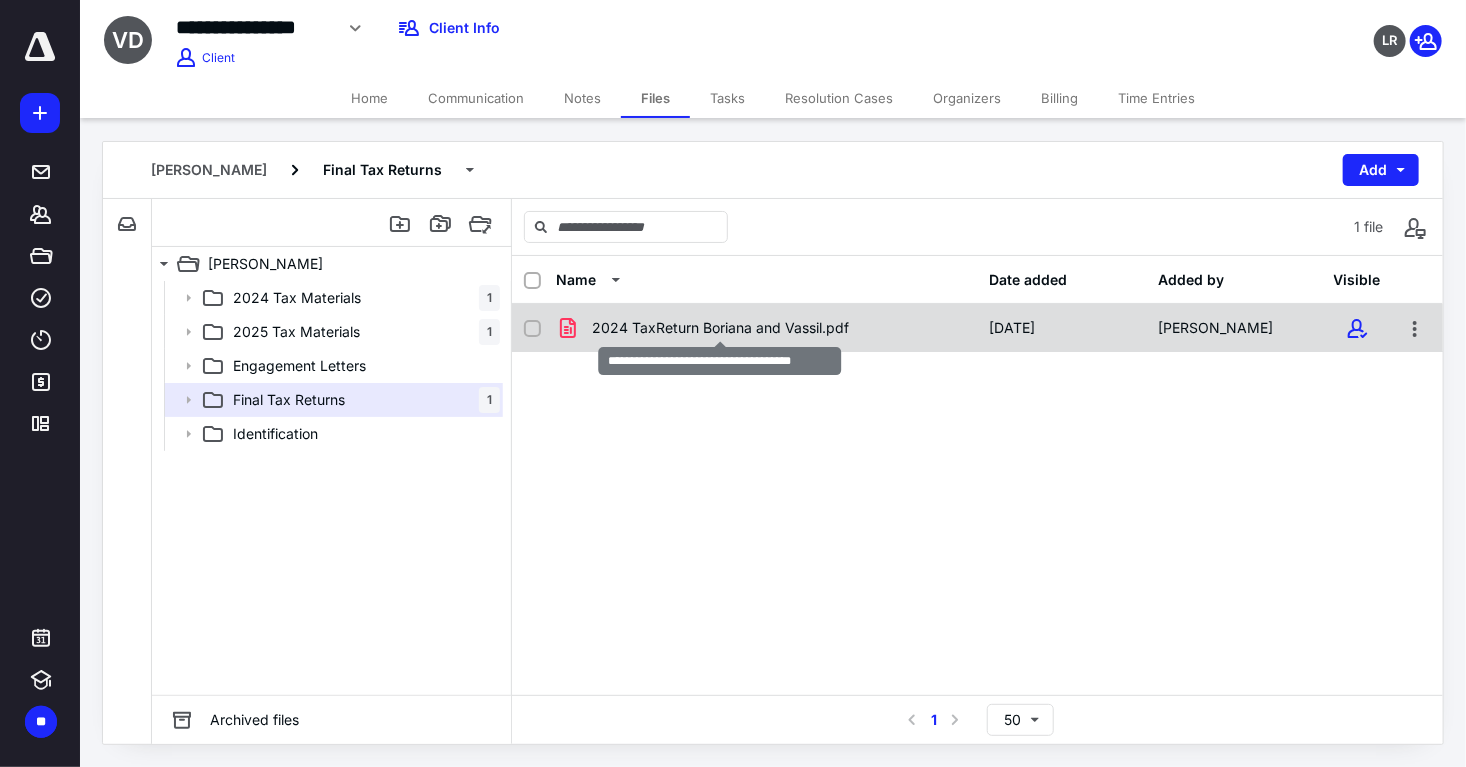 click on "2024 TaxReturn Boriana and Vassil.pdf" at bounding box center (720, 328) 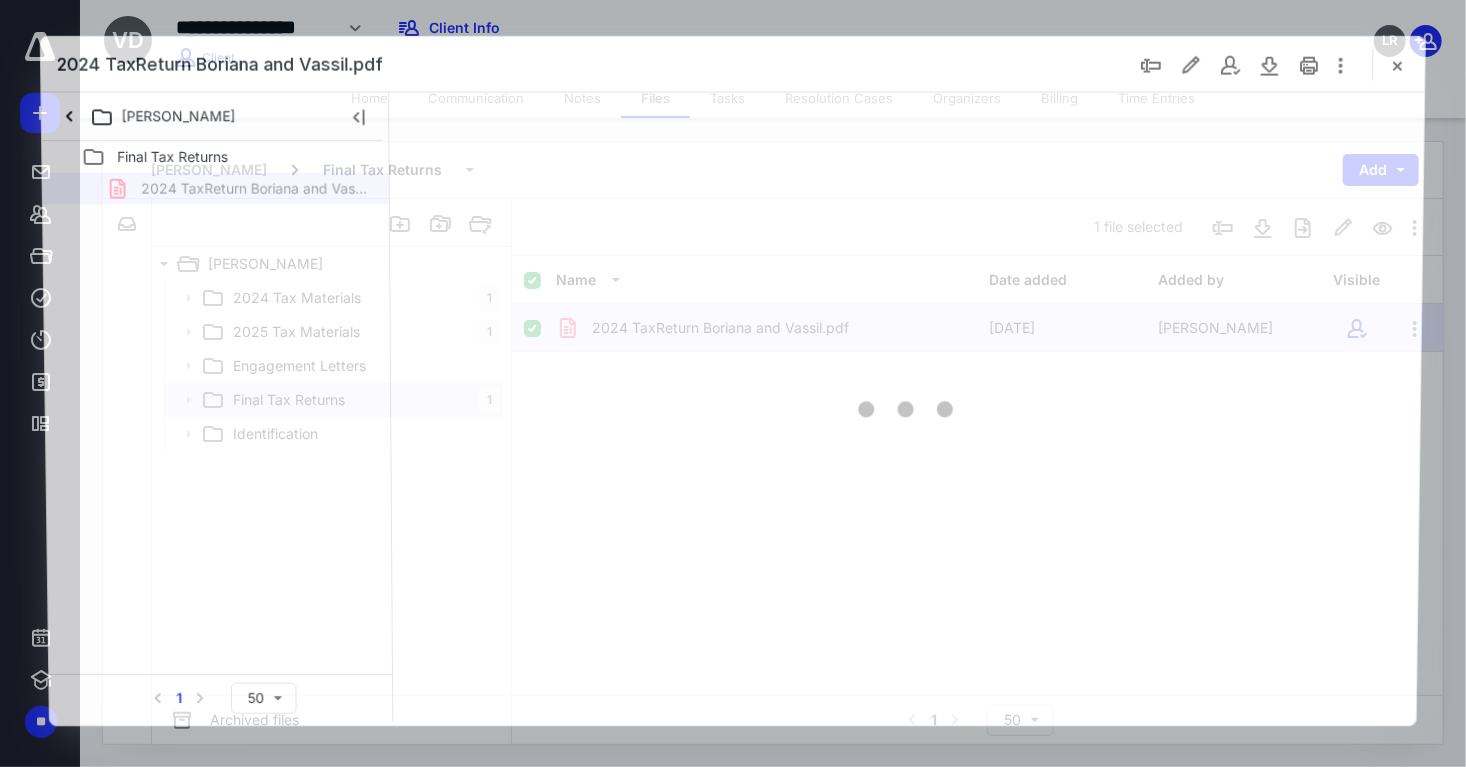 scroll, scrollTop: 0, scrollLeft: 0, axis: both 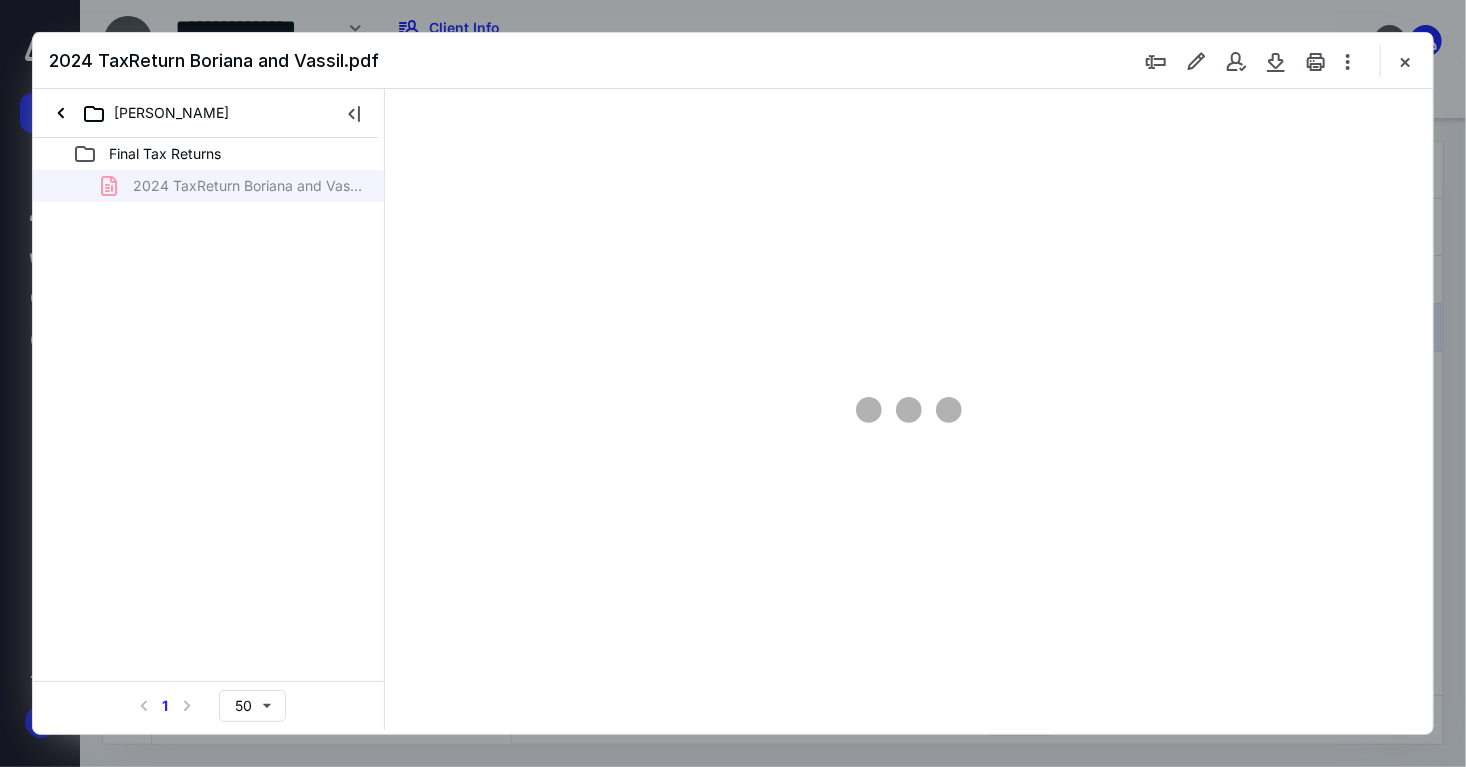 type on "71" 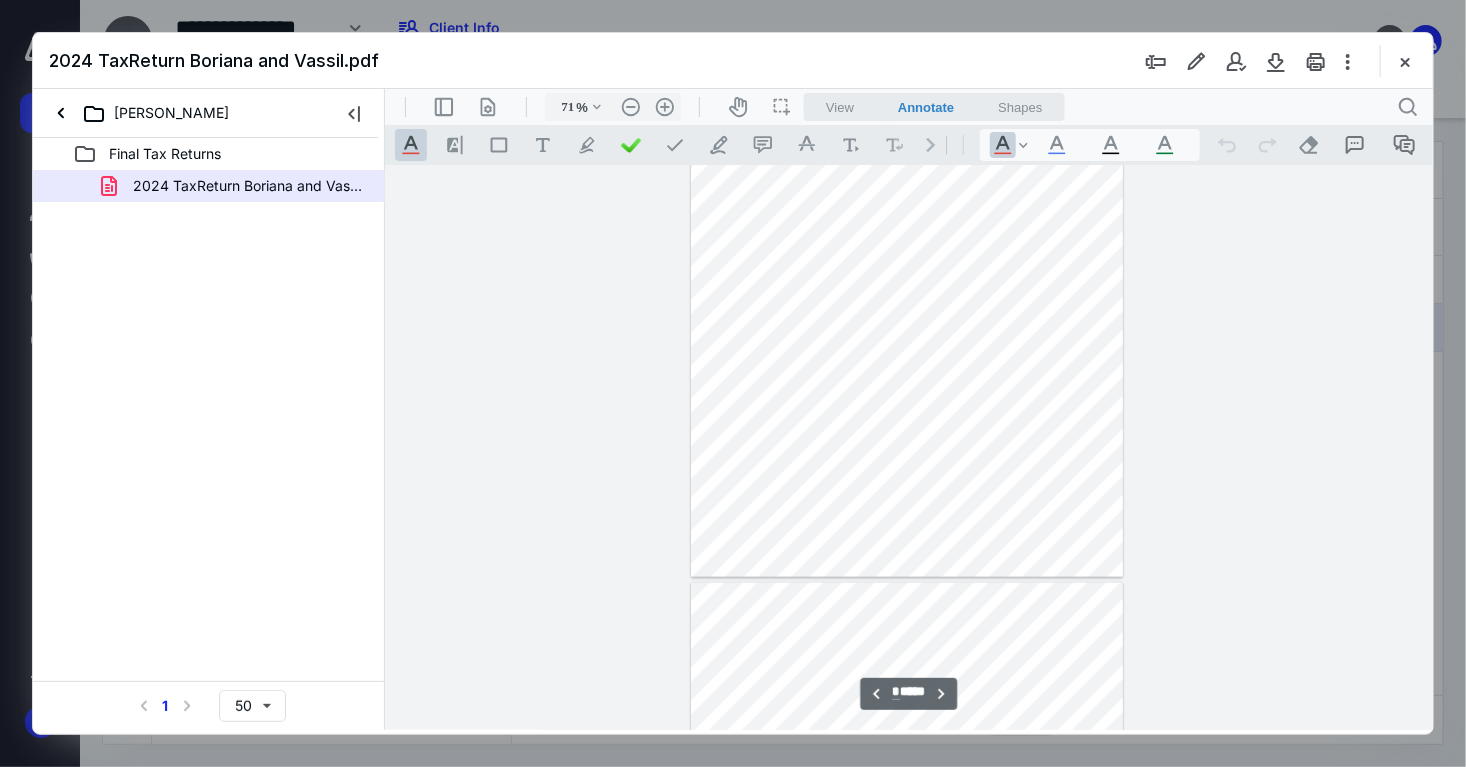type on "**" 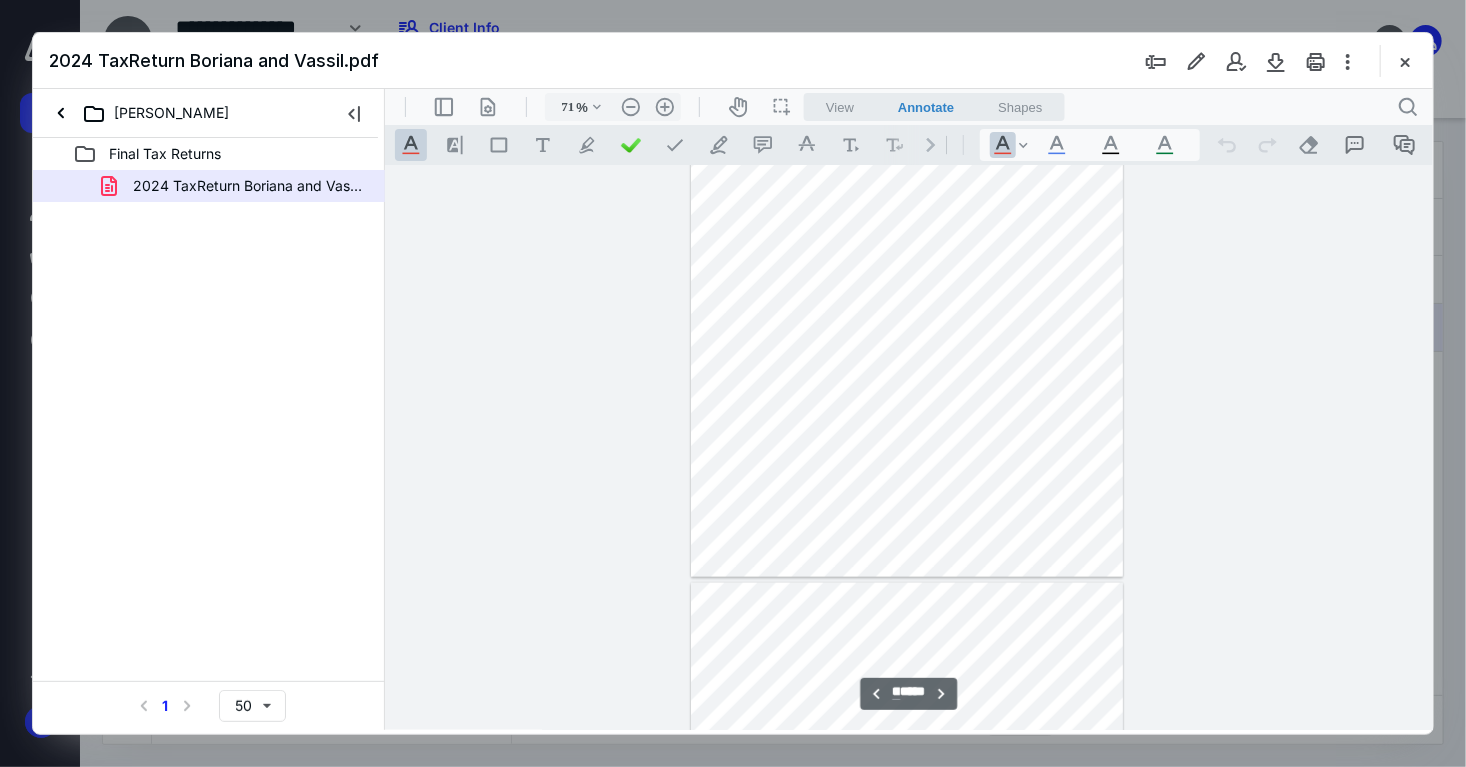 scroll, scrollTop: 5079, scrollLeft: 0, axis: vertical 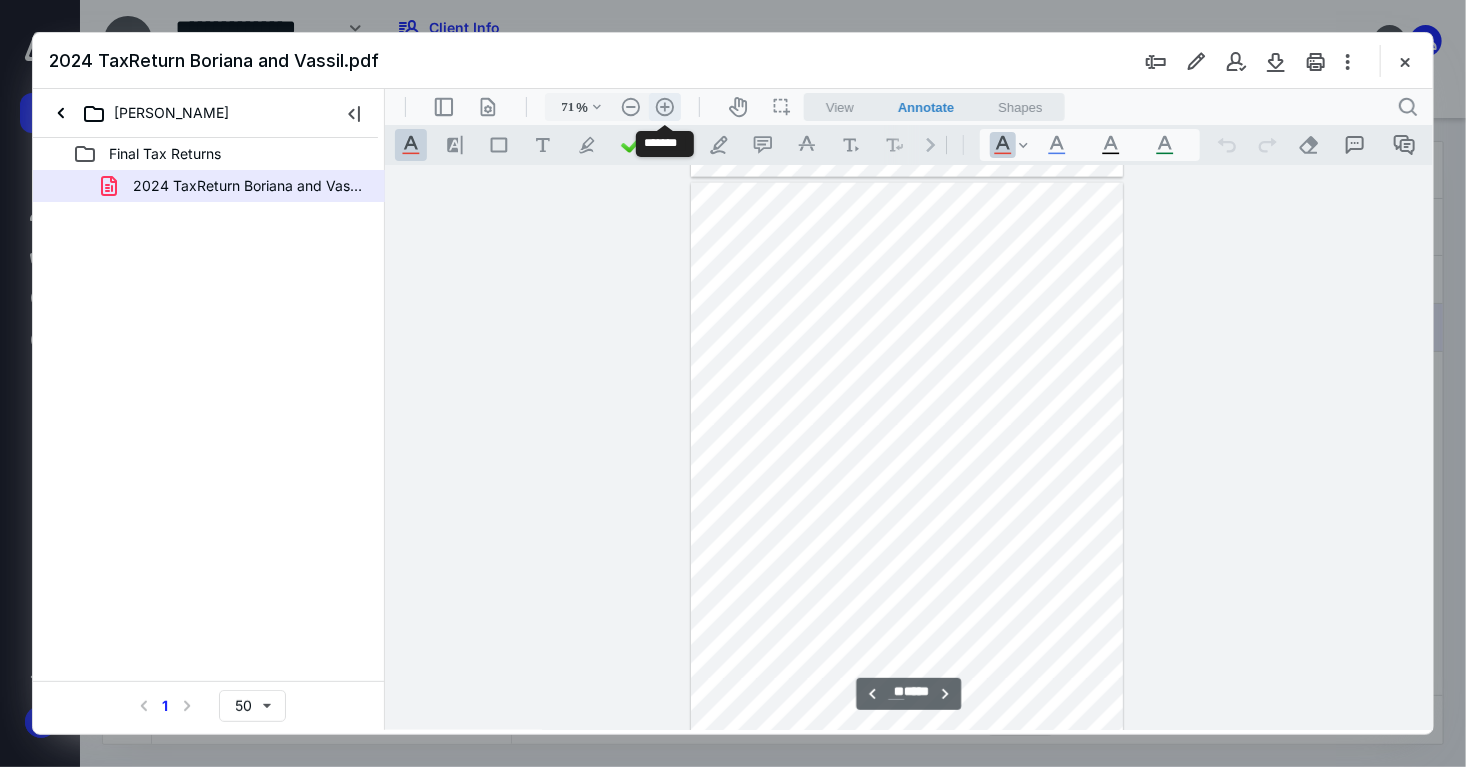 click on ".cls-1{fill:#abb0c4;} icon - header - zoom - in - line" at bounding box center (664, 106) 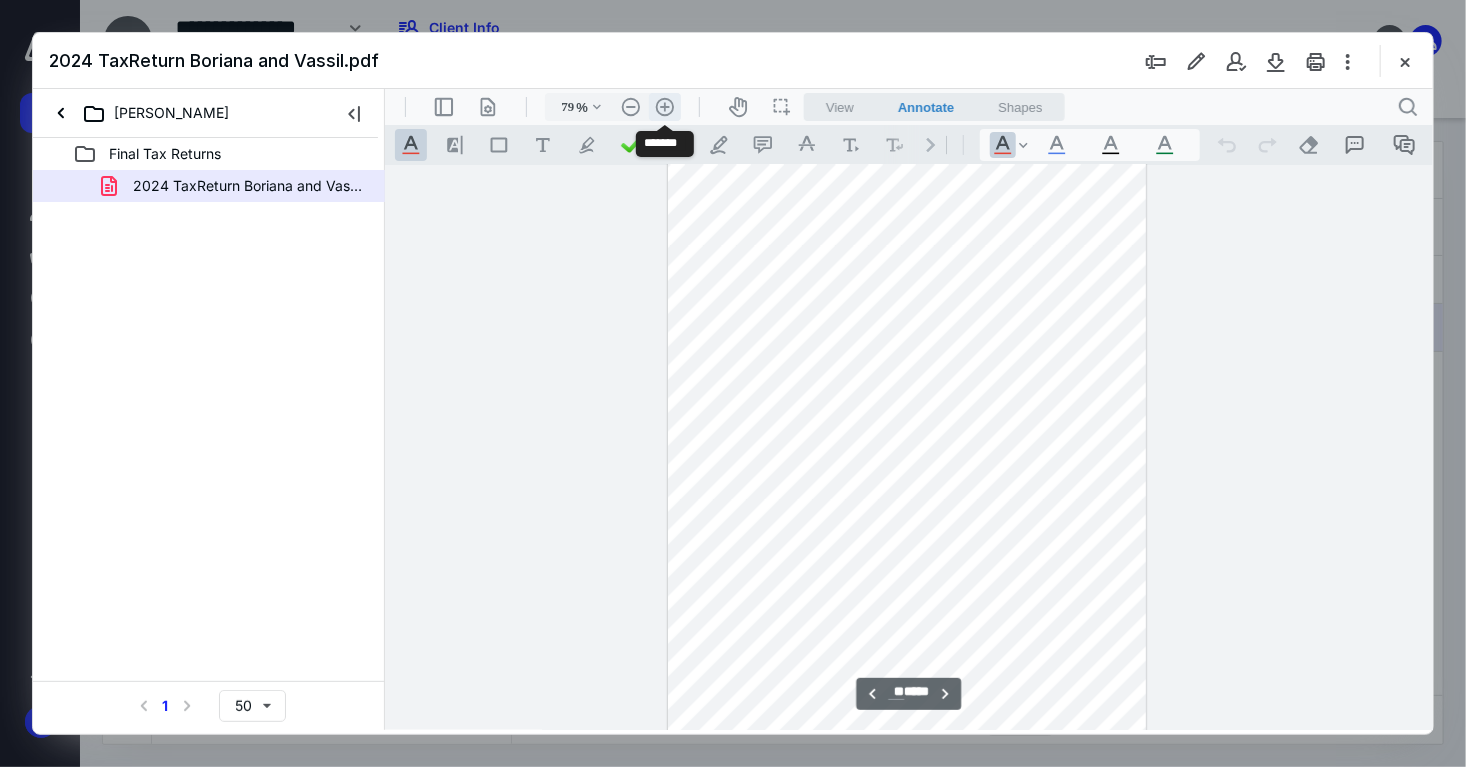 click on ".cls-1{fill:#abb0c4;} icon - header - zoom - in - line" at bounding box center (664, 106) 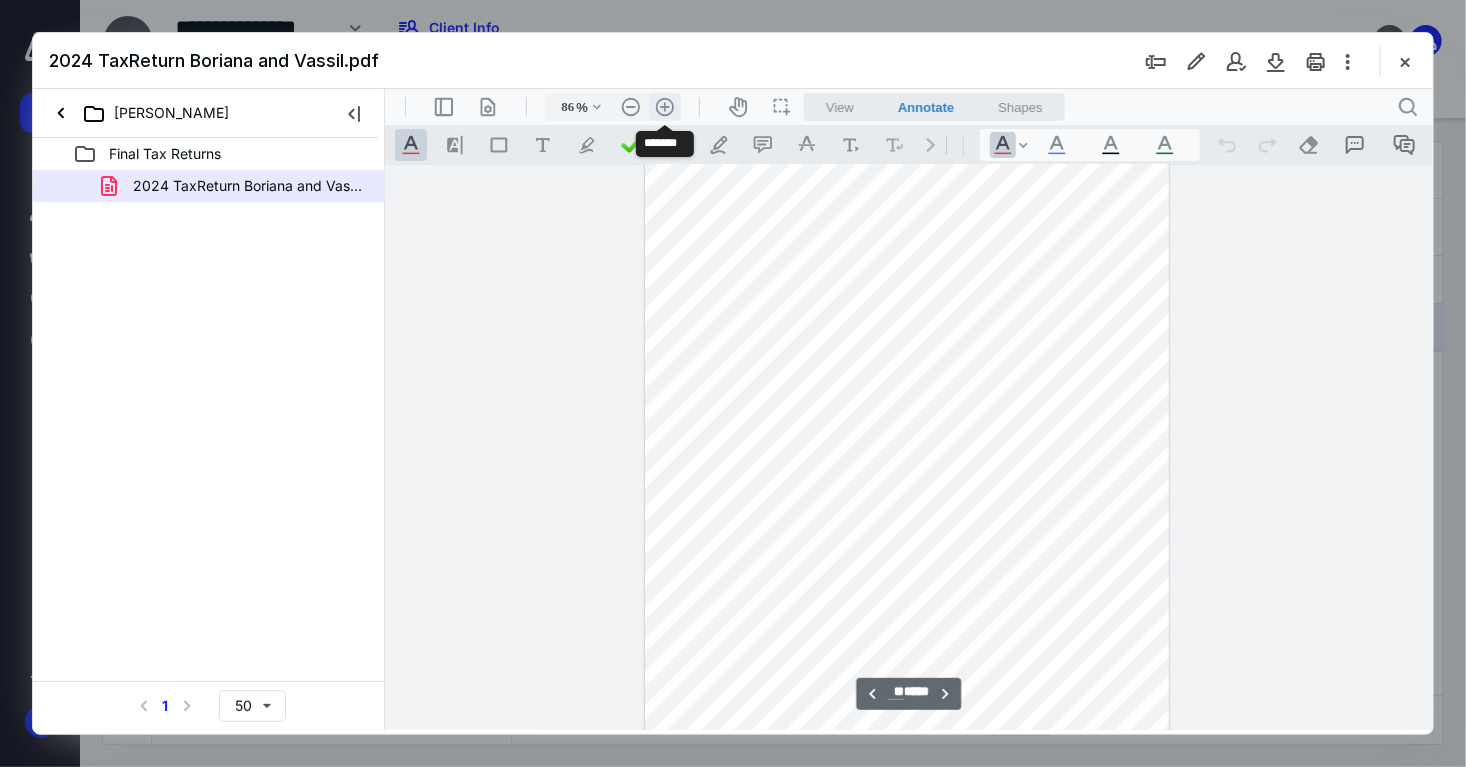 click on ".cls-1{fill:#abb0c4;} icon - header - zoom - in - line" at bounding box center (664, 106) 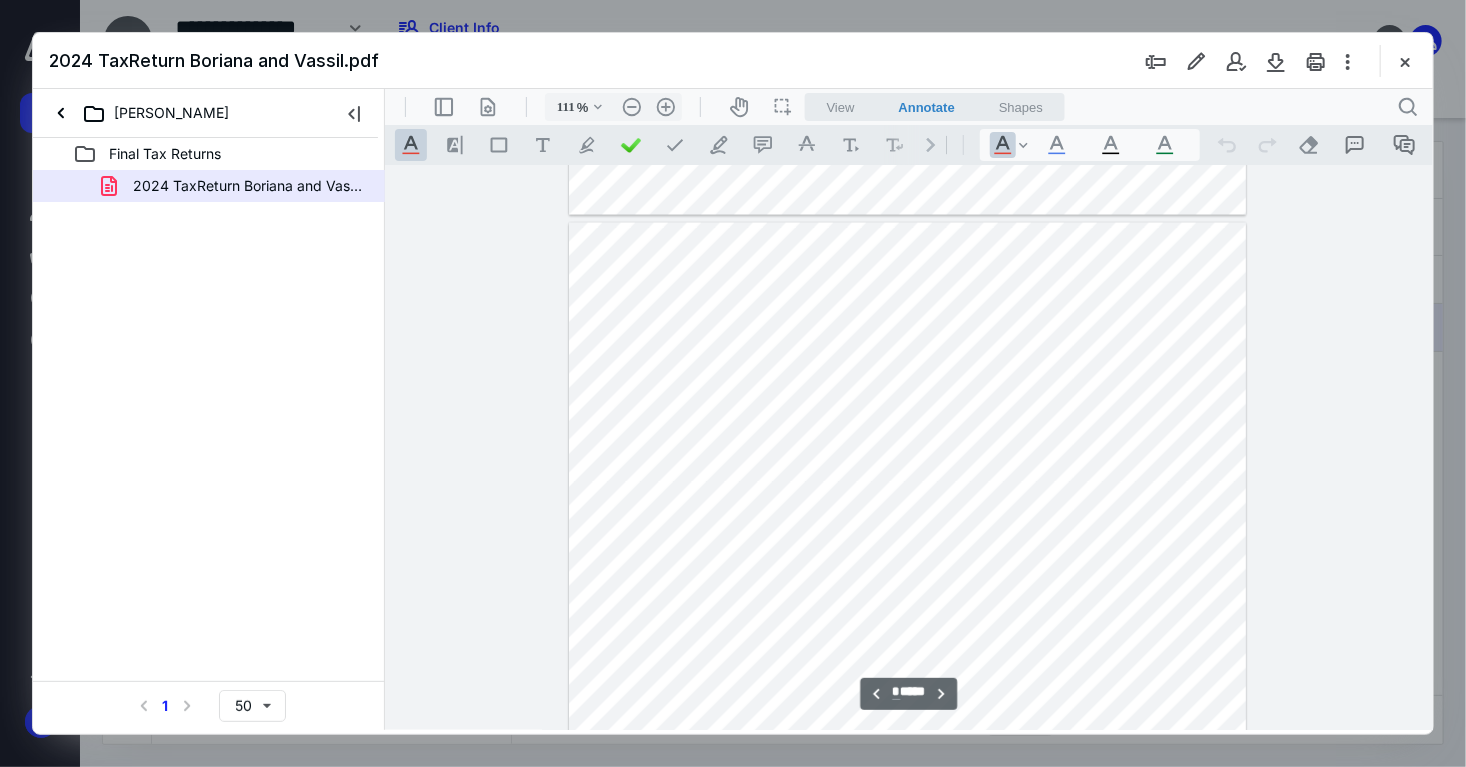 scroll, scrollTop: 1800, scrollLeft: 0, axis: vertical 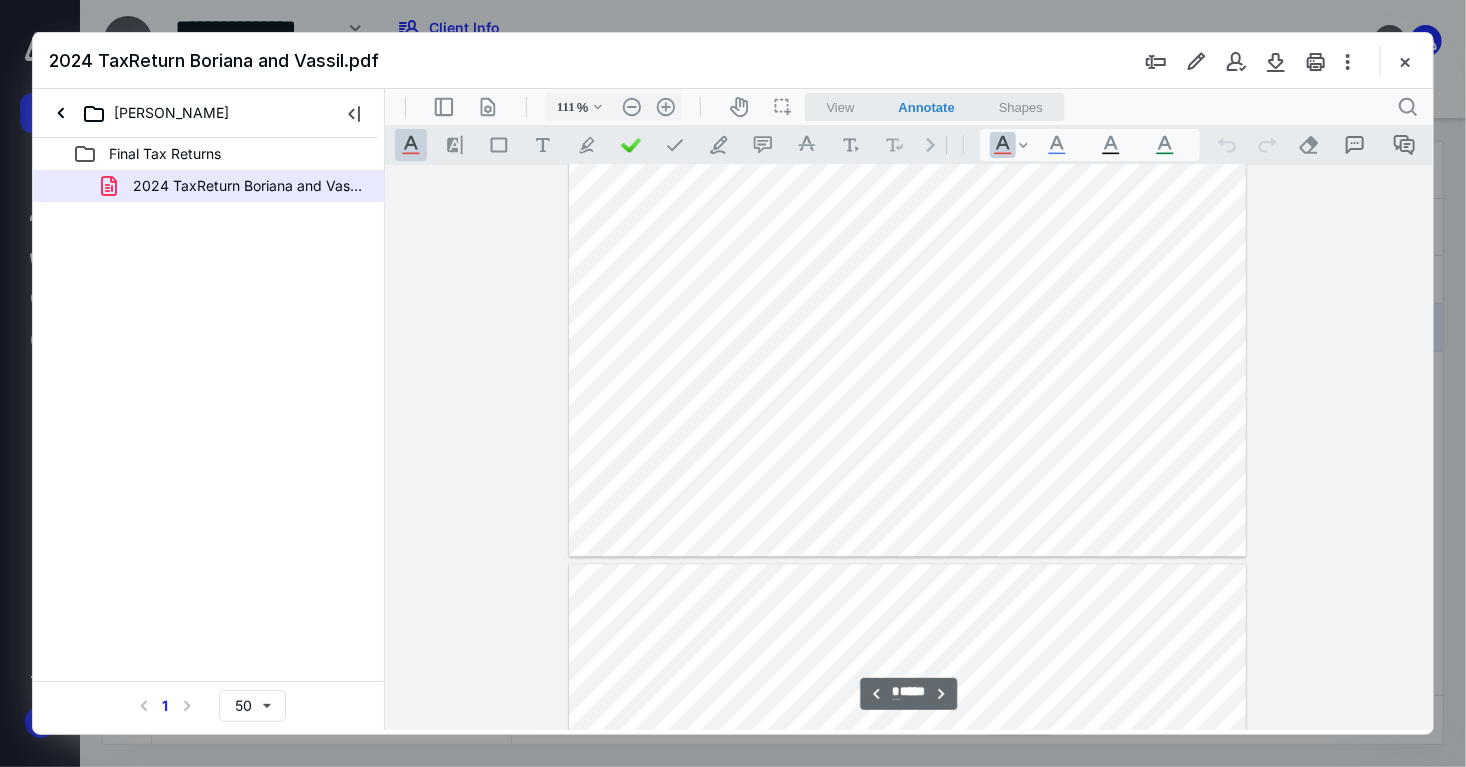 type on "*" 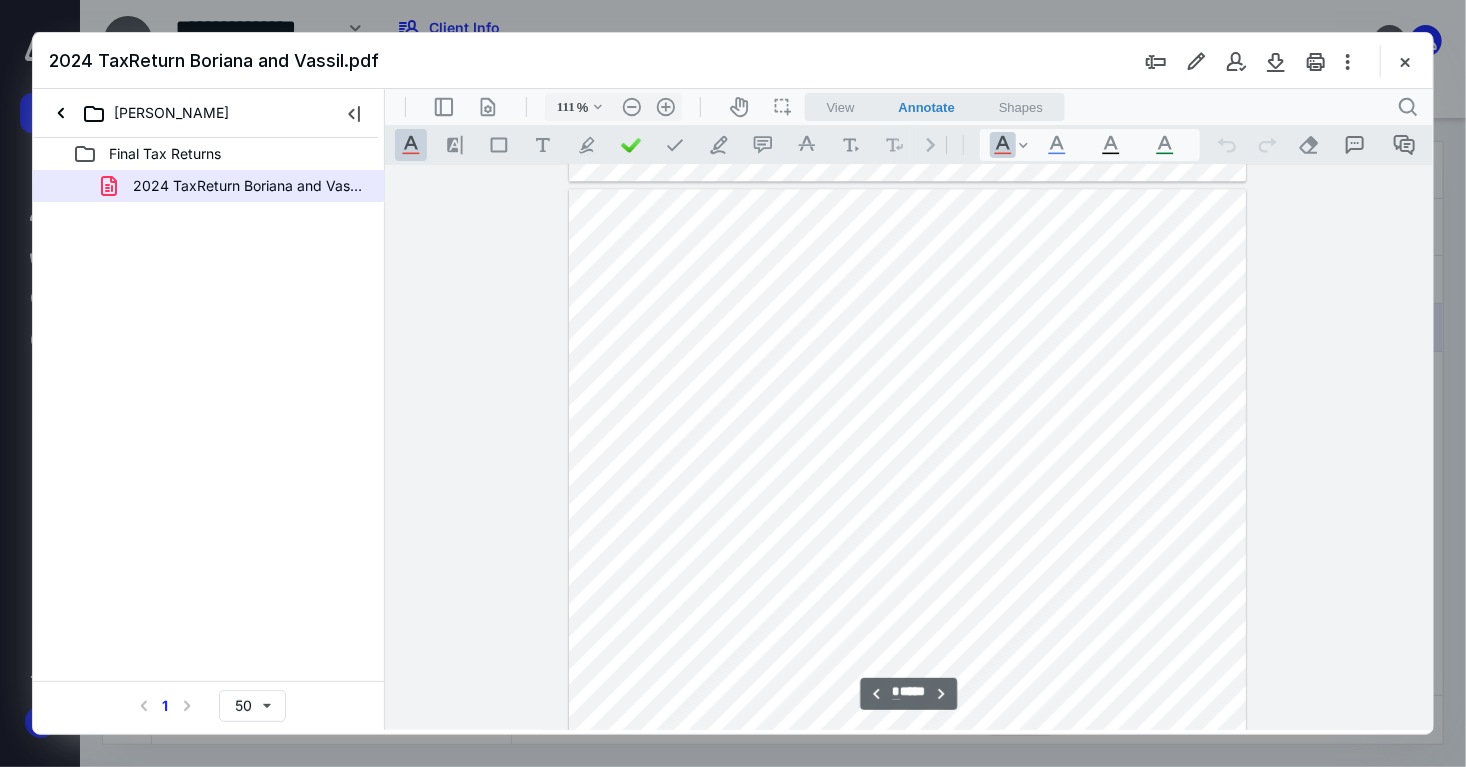 scroll, scrollTop: 6200, scrollLeft: 0, axis: vertical 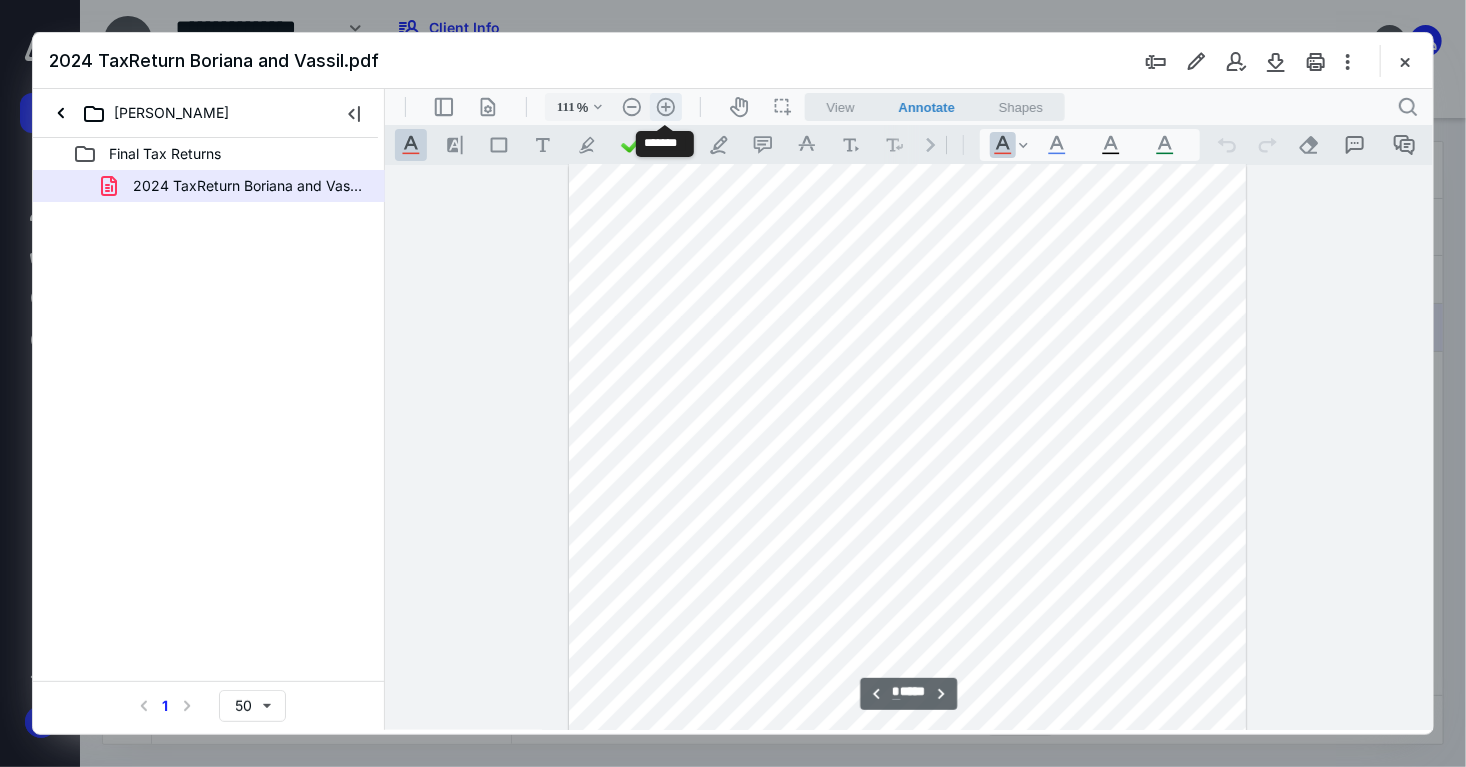 click on ".cls-1{fill:#abb0c4;} icon - header - zoom - in - line" at bounding box center [665, 106] 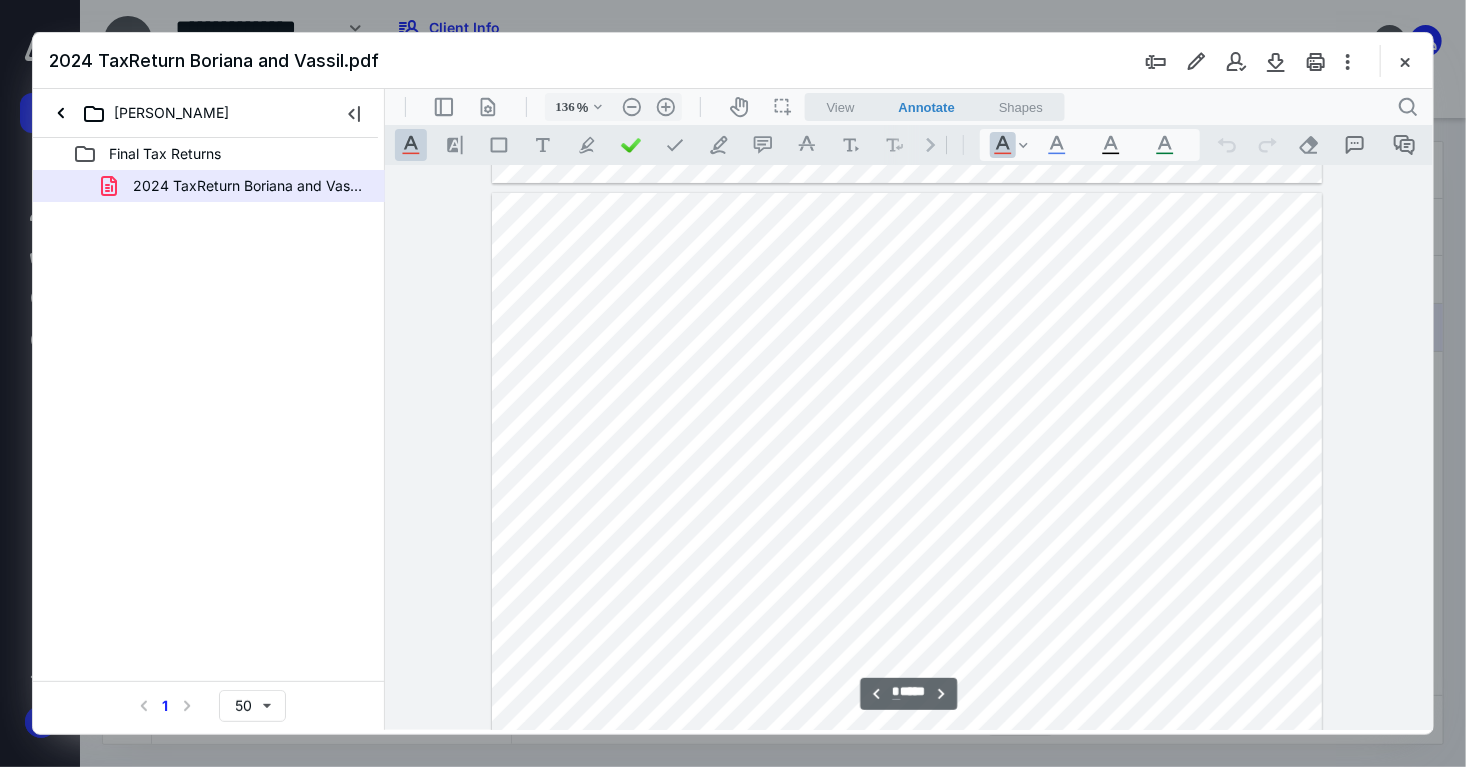 scroll, scrollTop: 7600, scrollLeft: 0, axis: vertical 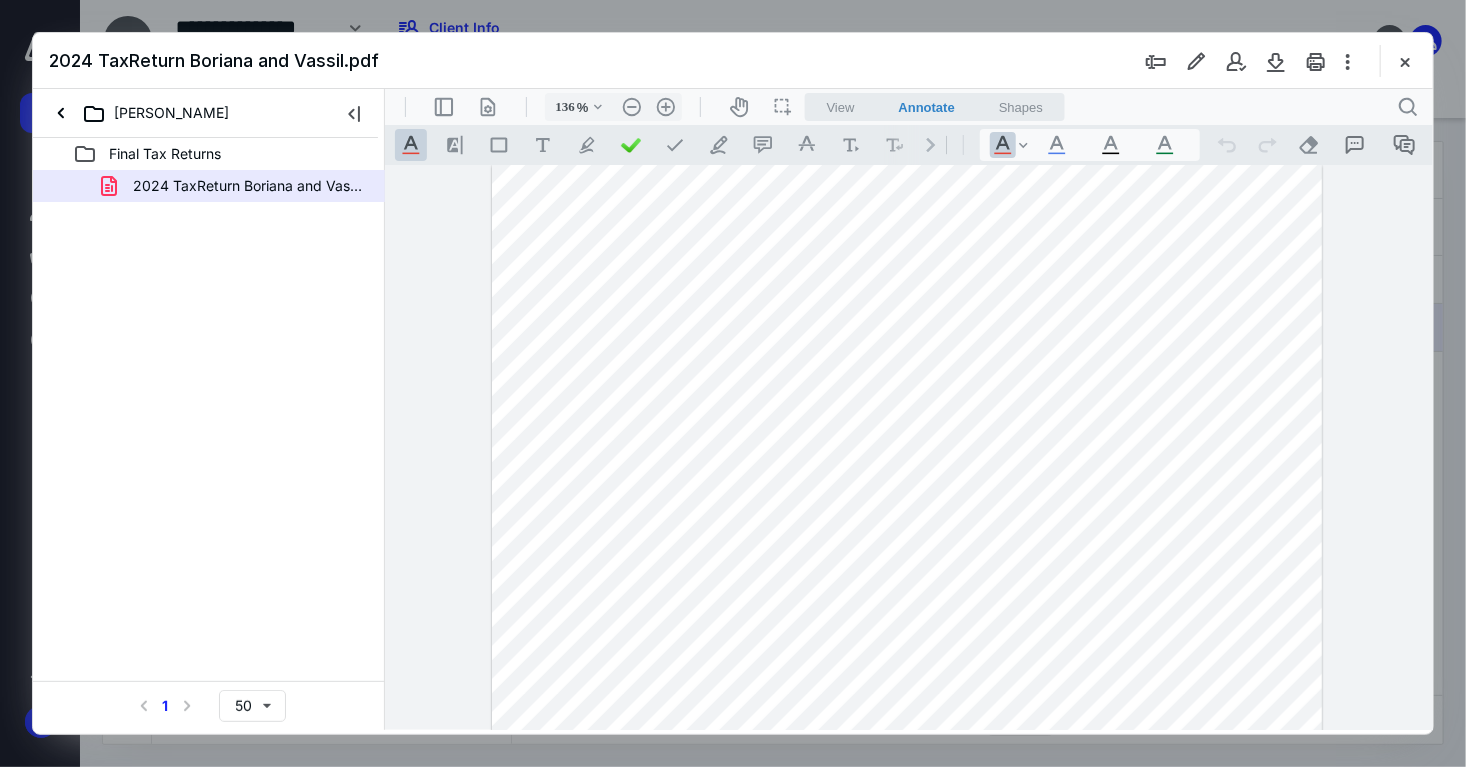 click at bounding box center (906, 701) 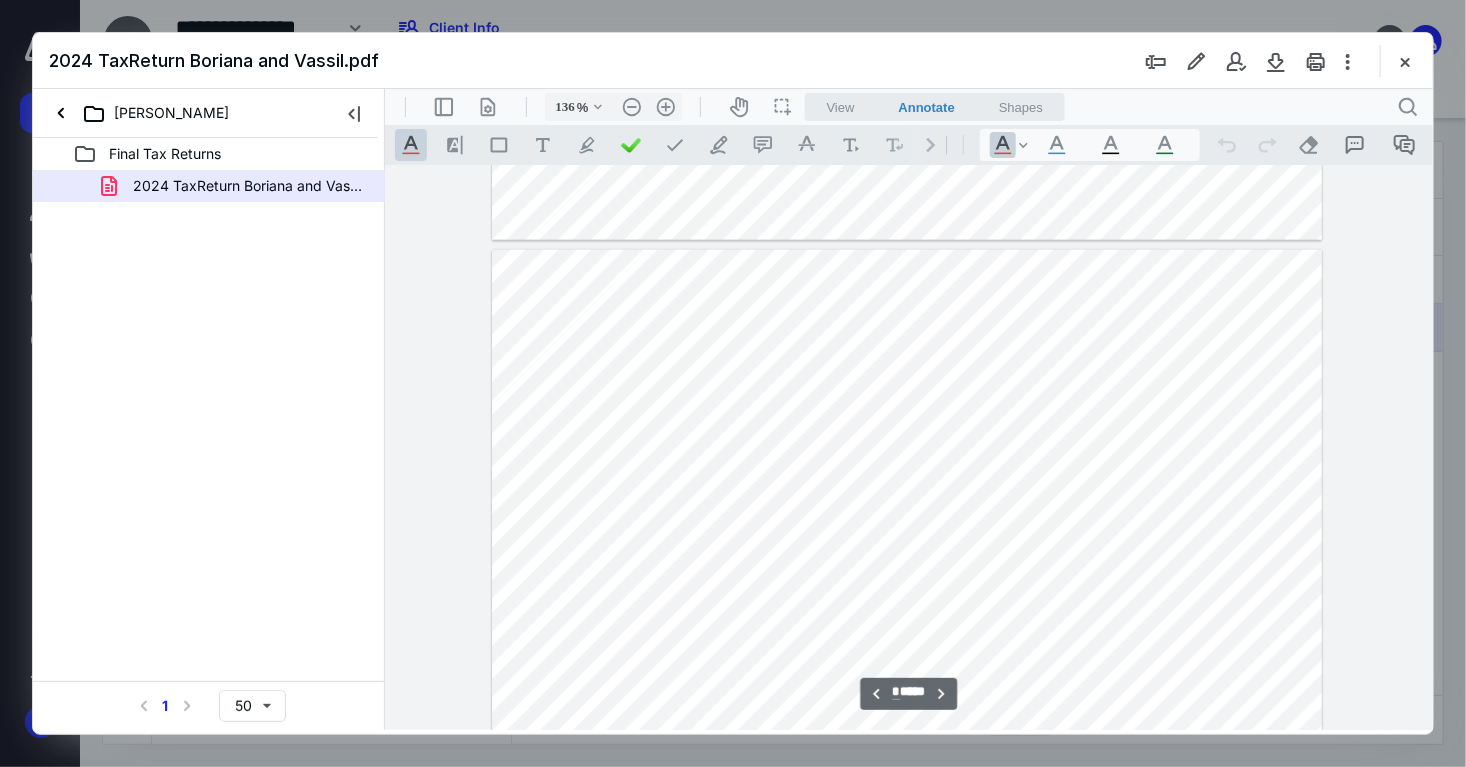 scroll, scrollTop: 7800, scrollLeft: 0, axis: vertical 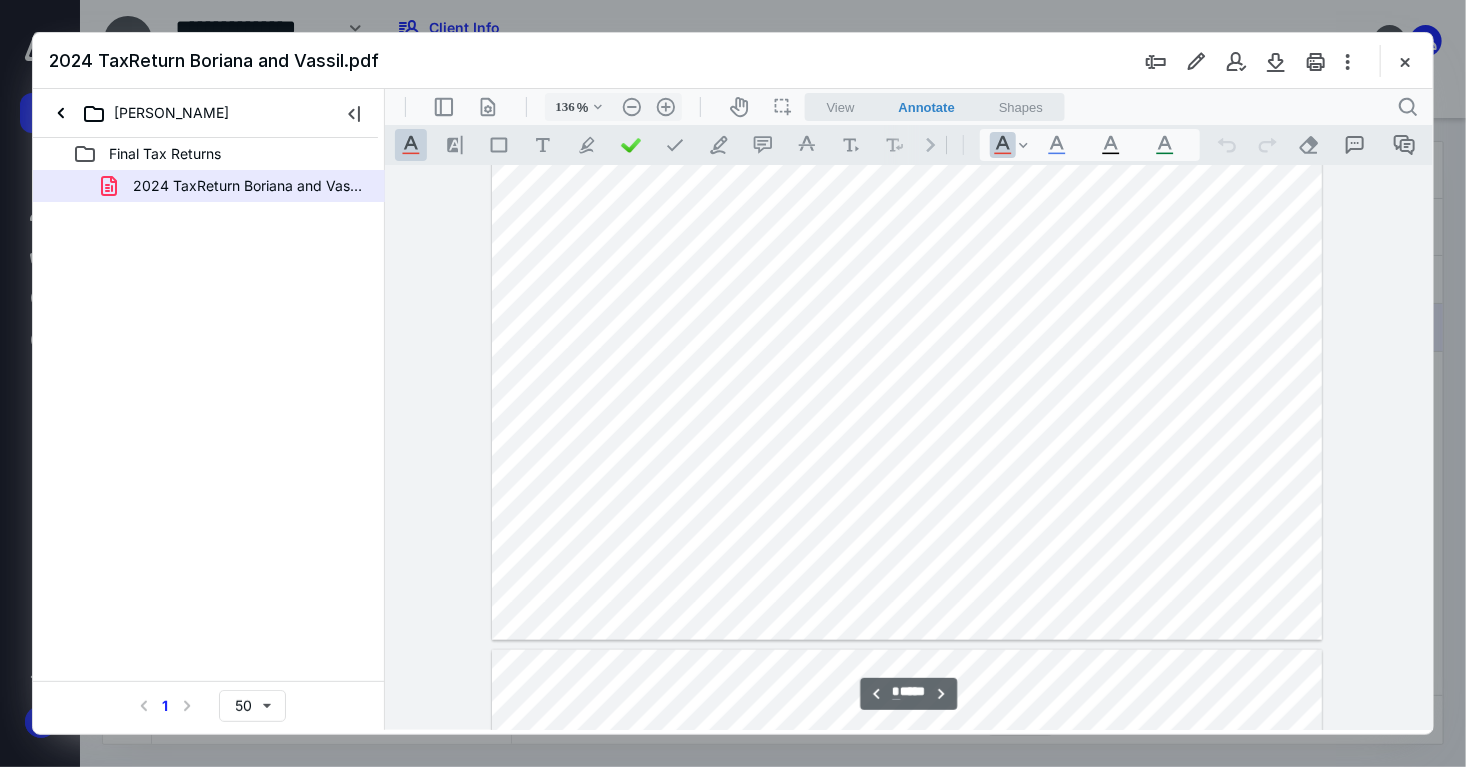 type on "*" 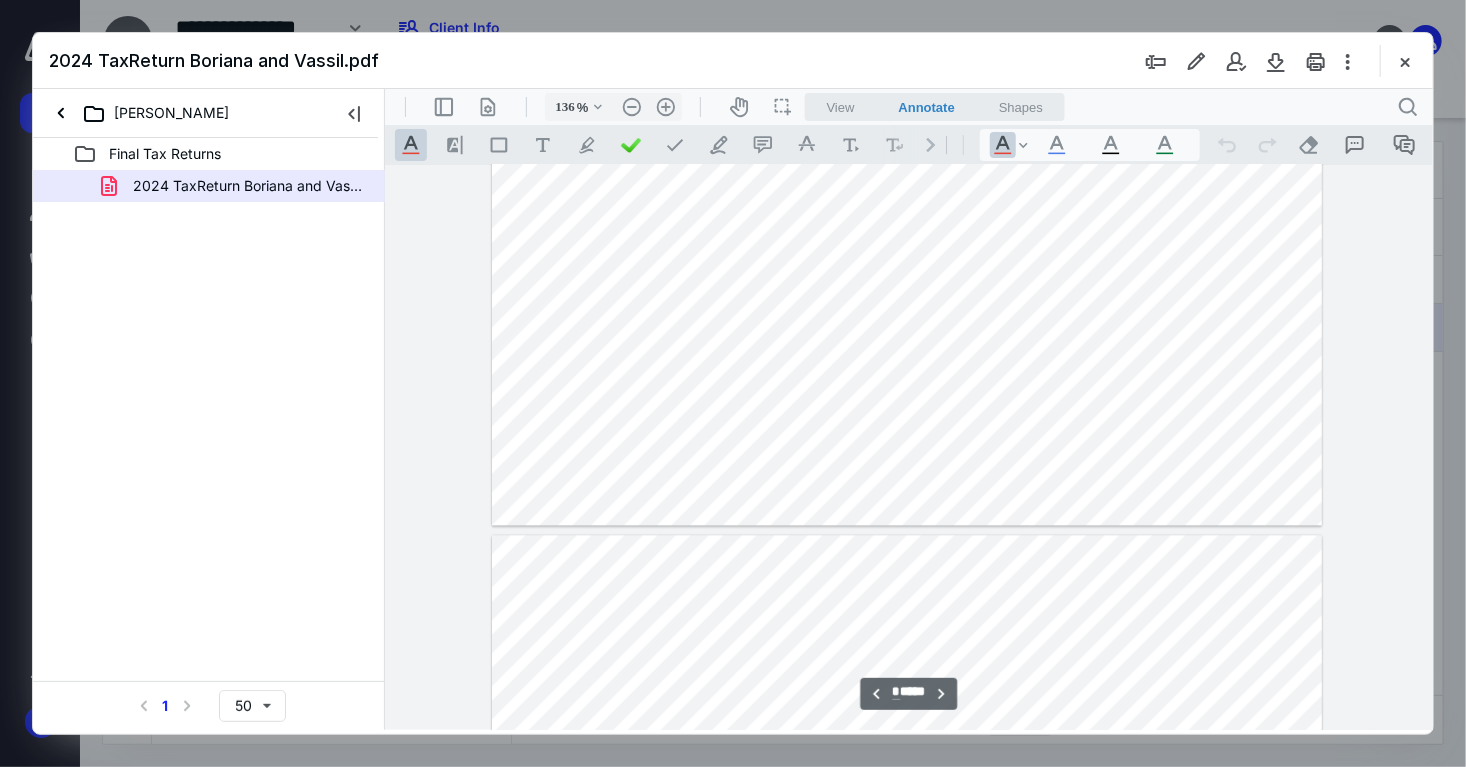 scroll, scrollTop: 9200, scrollLeft: 0, axis: vertical 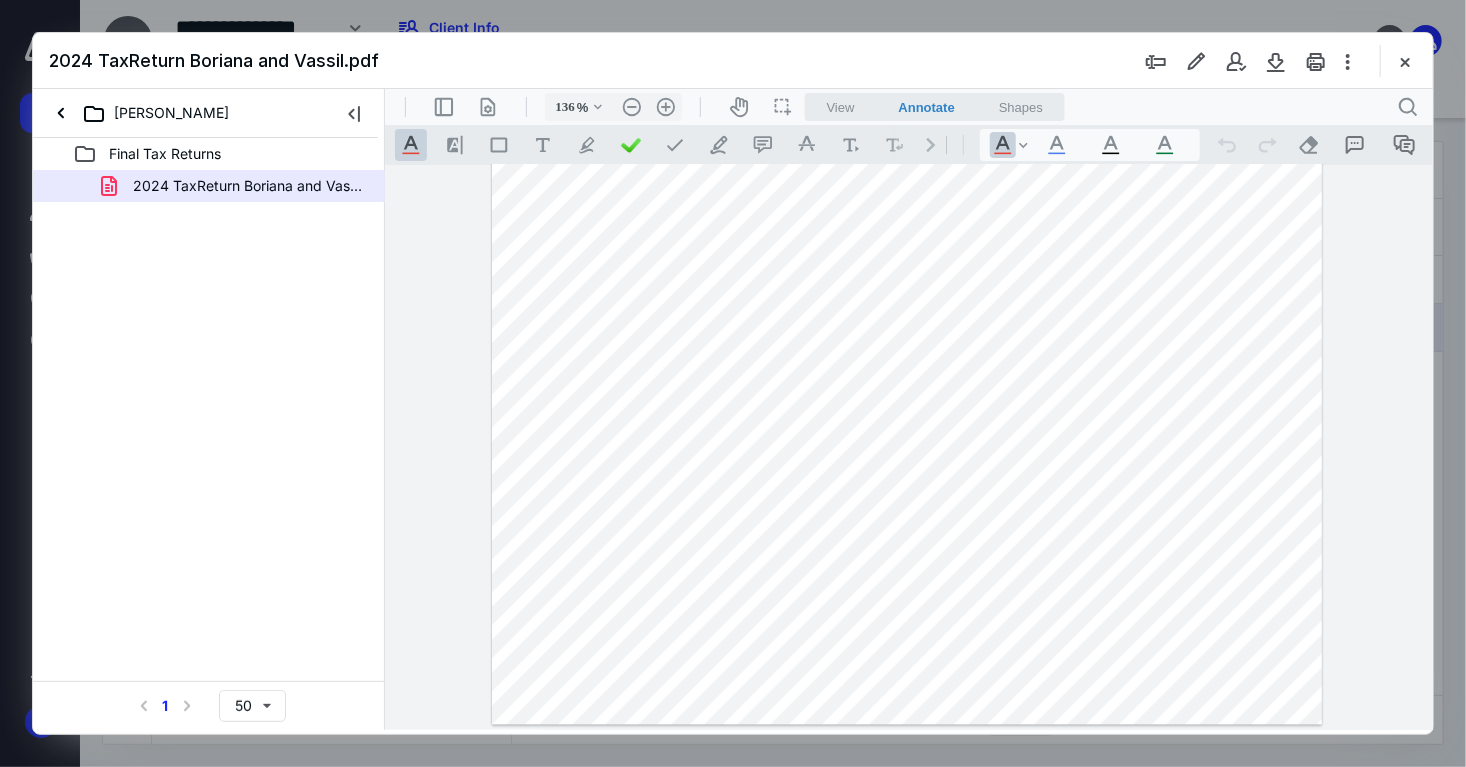 click at bounding box center [1405, 61] 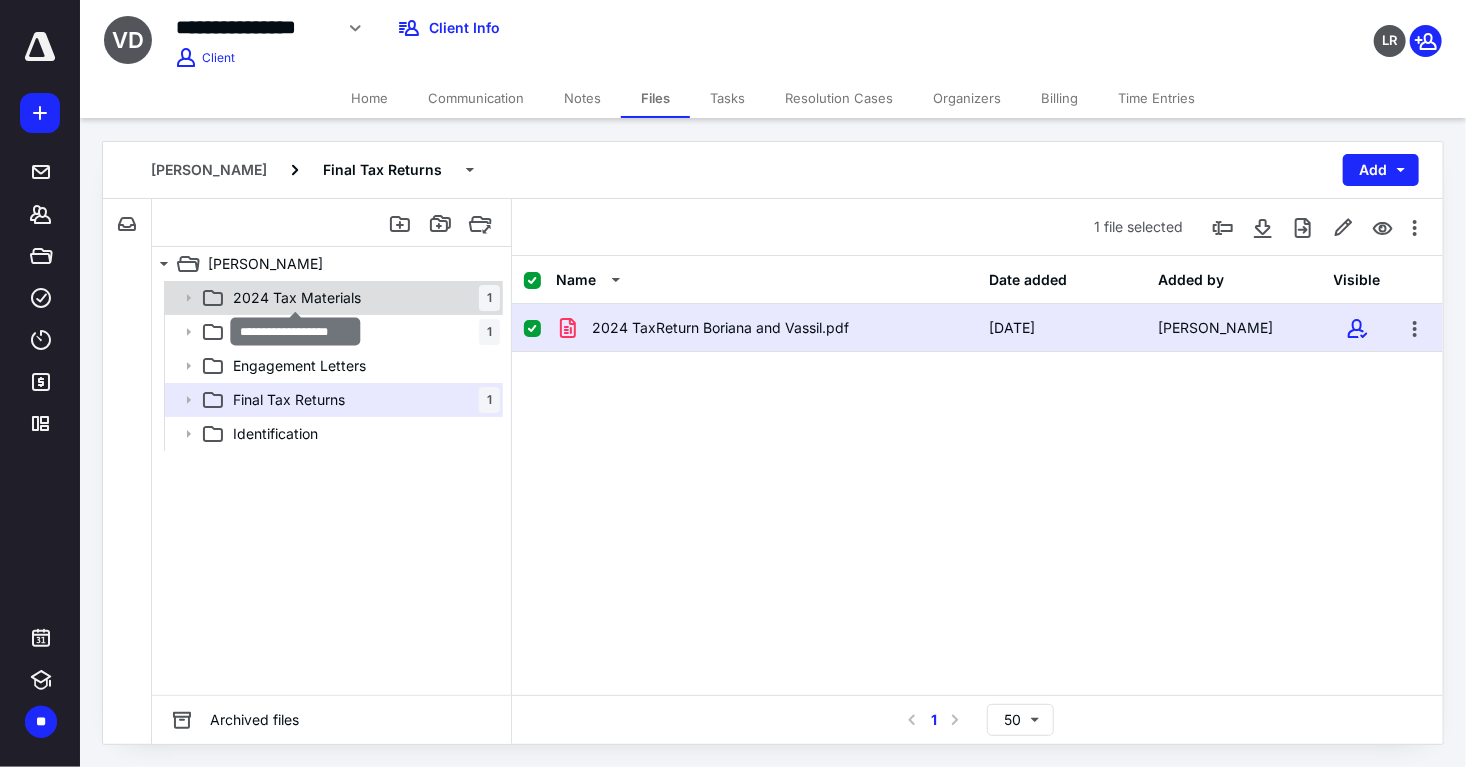 click on "2024 Tax Materials" at bounding box center (297, 298) 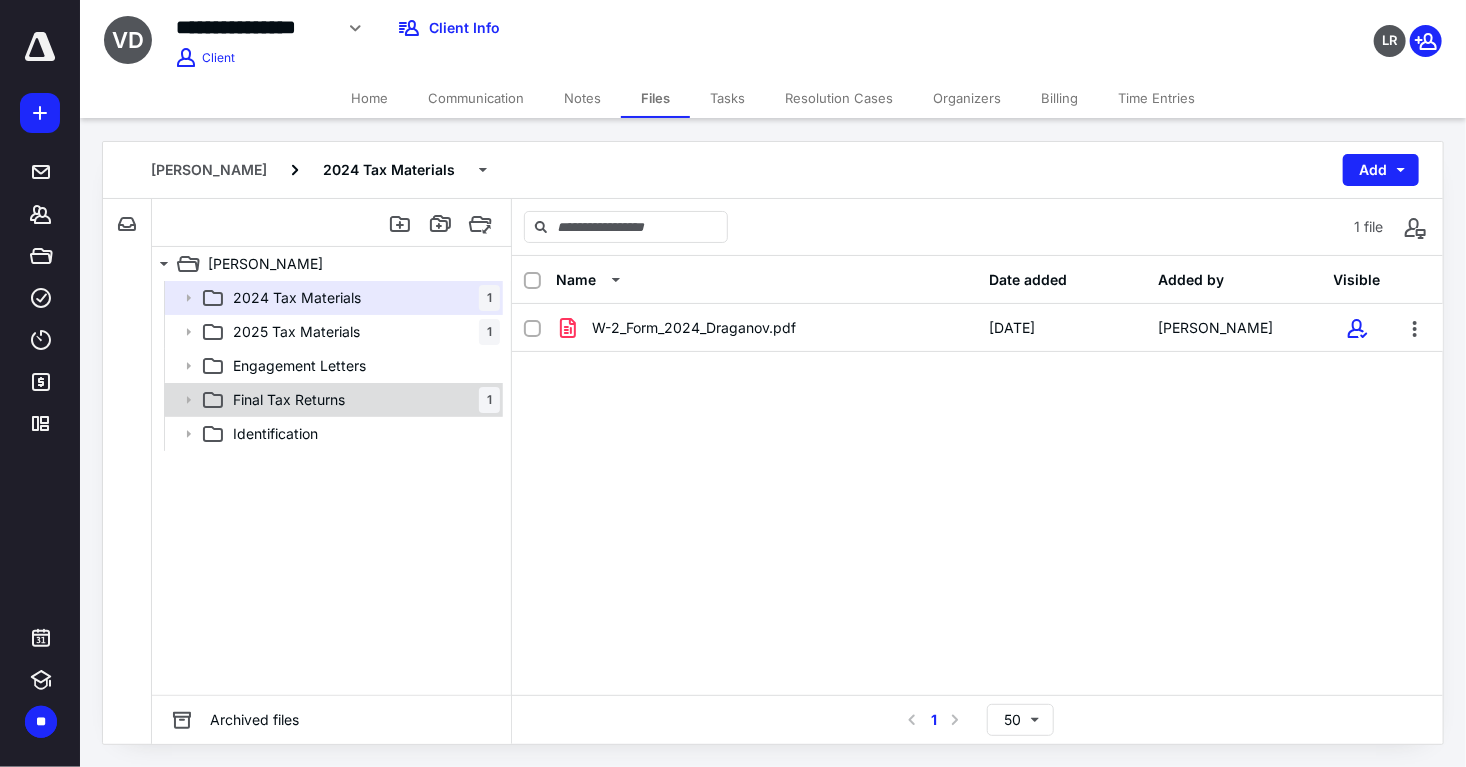 click on "Final Tax Returns 1" at bounding box center (362, 400) 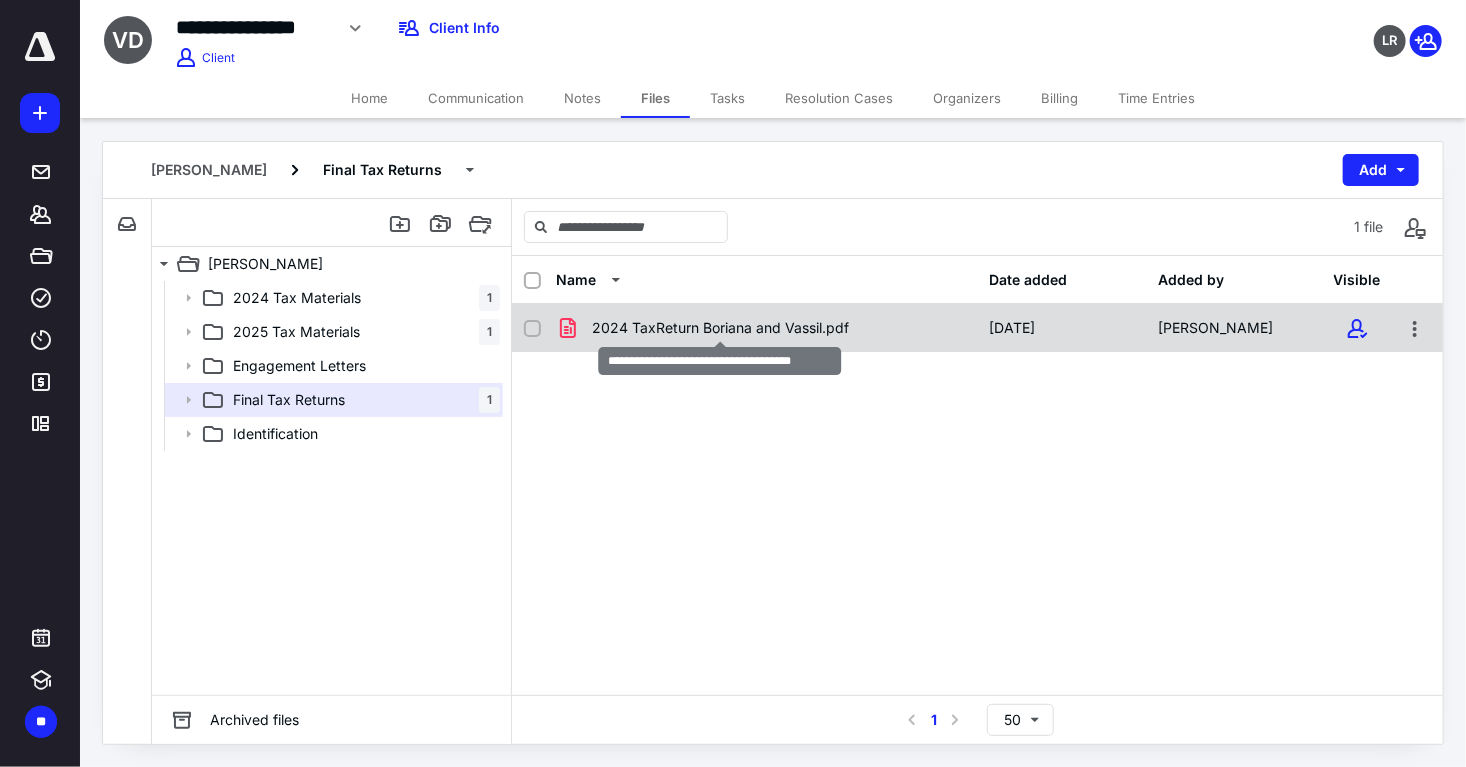 click on "2024 TaxReturn Boriana and Vassil.pdf" at bounding box center (720, 328) 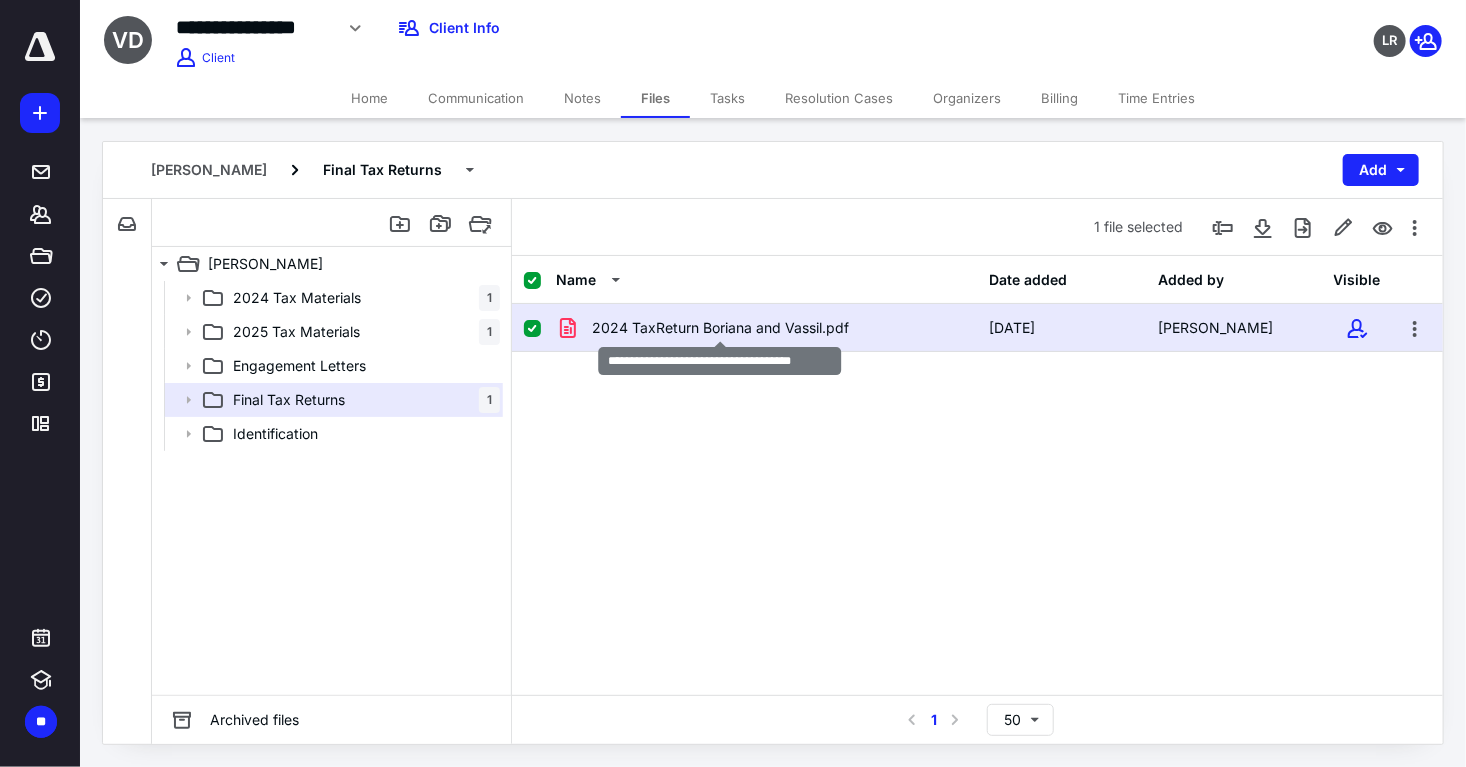 click on "2024 TaxReturn Boriana and Vassil.pdf" at bounding box center [720, 328] 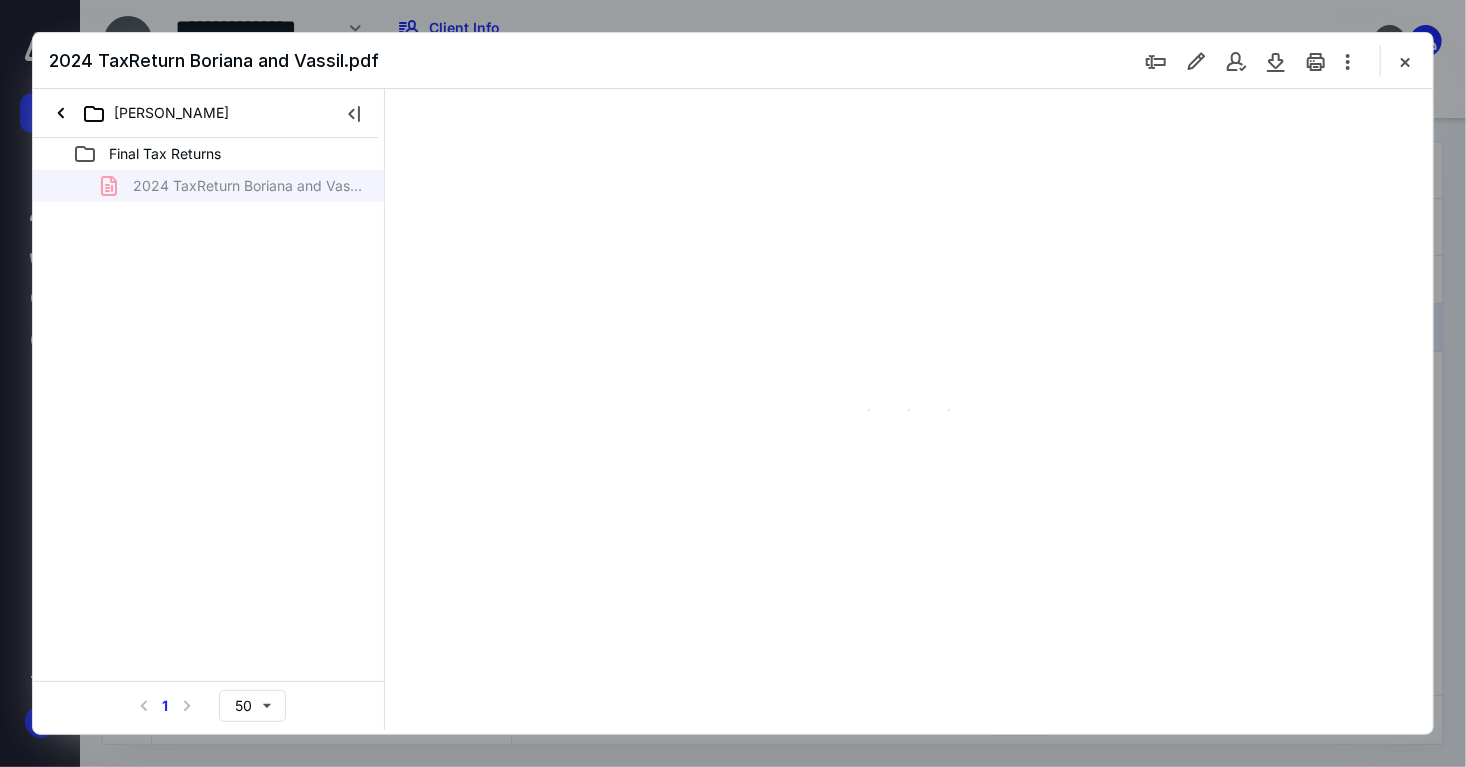 scroll, scrollTop: 0, scrollLeft: 0, axis: both 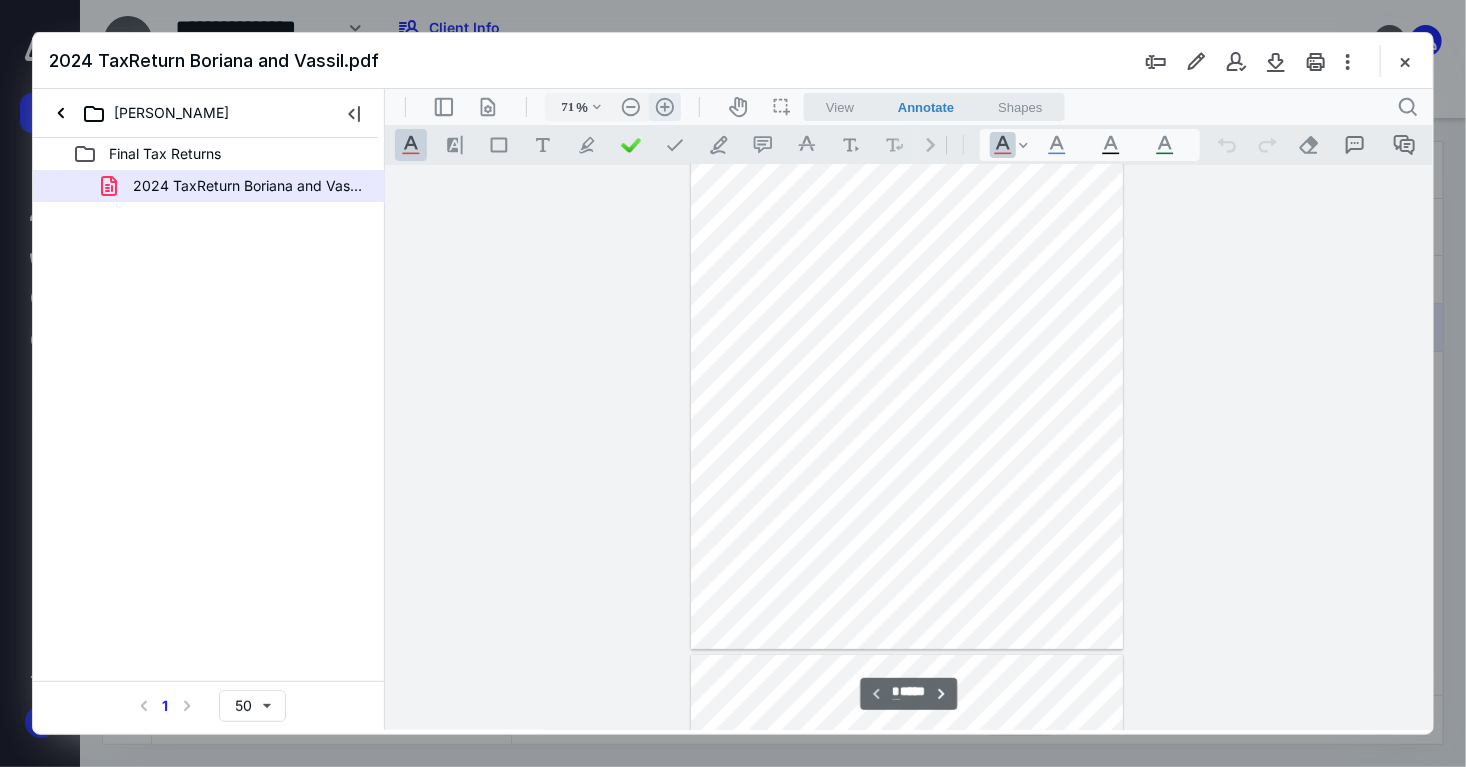 click on ".cls-1{fill:#abb0c4;} icon - header - zoom - in - line" at bounding box center (664, 106) 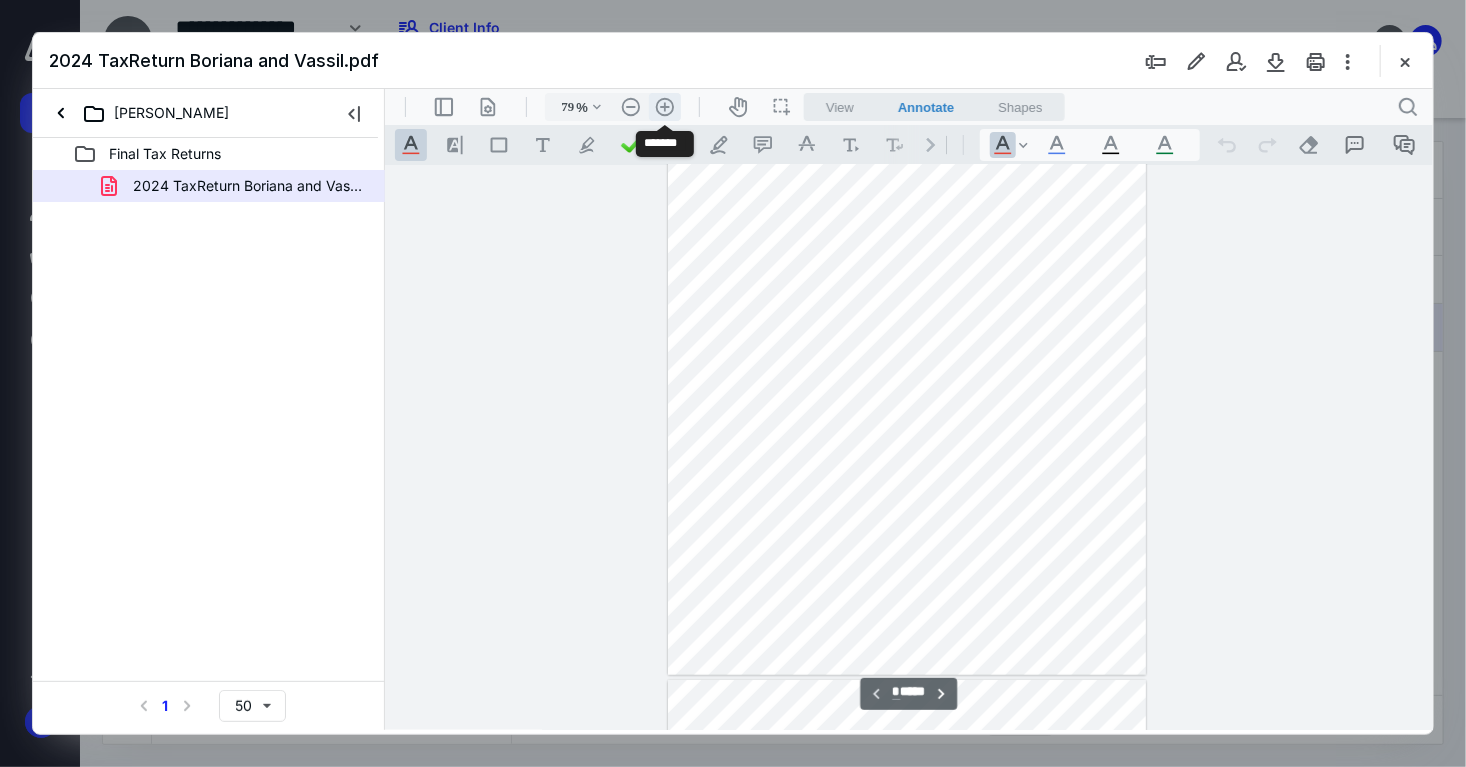 click on ".cls-1{fill:#abb0c4;} icon - header - zoom - in - line" at bounding box center [664, 106] 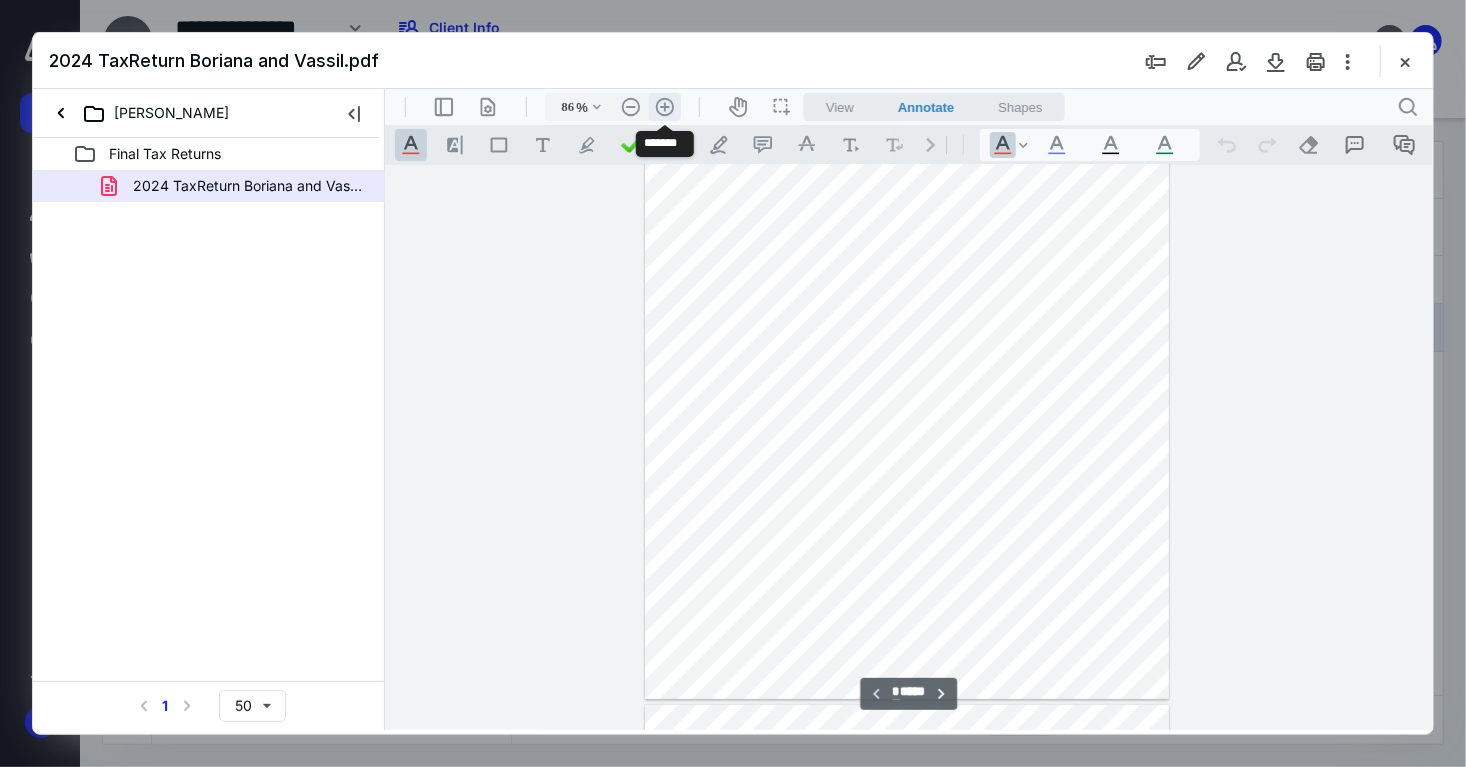 click on ".cls-1{fill:#abb0c4;} icon - header - zoom - in - line" at bounding box center [664, 106] 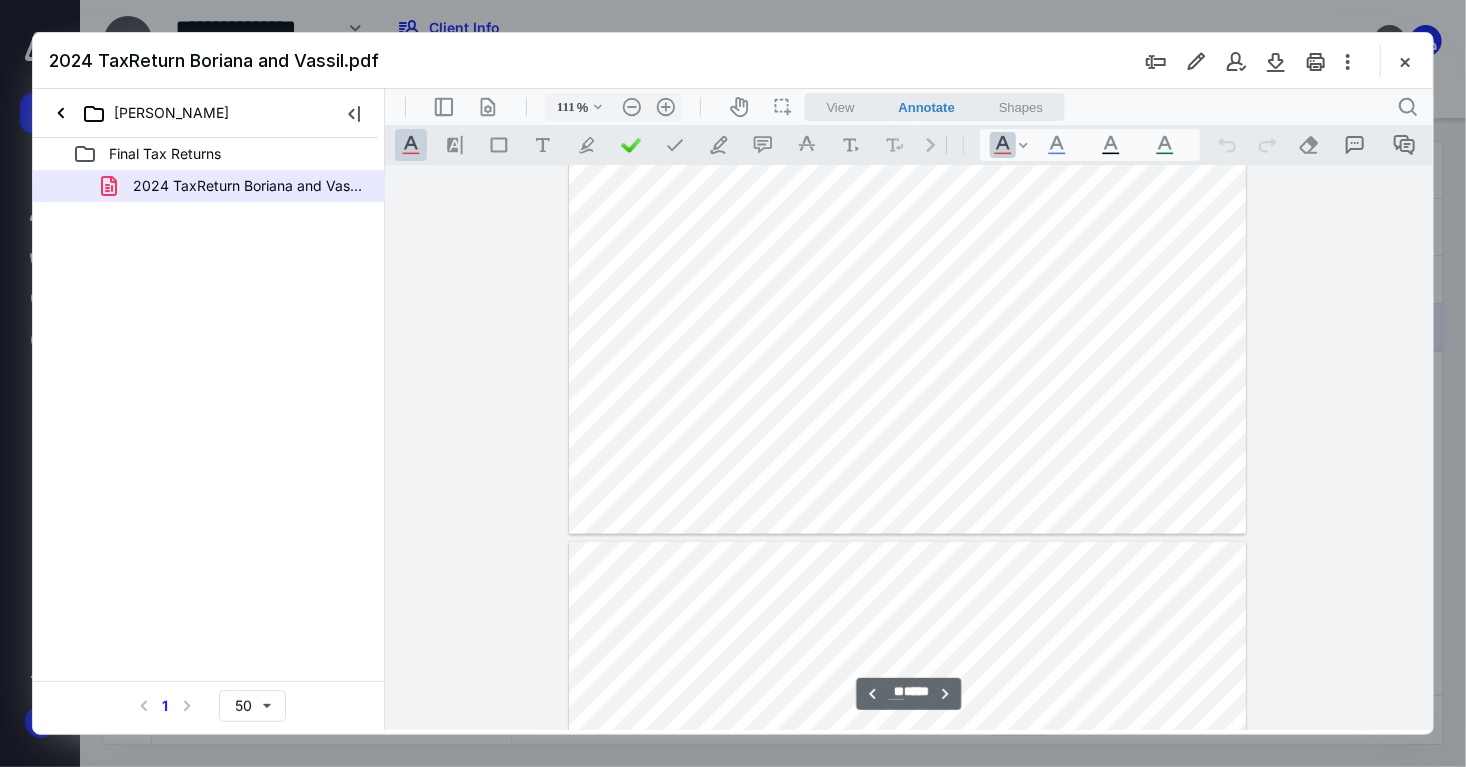 scroll, scrollTop: 8400, scrollLeft: 0, axis: vertical 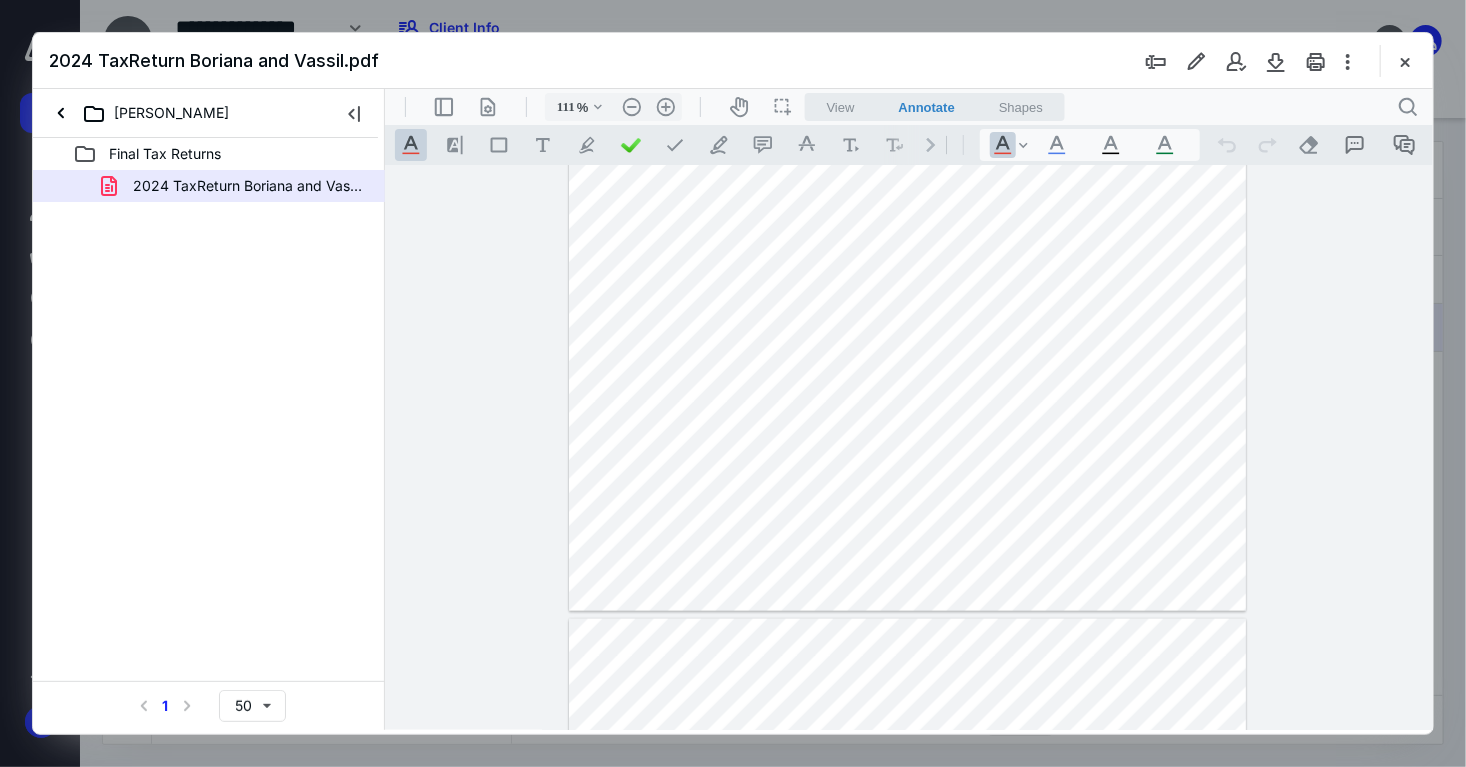 click on "2024 TaxReturn Boriana and Vassil.pdf" at bounding box center (733, 61) 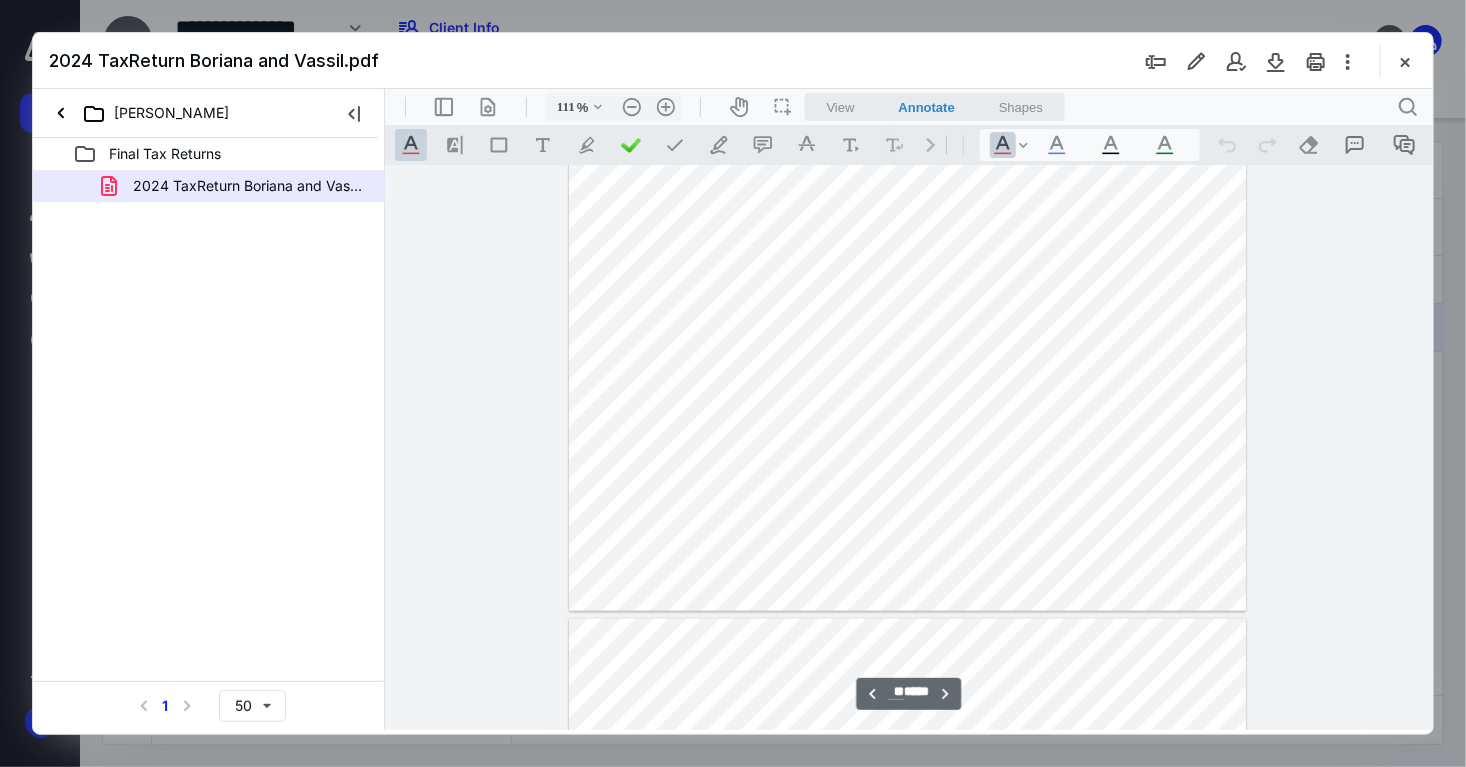 scroll, scrollTop: 9200, scrollLeft: 0, axis: vertical 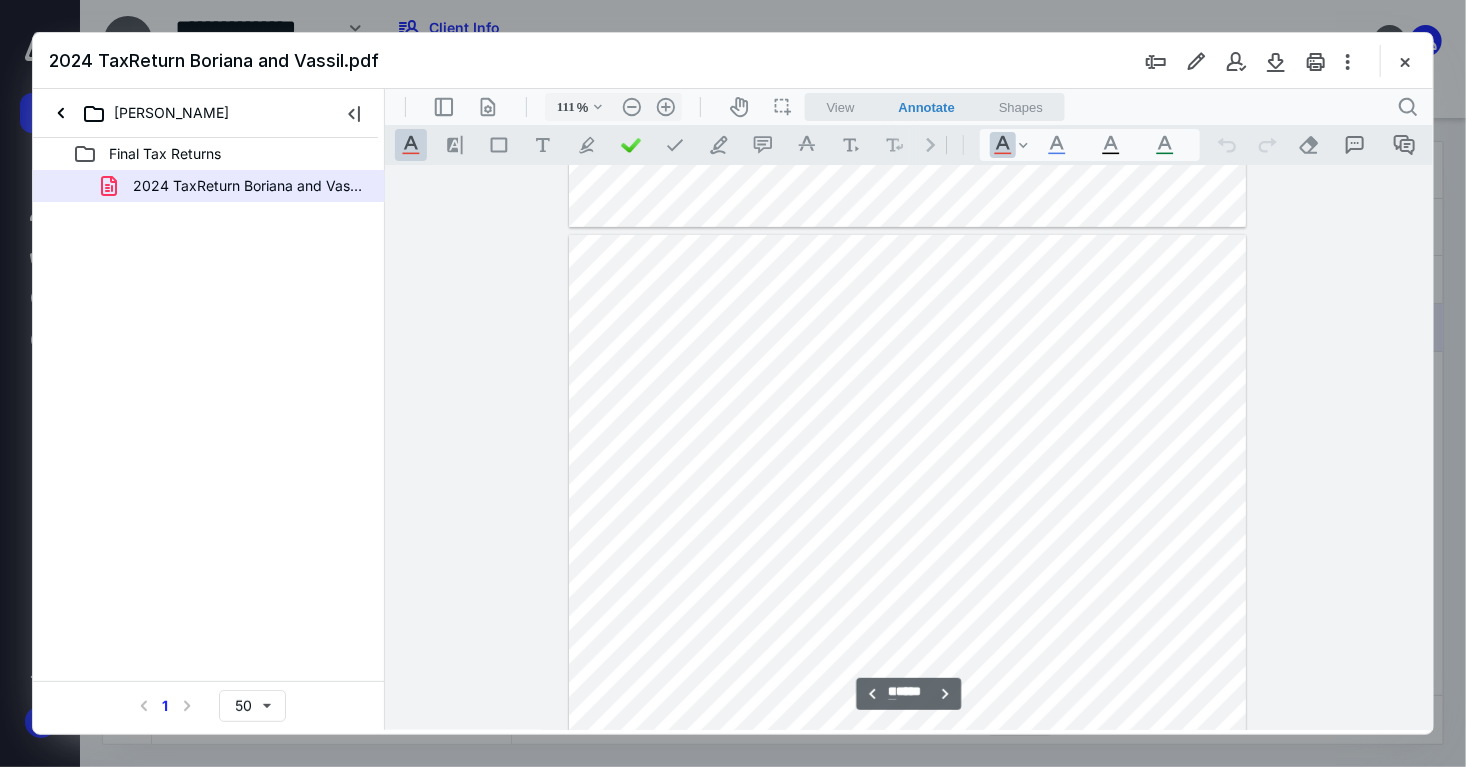 type on "*" 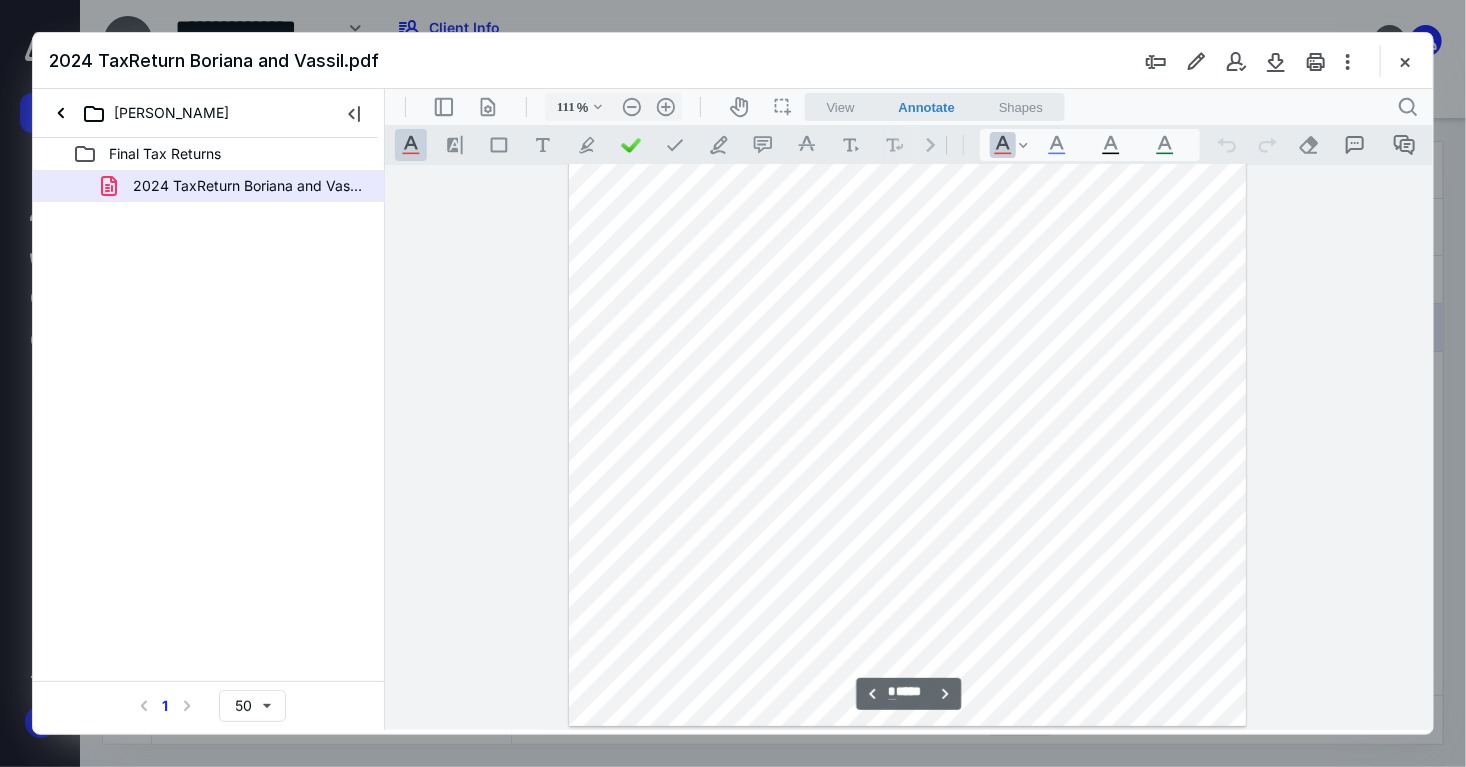 scroll, scrollTop: 7400, scrollLeft: 0, axis: vertical 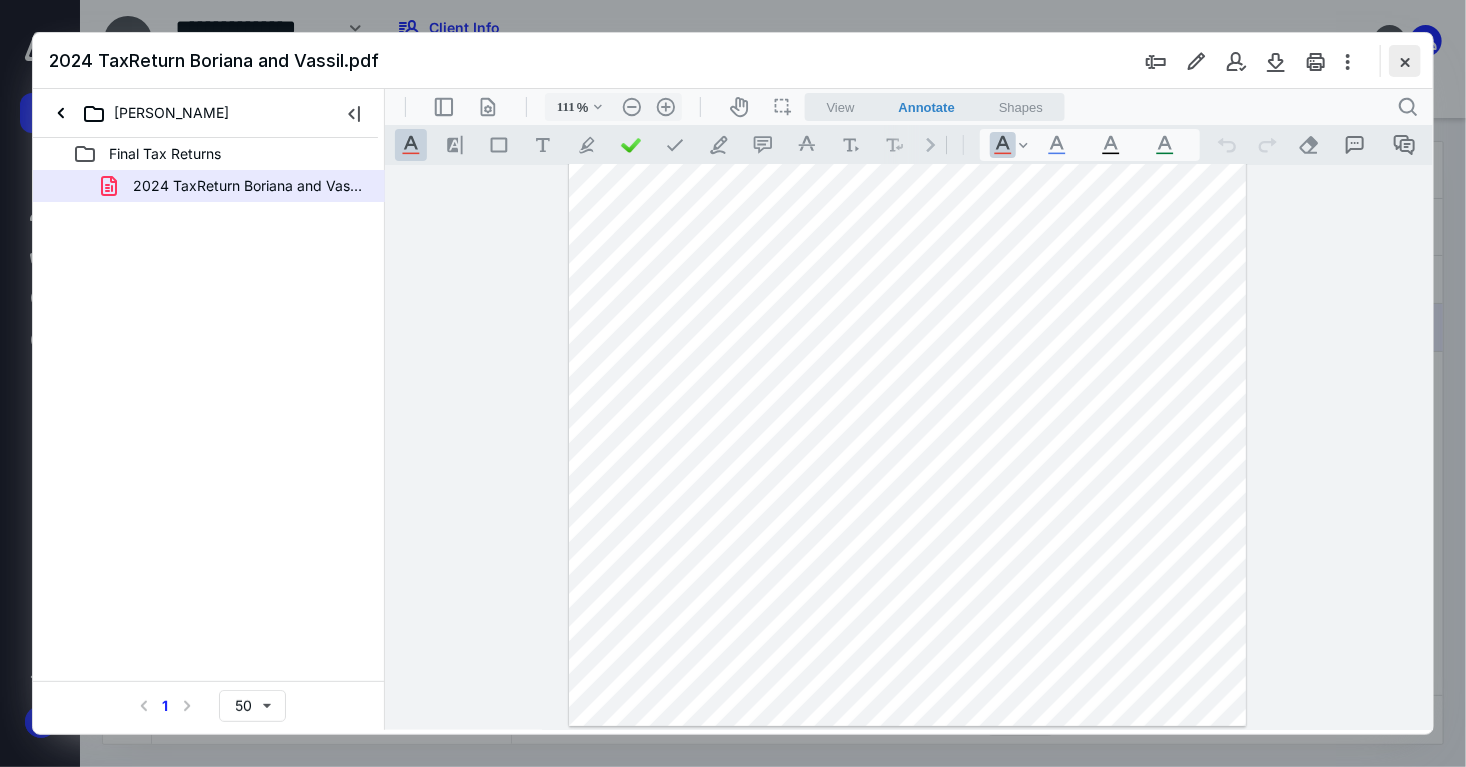 click at bounding box center [1405, 61] 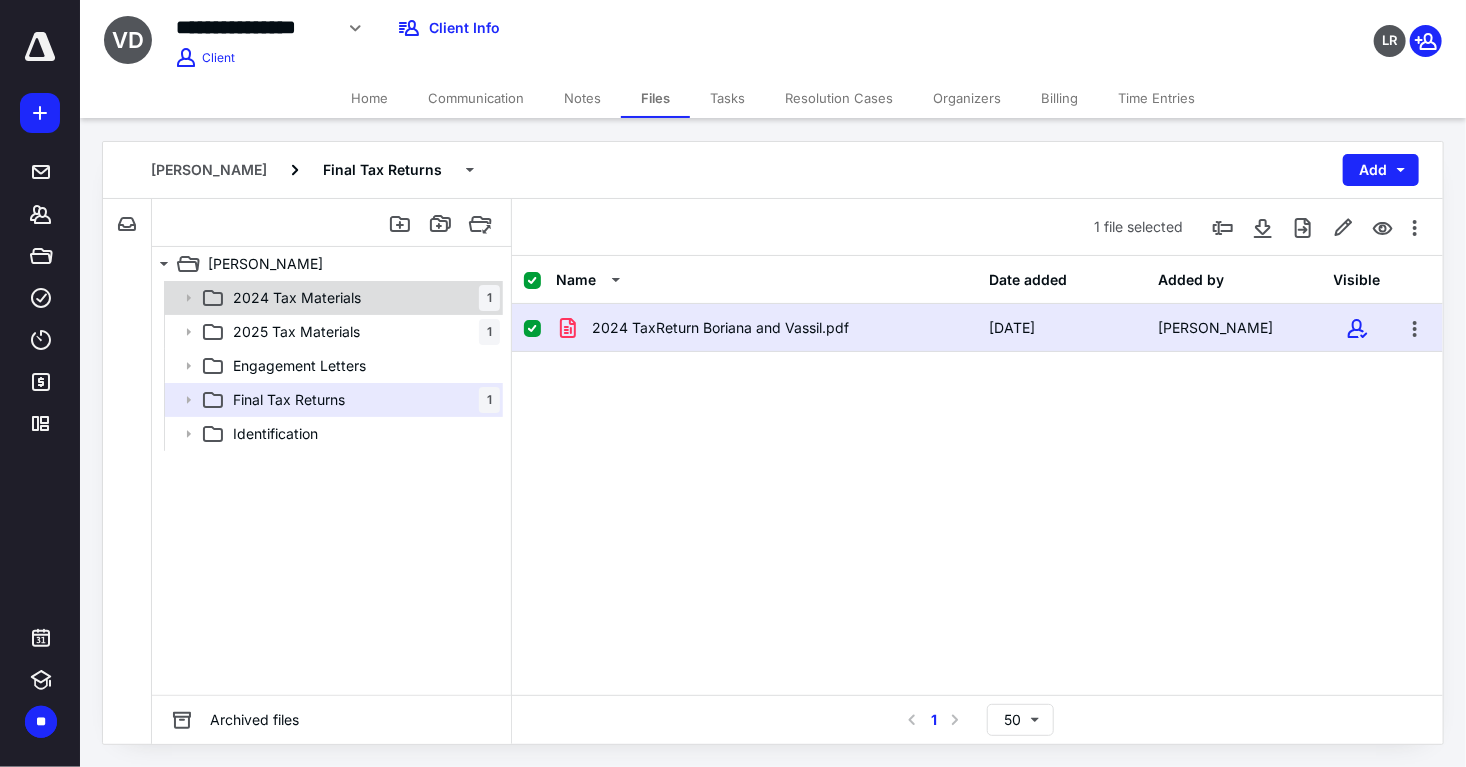 click on "2024 Tax Materials 1" at bounding box center [362, 298] 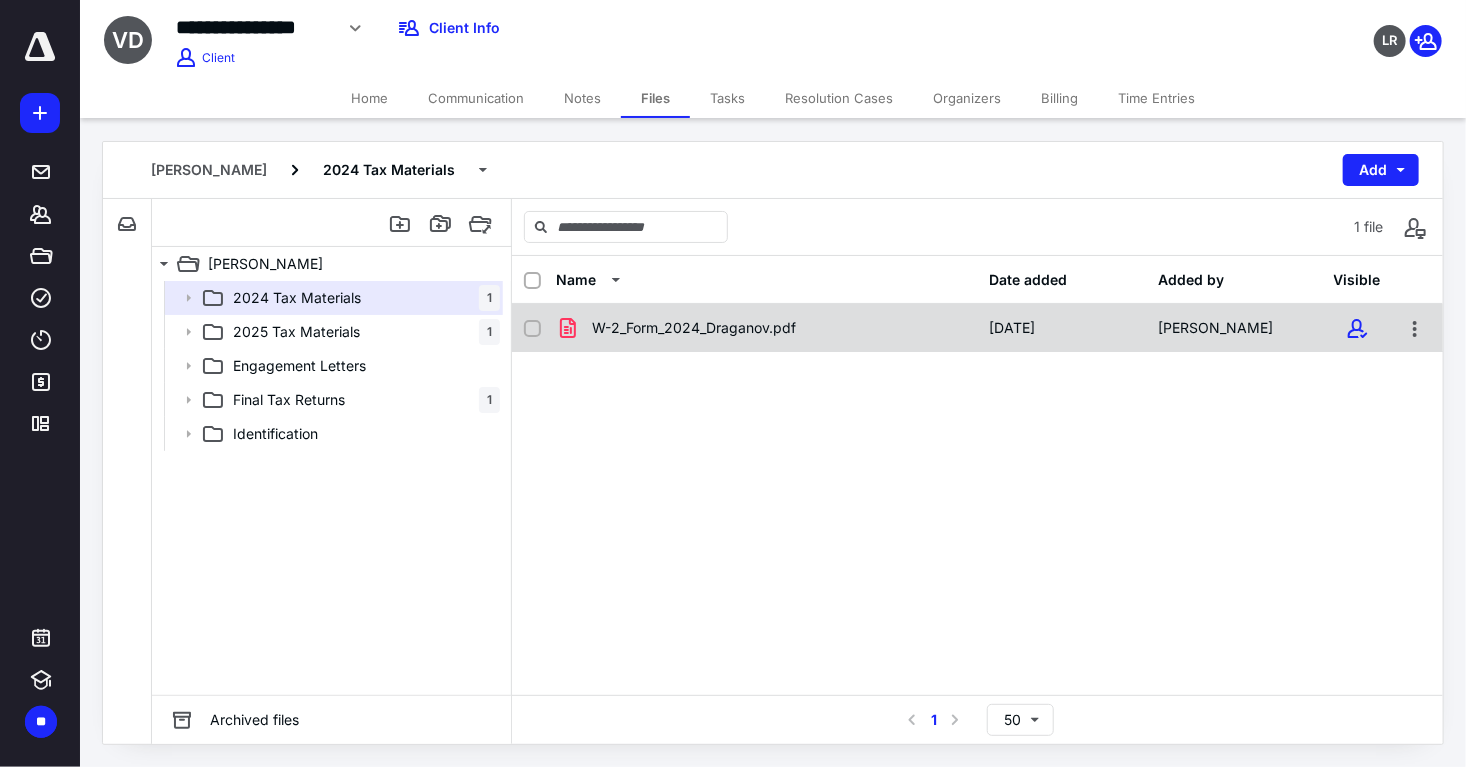 click on "W-2_Form_2024_Draganov.pdf" at bounding box center [694, 328] 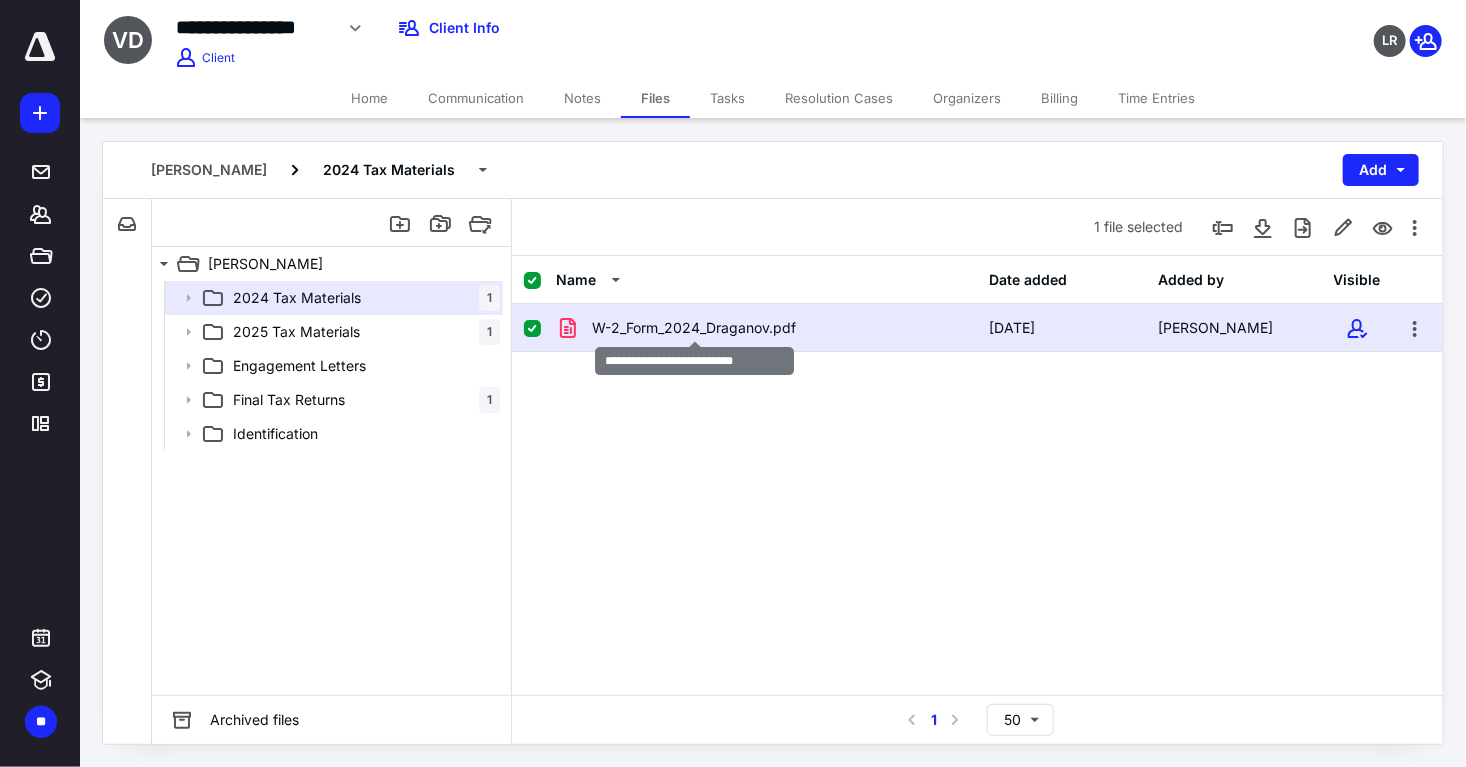 click on "W-2_Form_2024_Draganov.pdf" at bounding box center (694, 328) 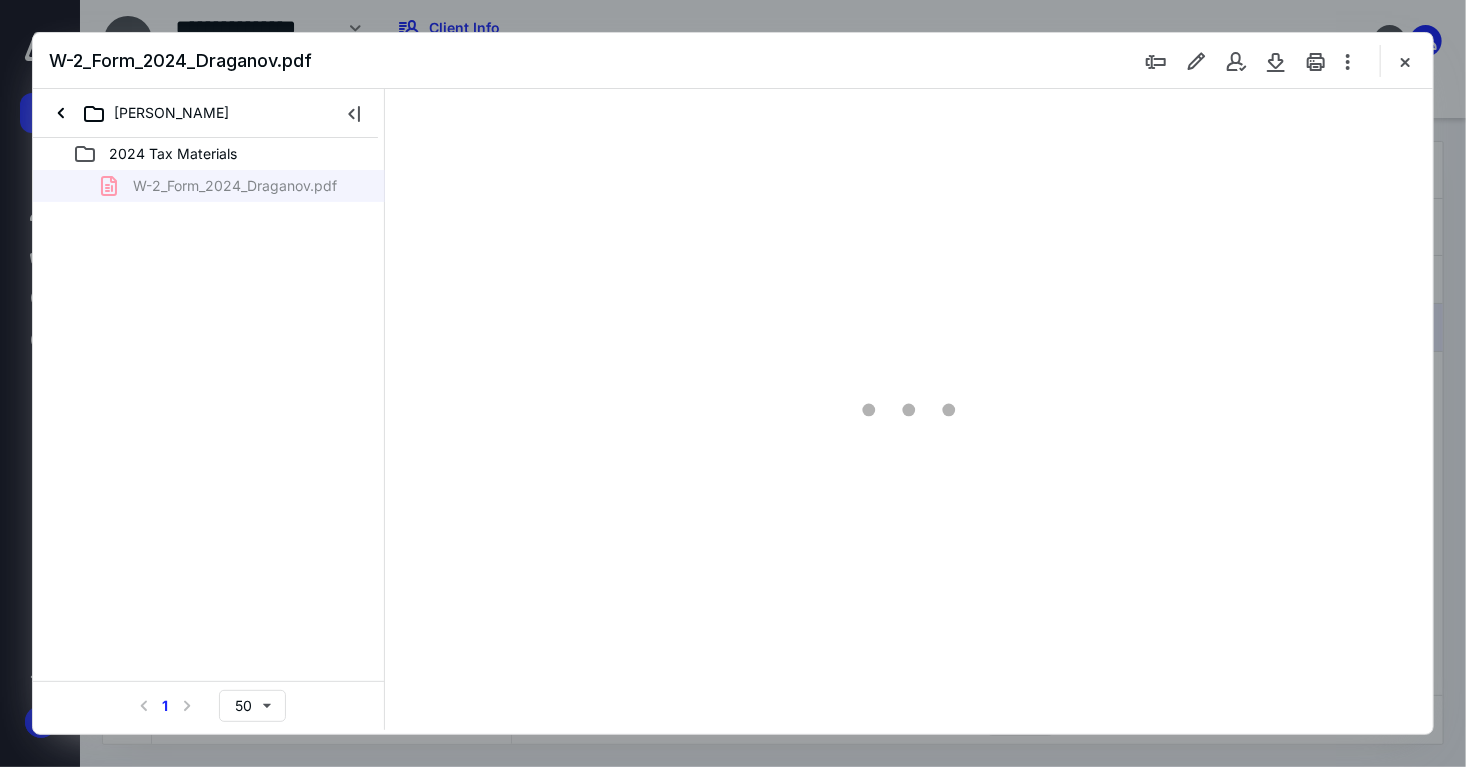 scroll, scrollTop: 0, scrollLeft: 0, axis: both 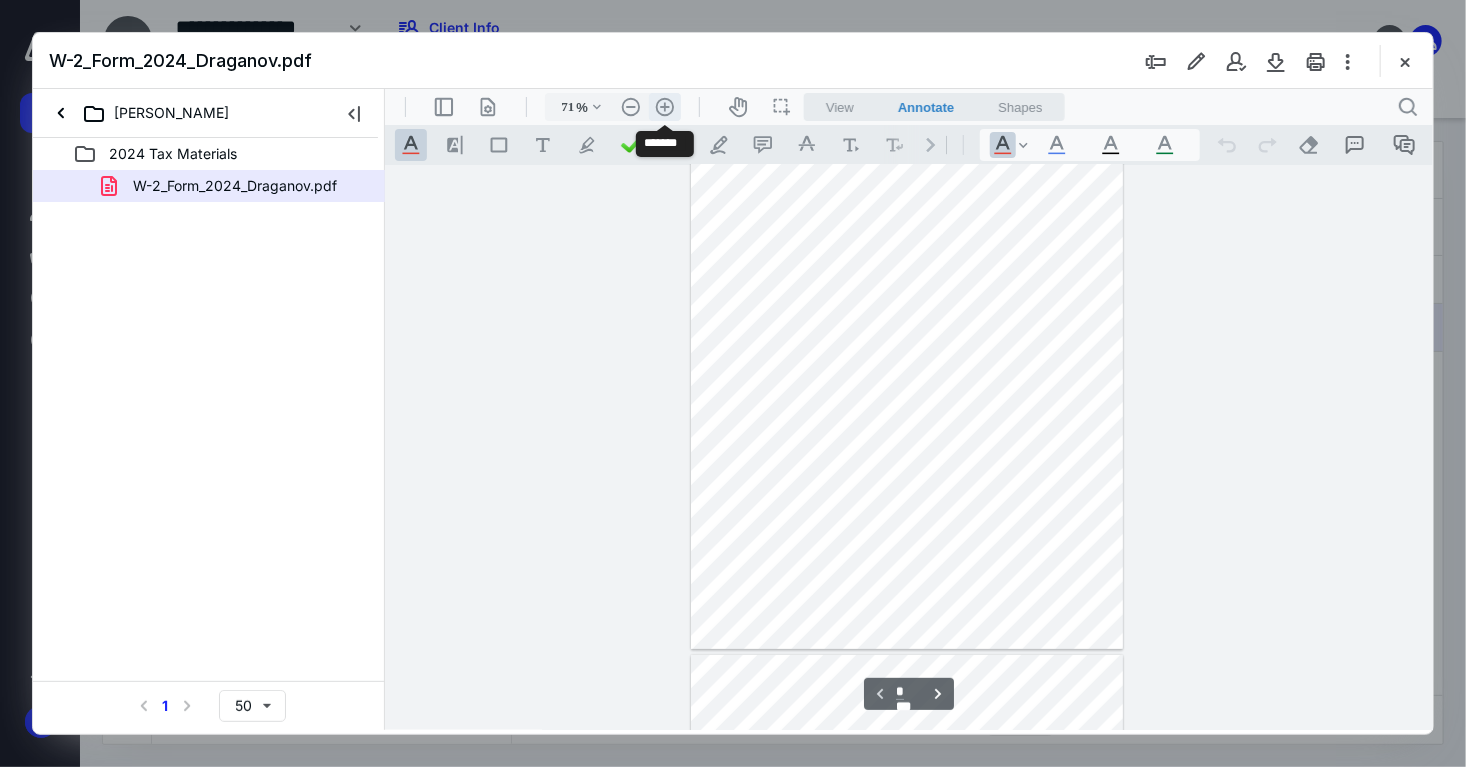 click on ".cls-1{fill:#abb0c4;} icon - header - zoom - in - line" at bounding box center [664, 106] 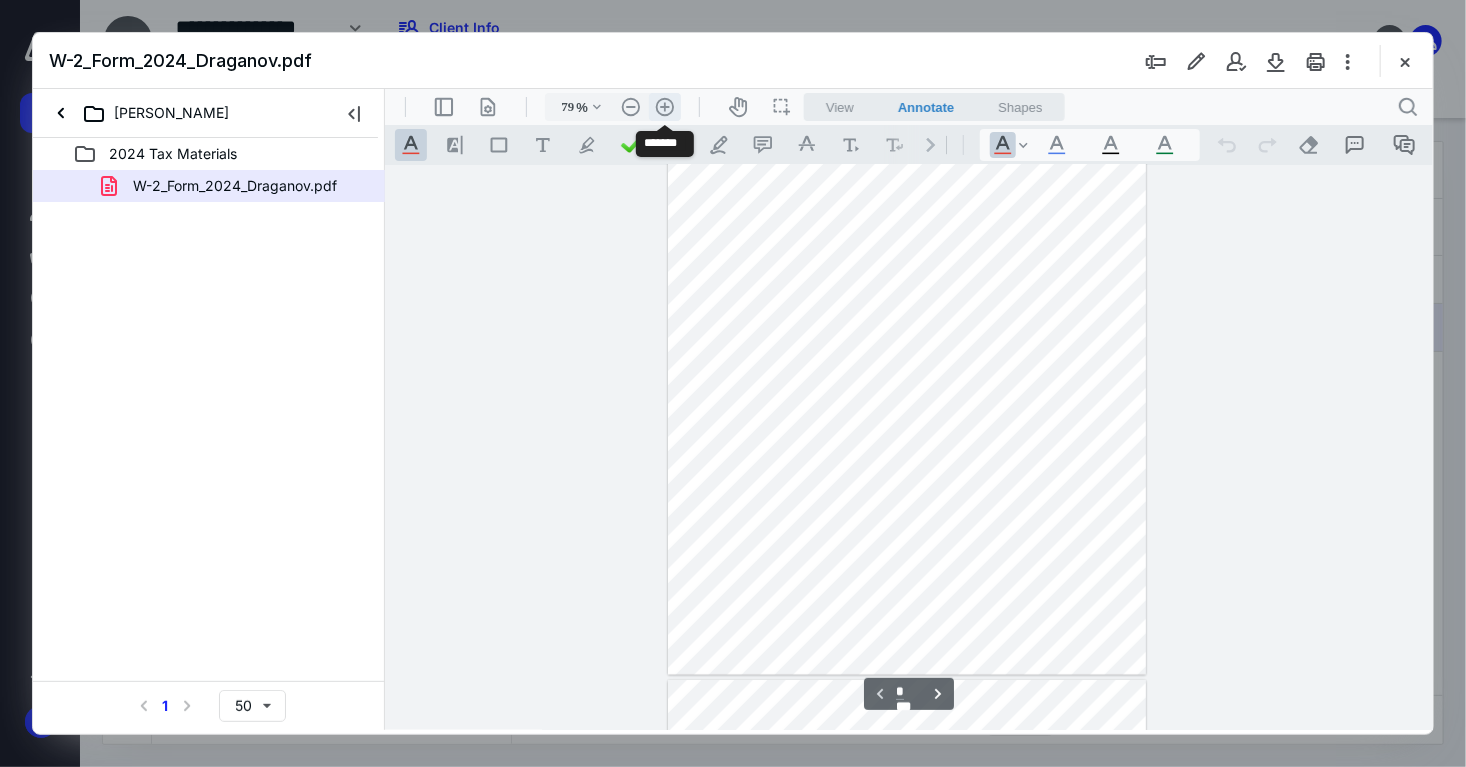 click on ".cls-1{fill:#abb0c4;} icon - header - zoom - in - line" at bounding box center [664, 106] 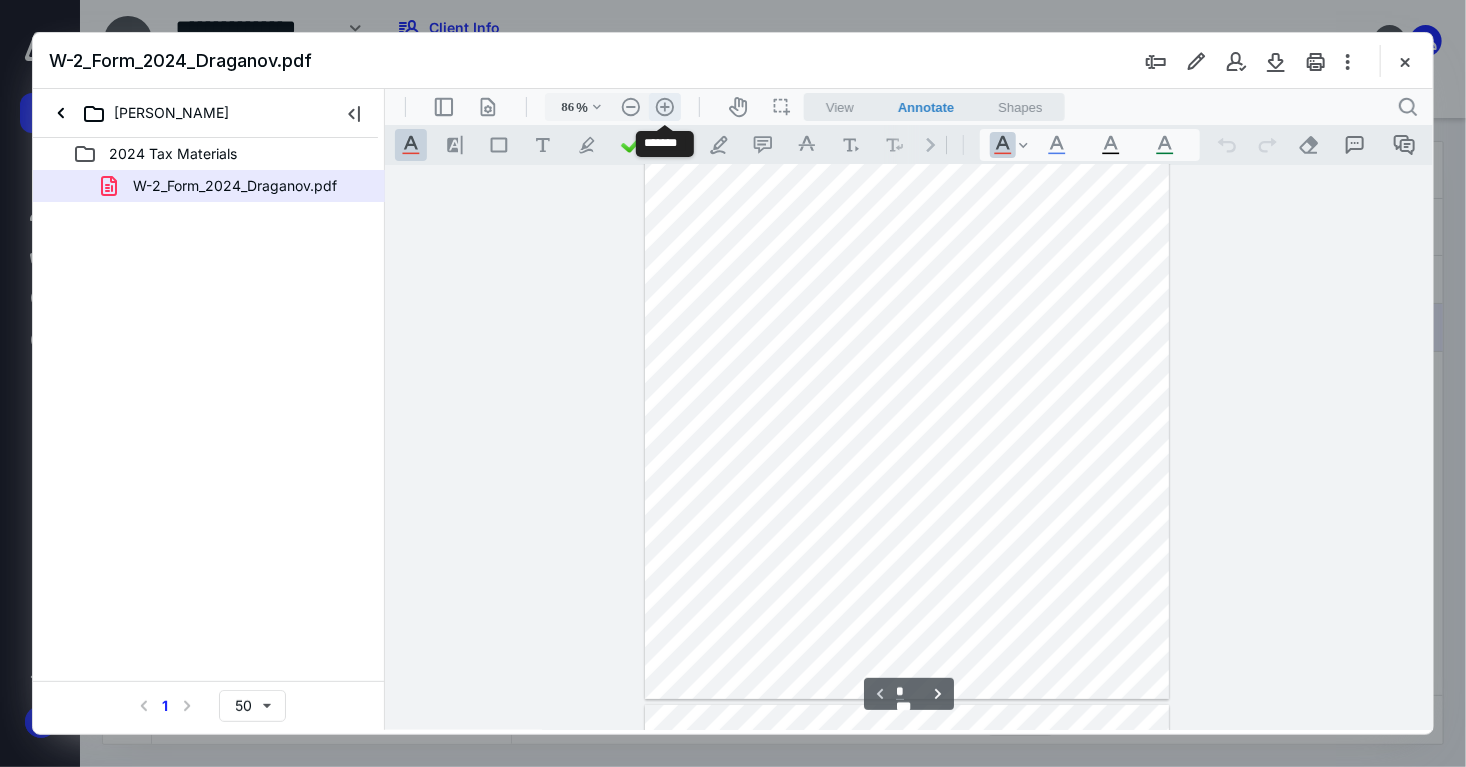 click on ".cls-1{fill:#abb0c4;} icon - header - zoom - in - line" at bounding box center [664, 106] 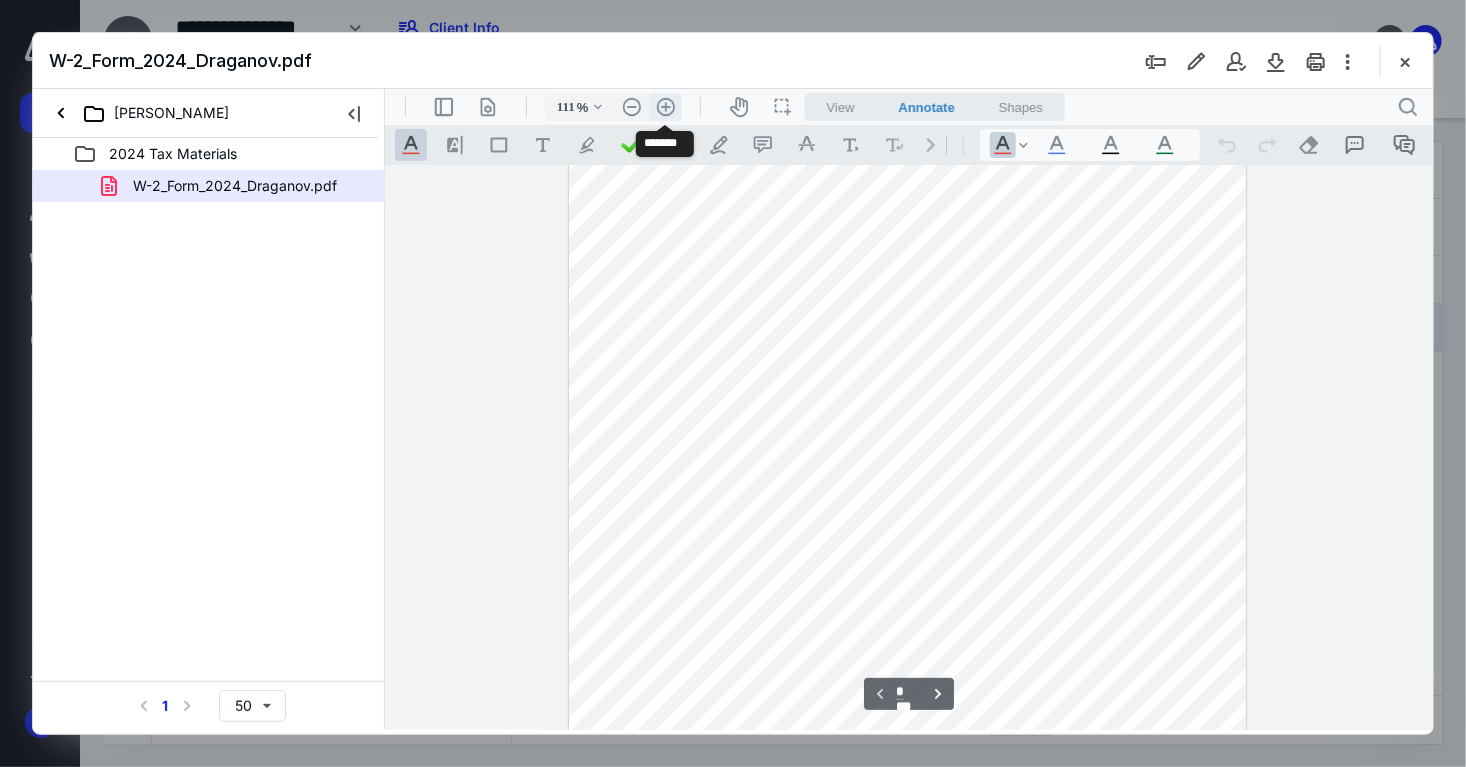click on ".cls-1{fill:#abb0c4;} icon - header - zoom - in - line" at bounding box center [665, 106] 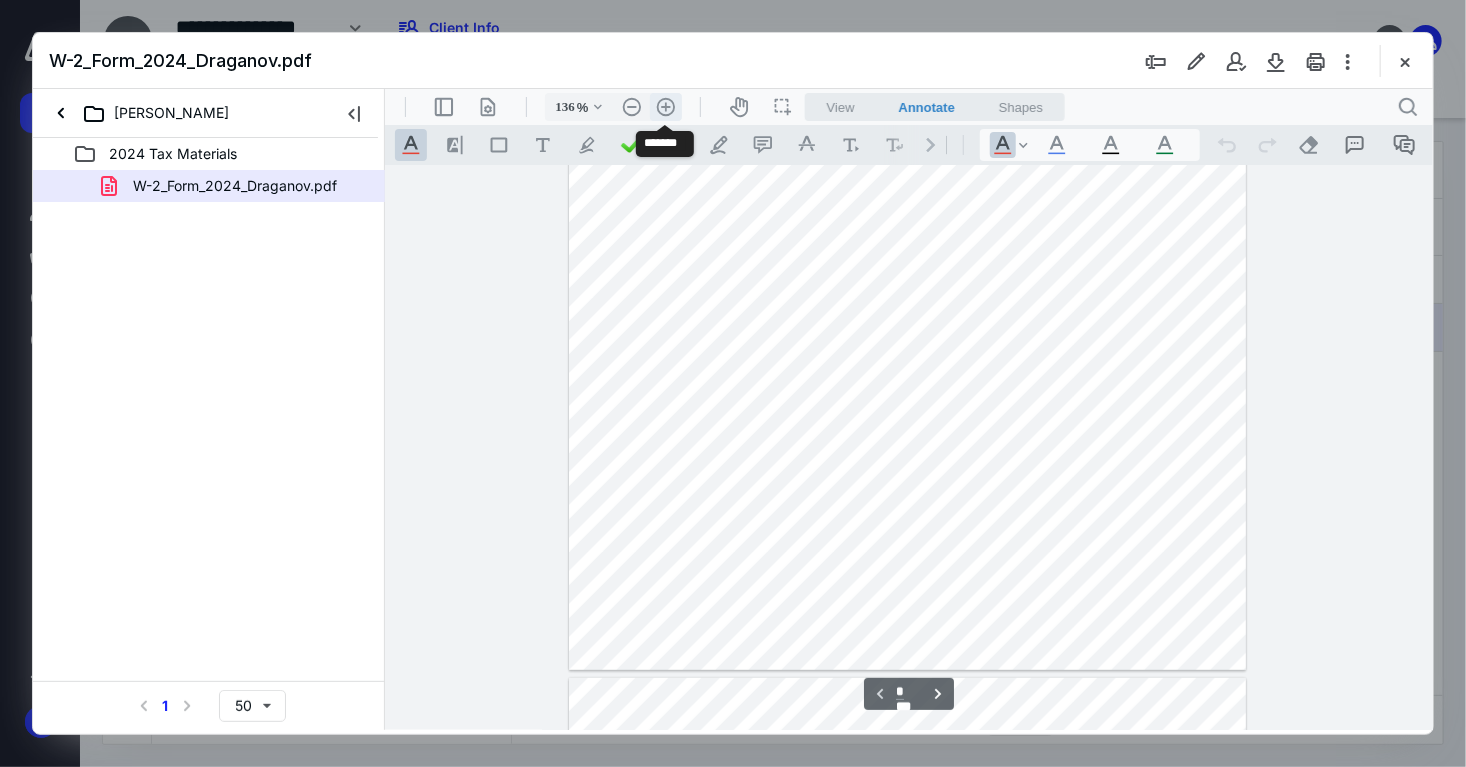 click on ".cls-1{fill:#abb0c4;} icon - header - zoom - in - line" at bounding box center (665, 106) 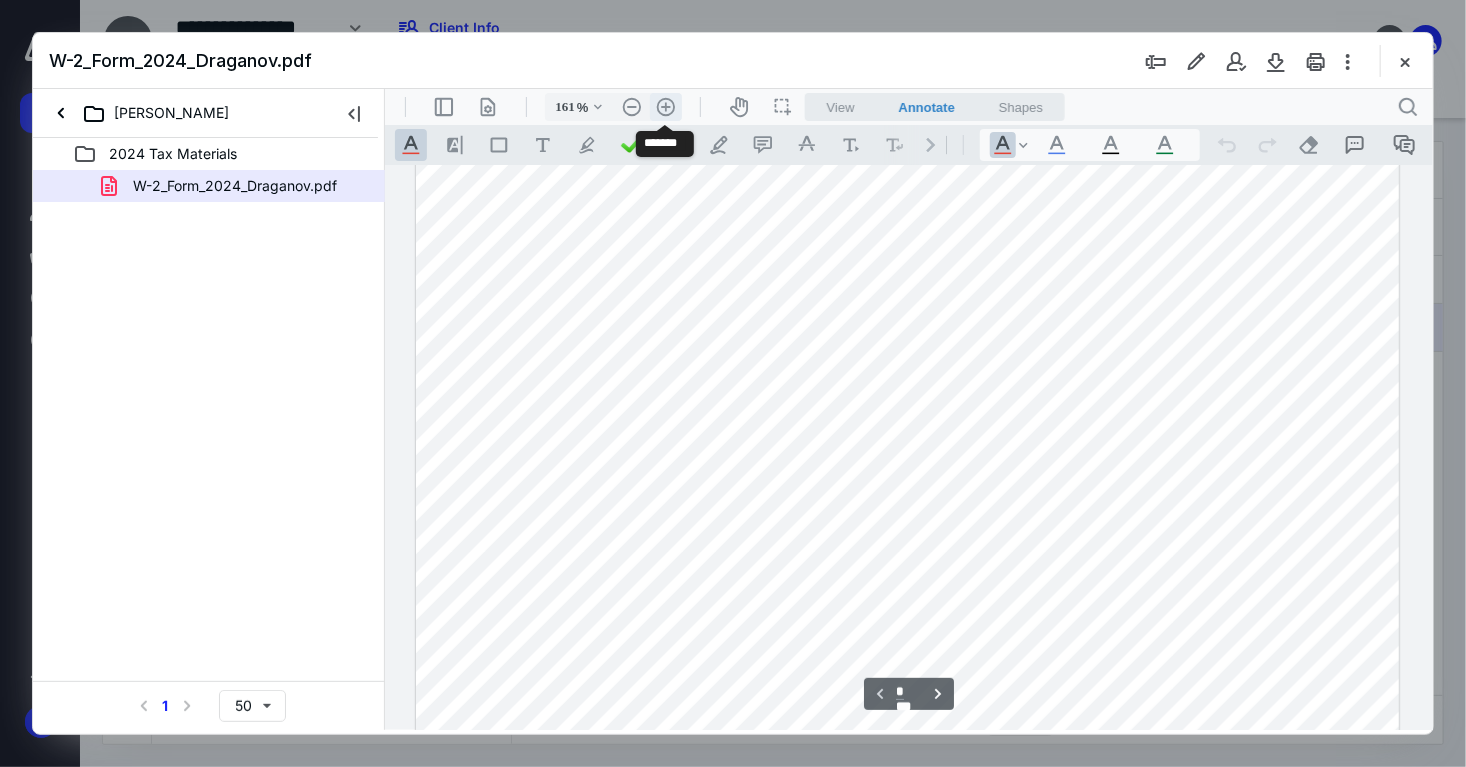 scroll, scrollTop: 491, scrollLeft: 0, axis: vertical 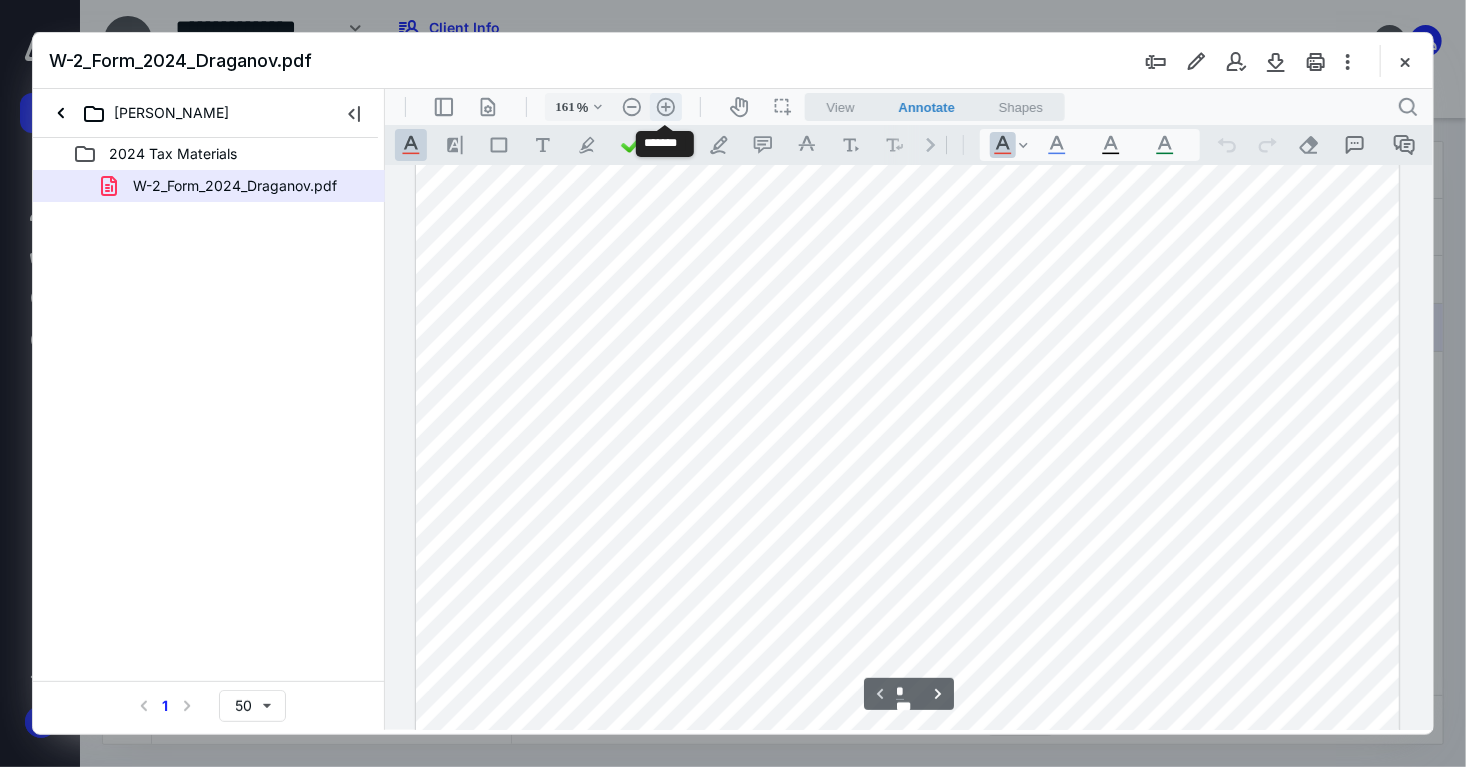 click on ".cls-1{fill:#abb0c4;} icon - header - zoom - in - line" at bounding box center [665, 106] 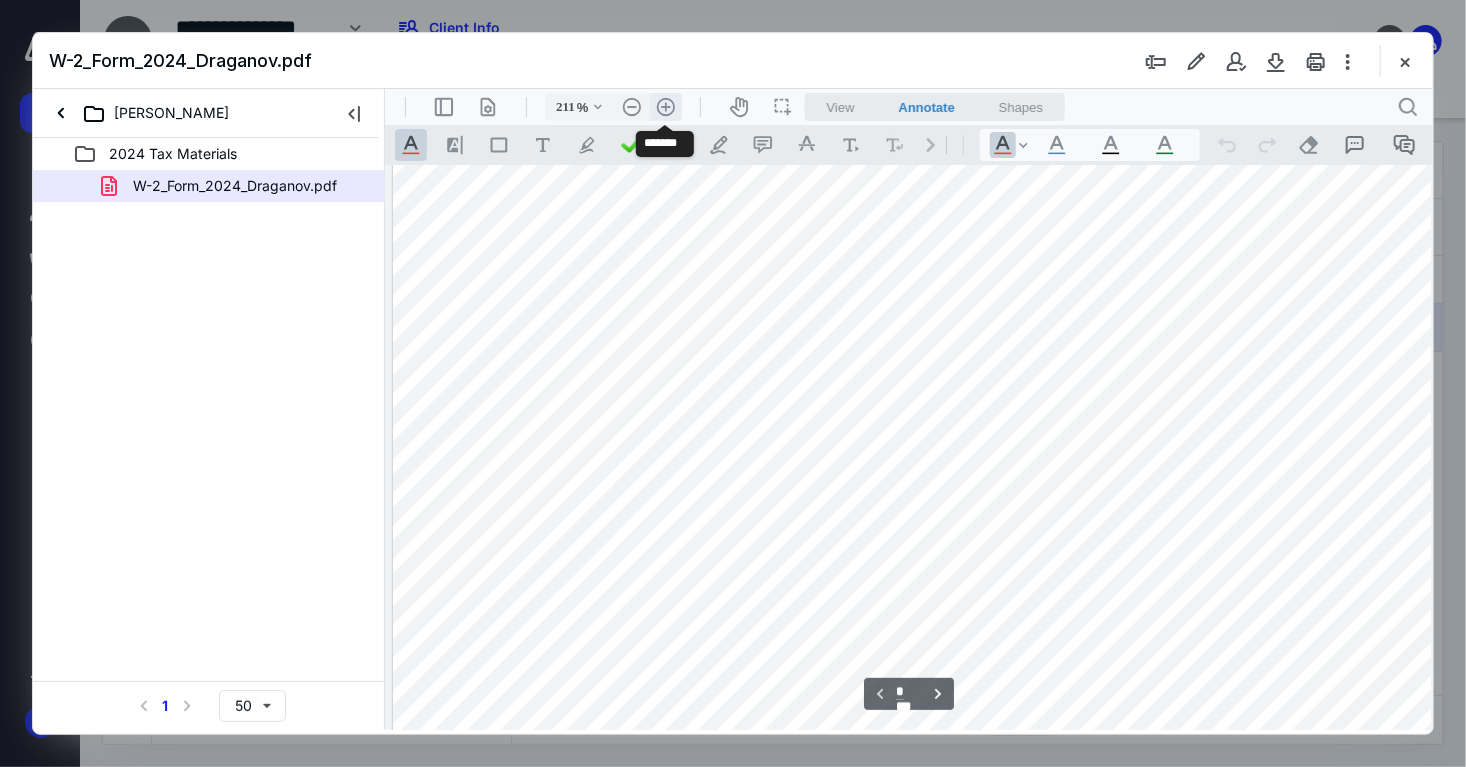 scroll, scrollTop: 720, scrollLeft: 134, axis: both 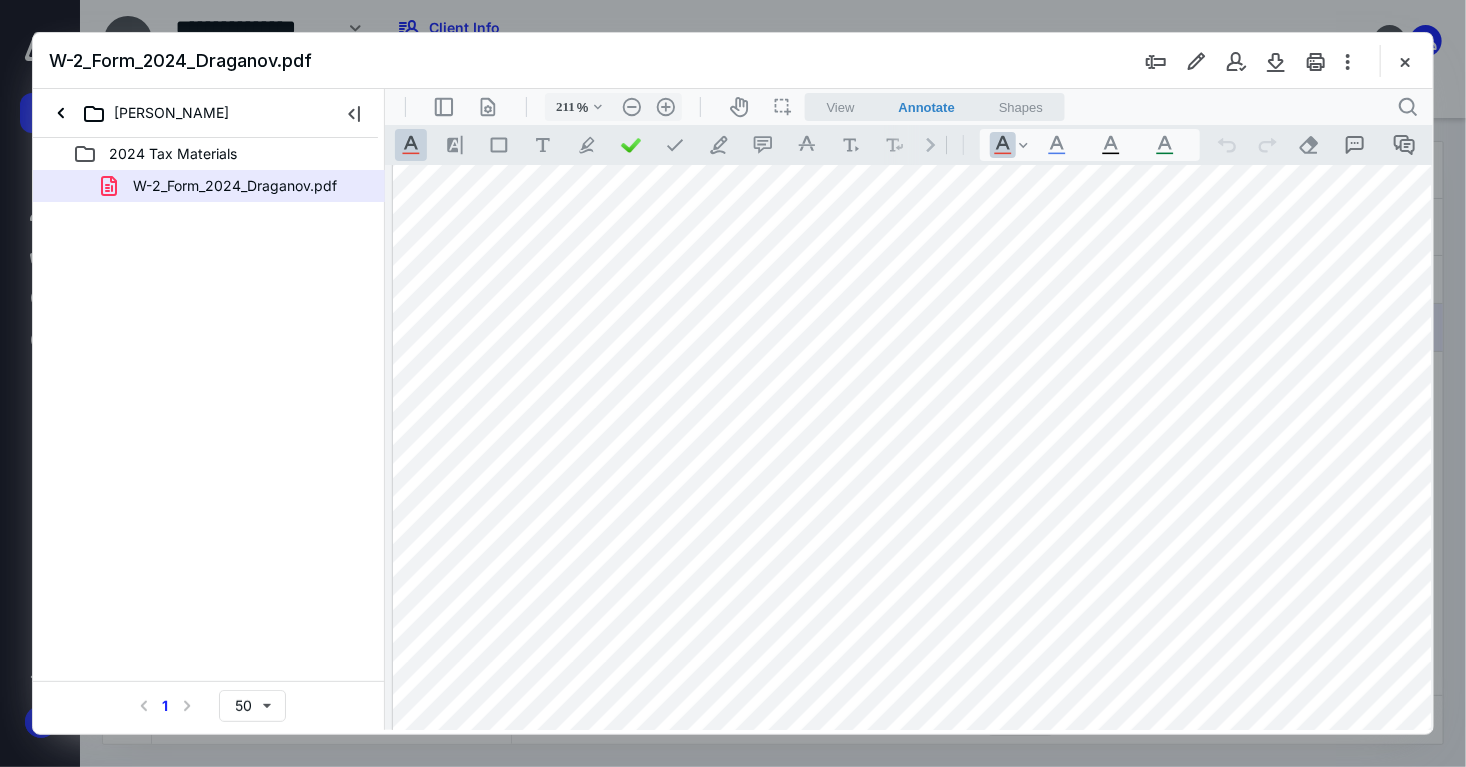 click at bounding box center [1037, 486] 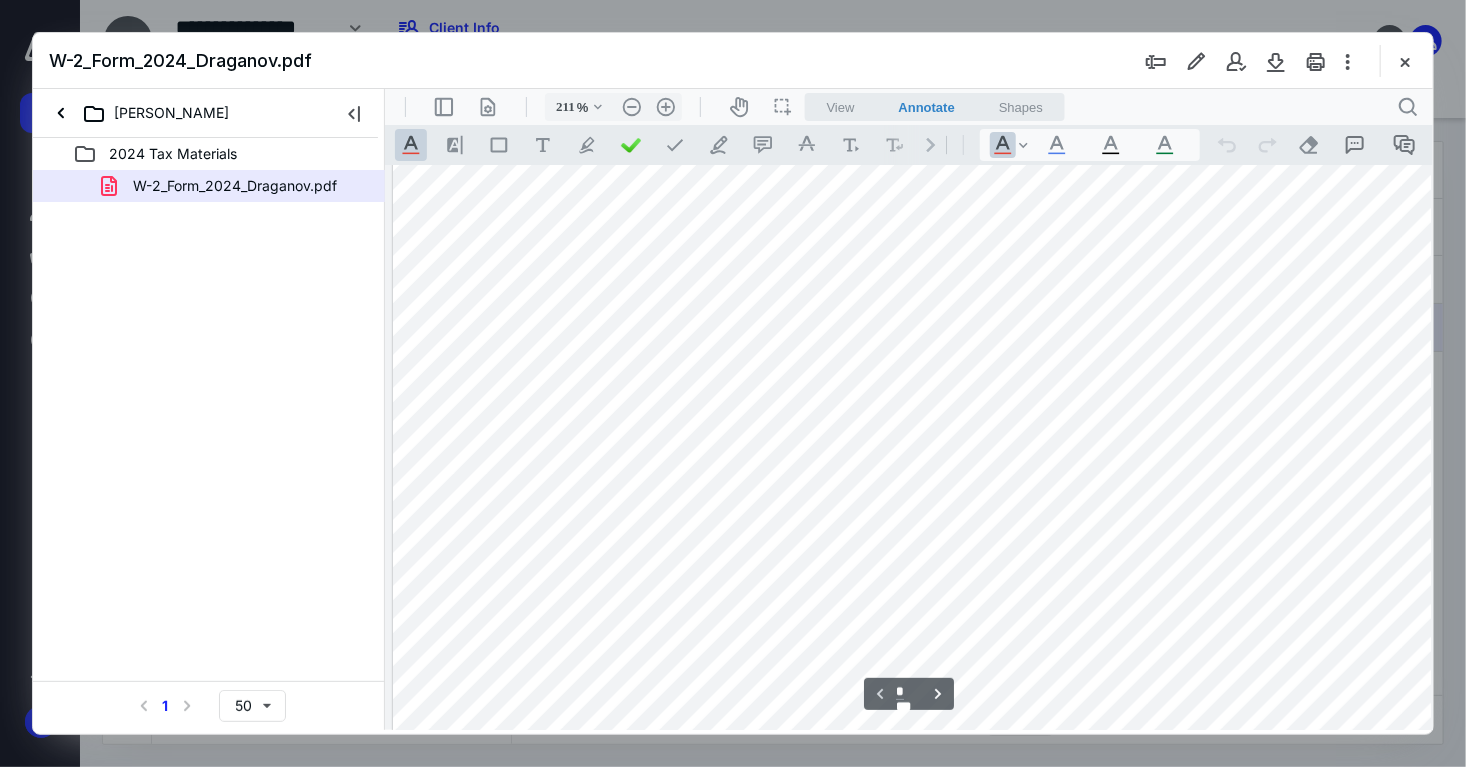 scroll, scrollTop: 0, scrollLeft: 0, axis: both 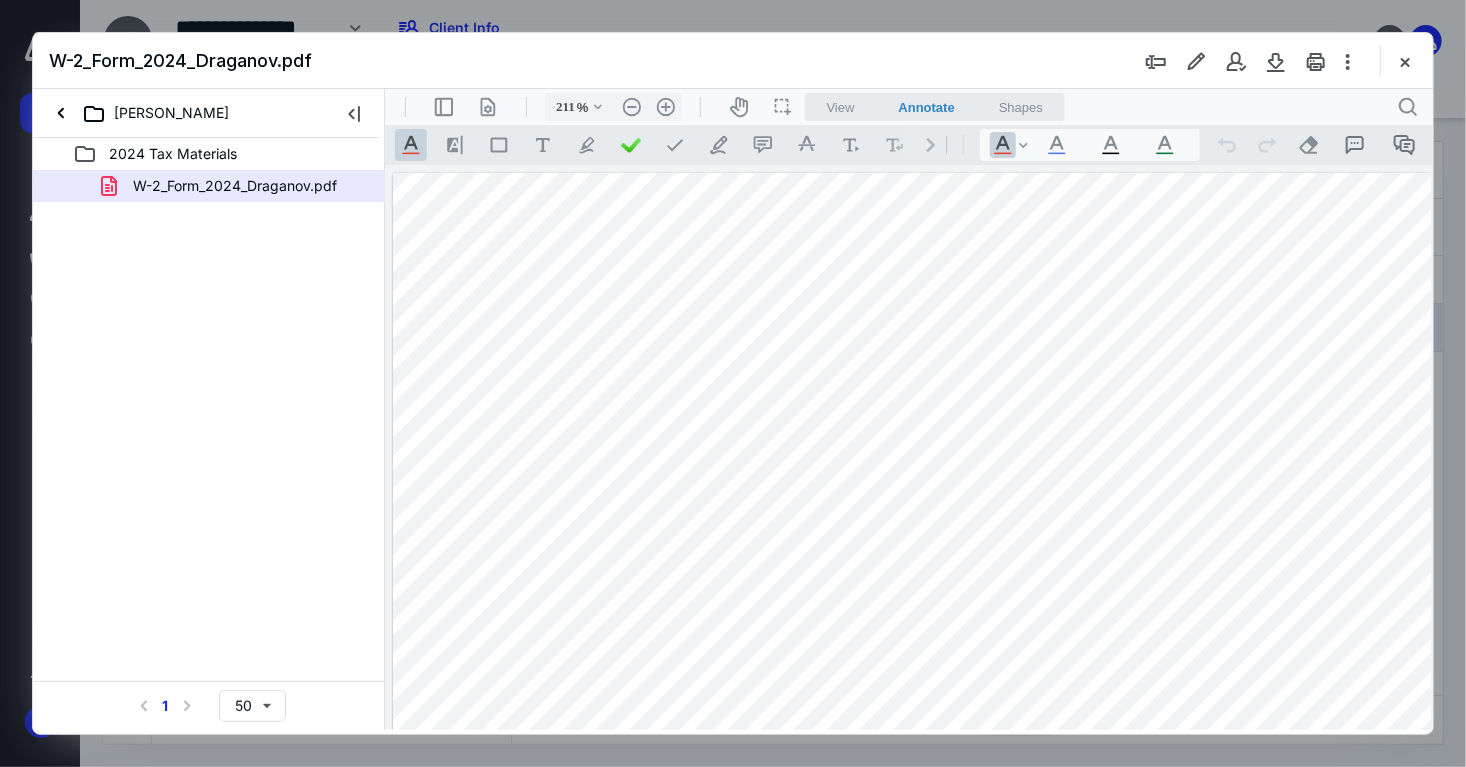 click on "2024 Tax Materials W-2_Form_2024_Draganov.pdf Select a page number for more results 1 50" at bounding box center [209, 434] 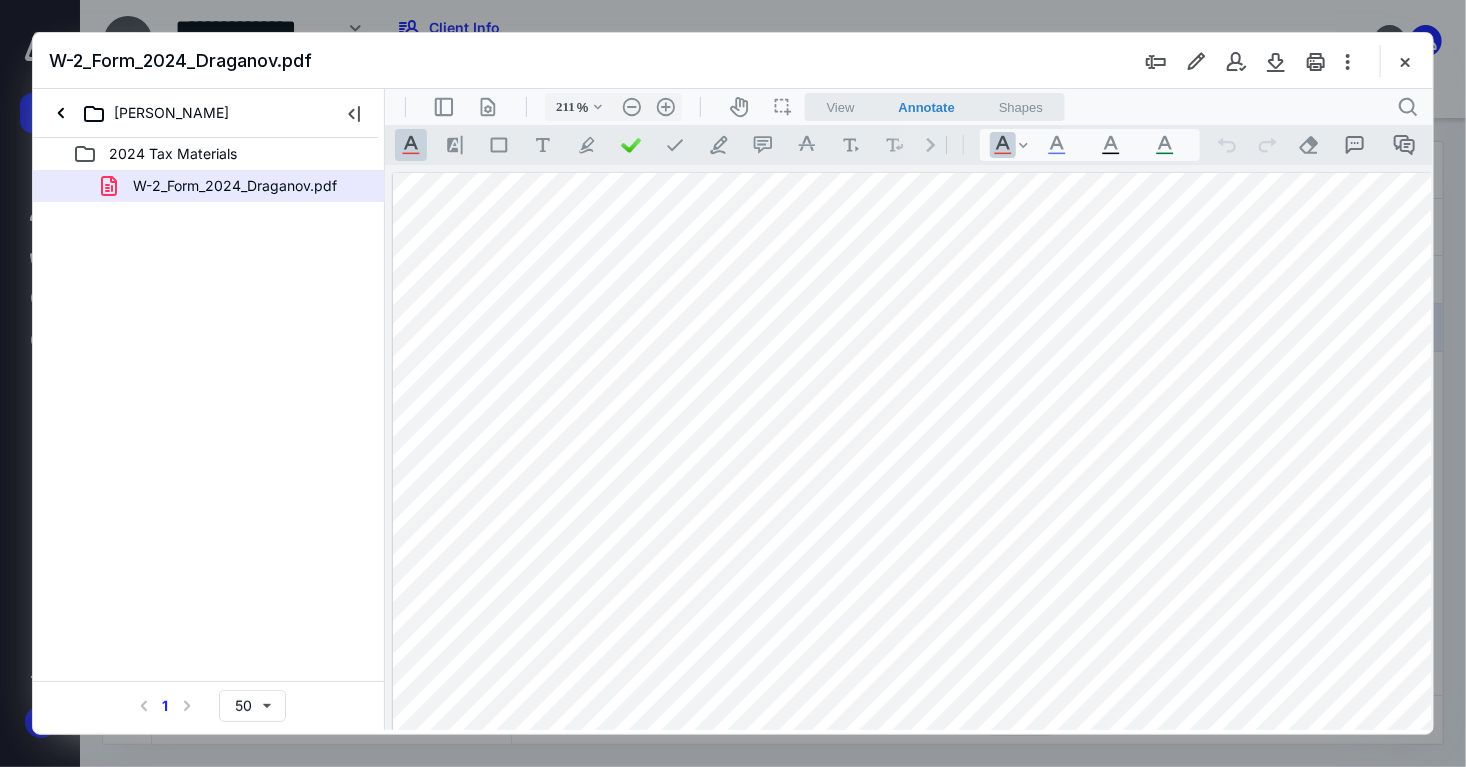 click on "W-2_Form_2024_Draganov.pdf" at bounding box center [733, 61] 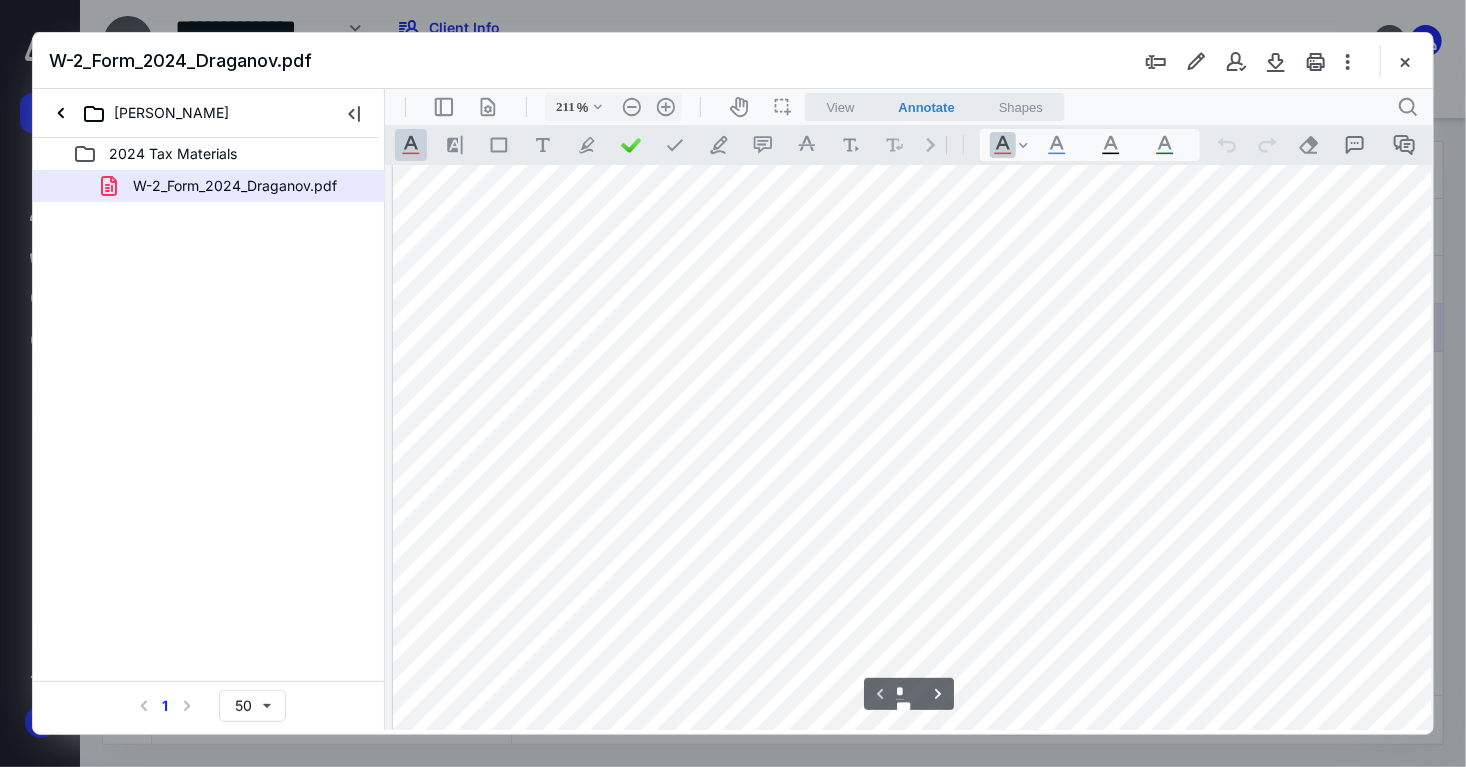 scroll, scrollTop: 400, scrollLeft: 0, axis: vertical 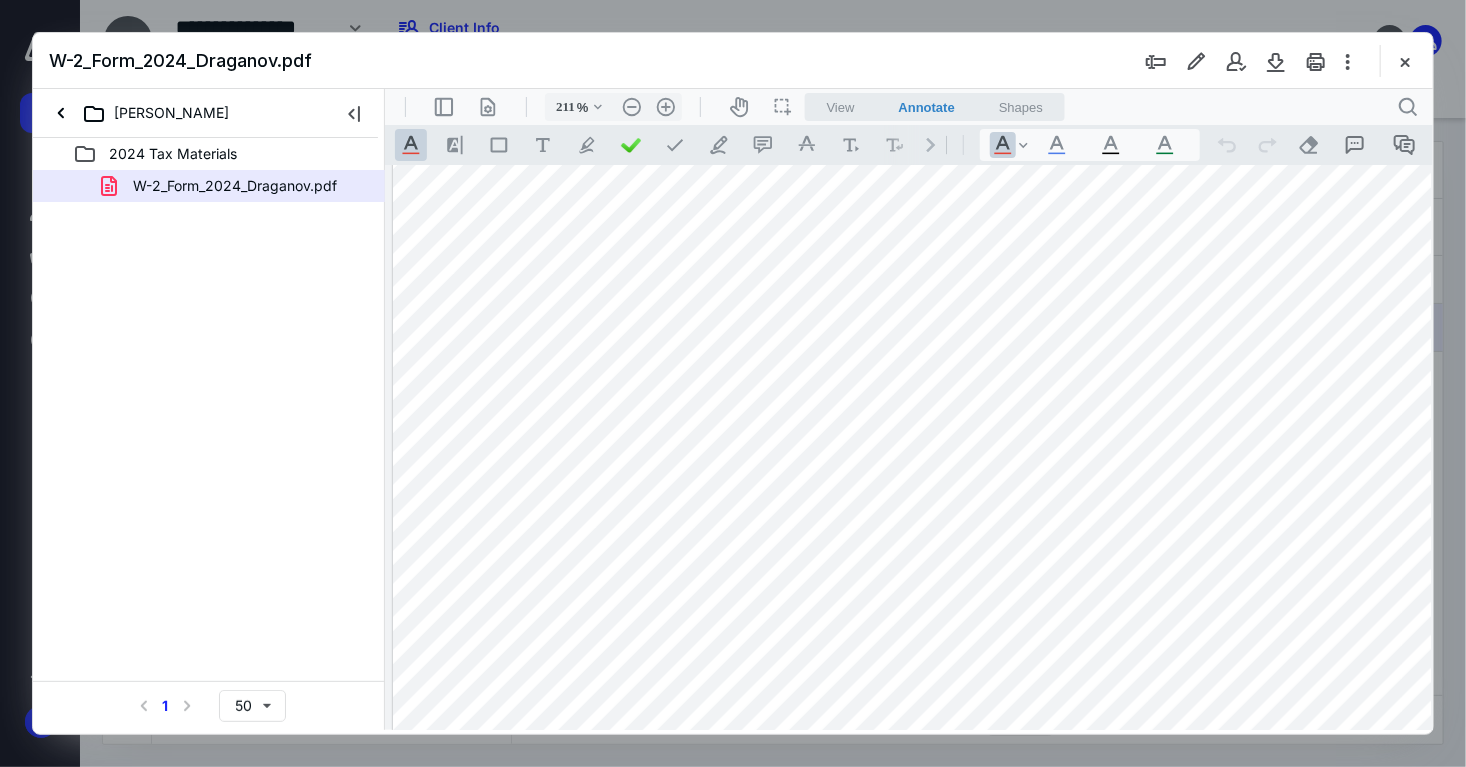 click at bounding box center (1037, 606) 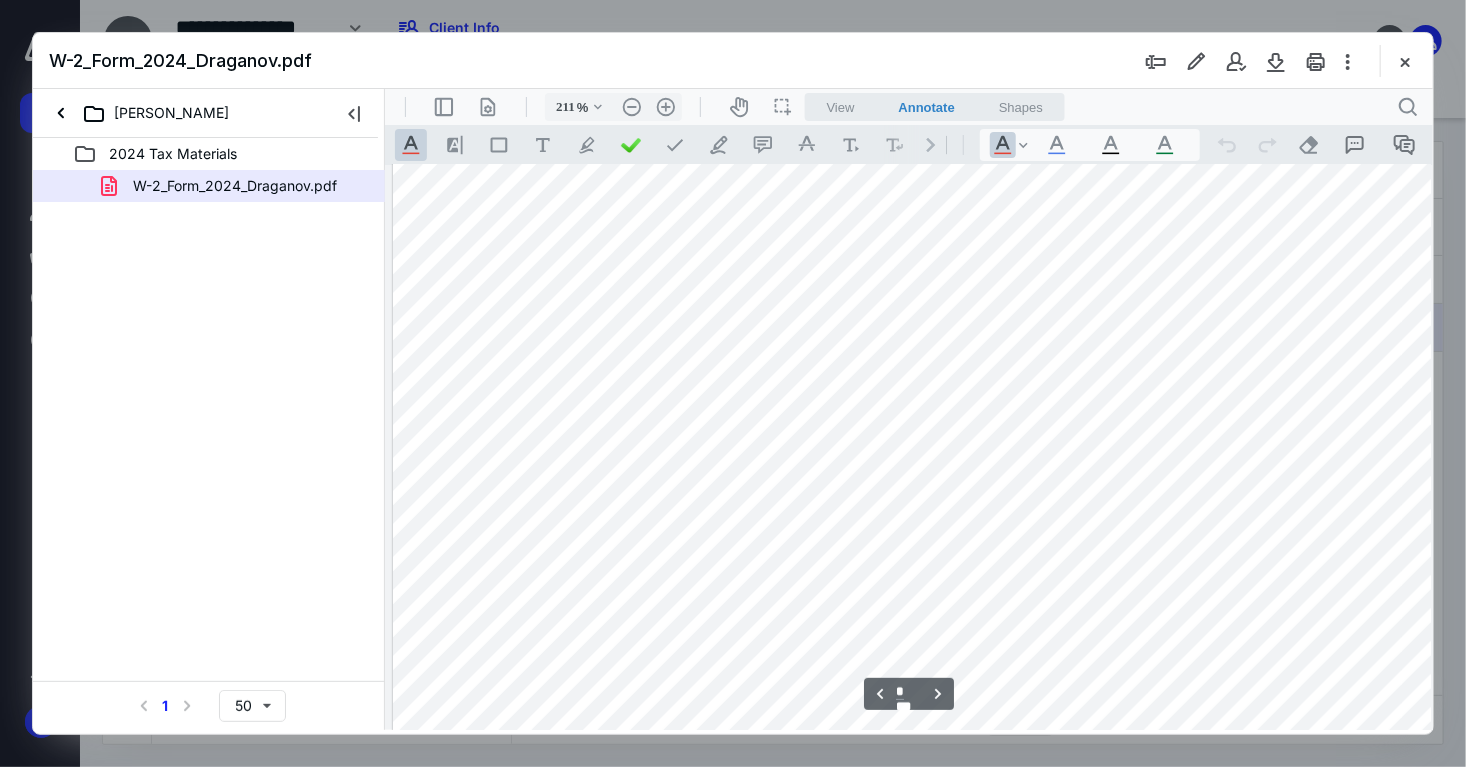 scroll, scrollTop: 3600, scrollLeft: 0, axis: vertical 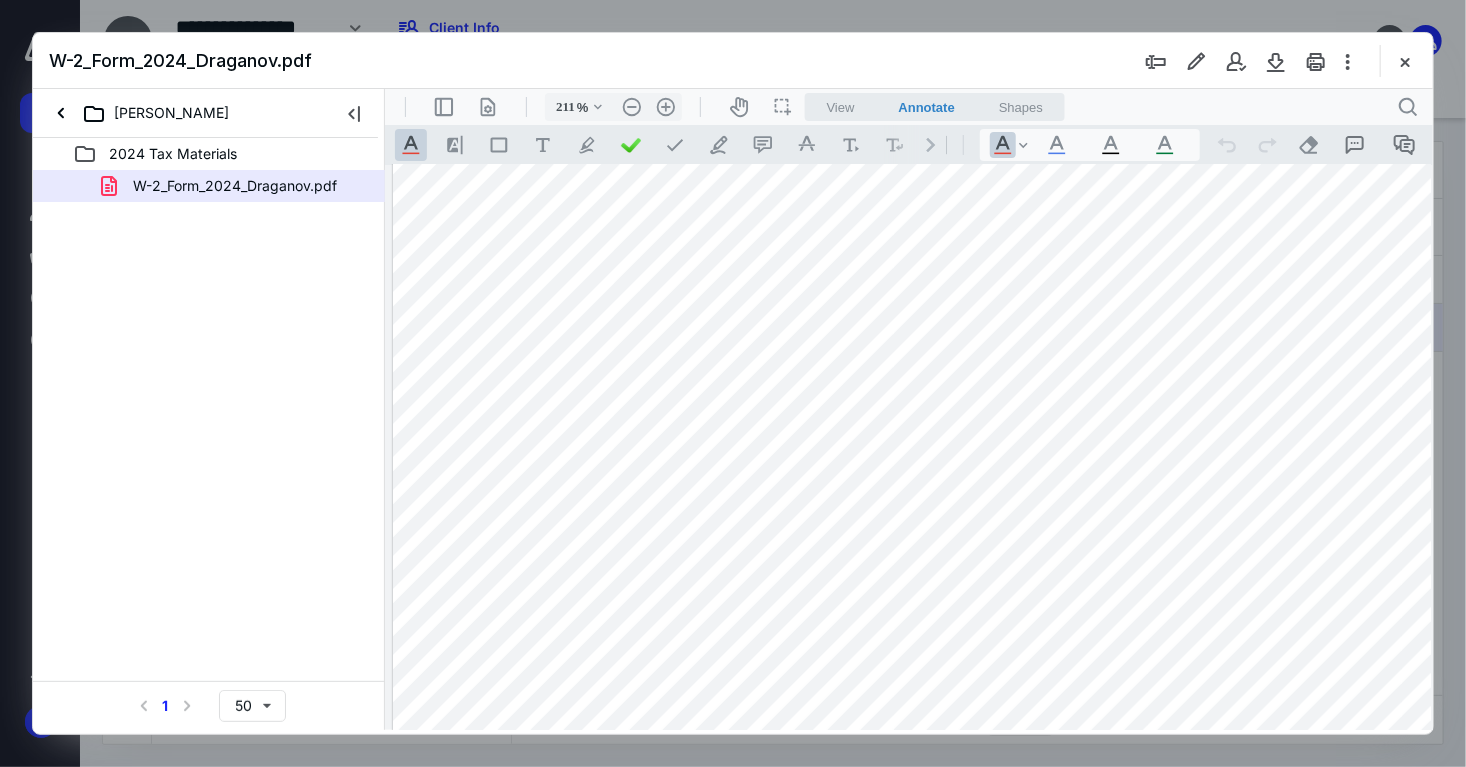 click at bounding box center [1037, 776] 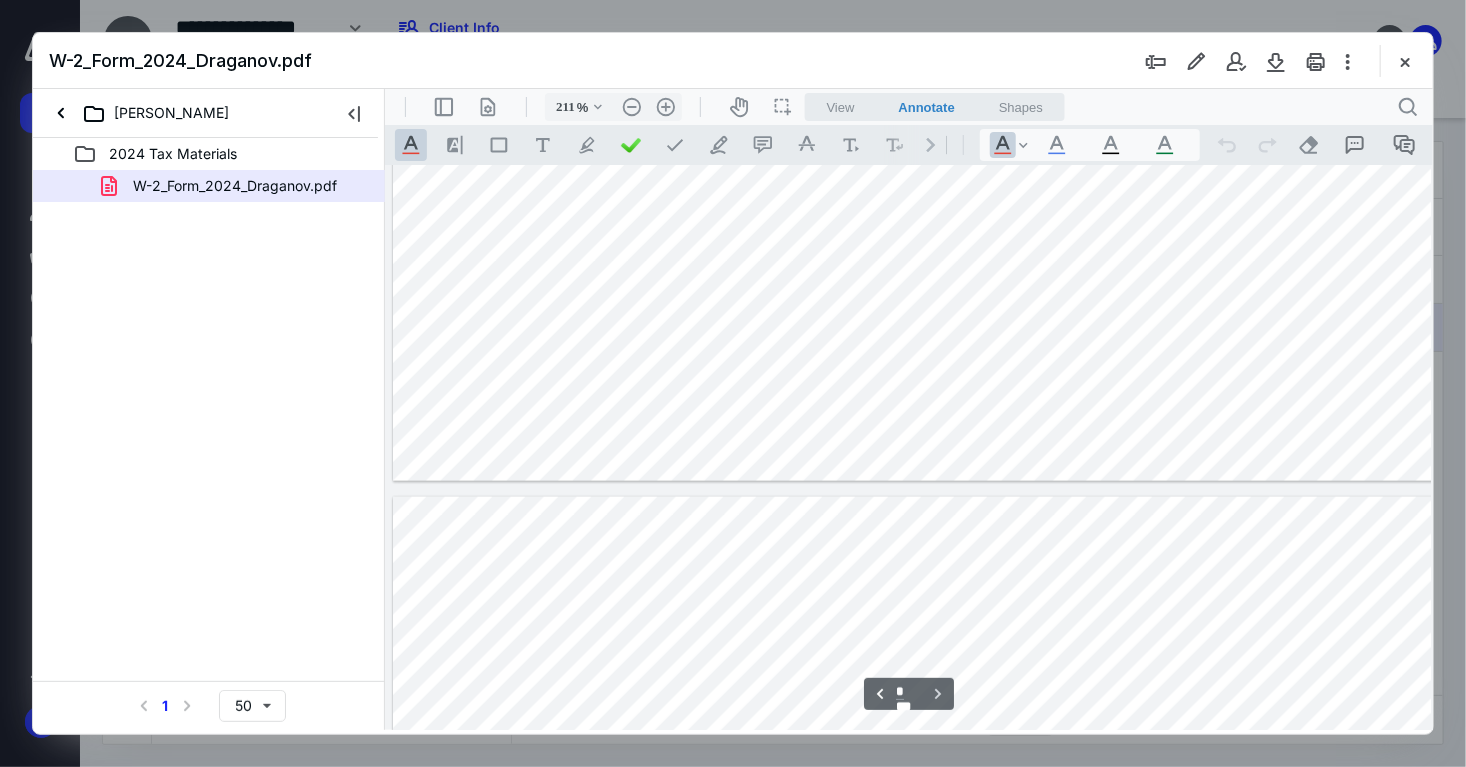 type on "*" 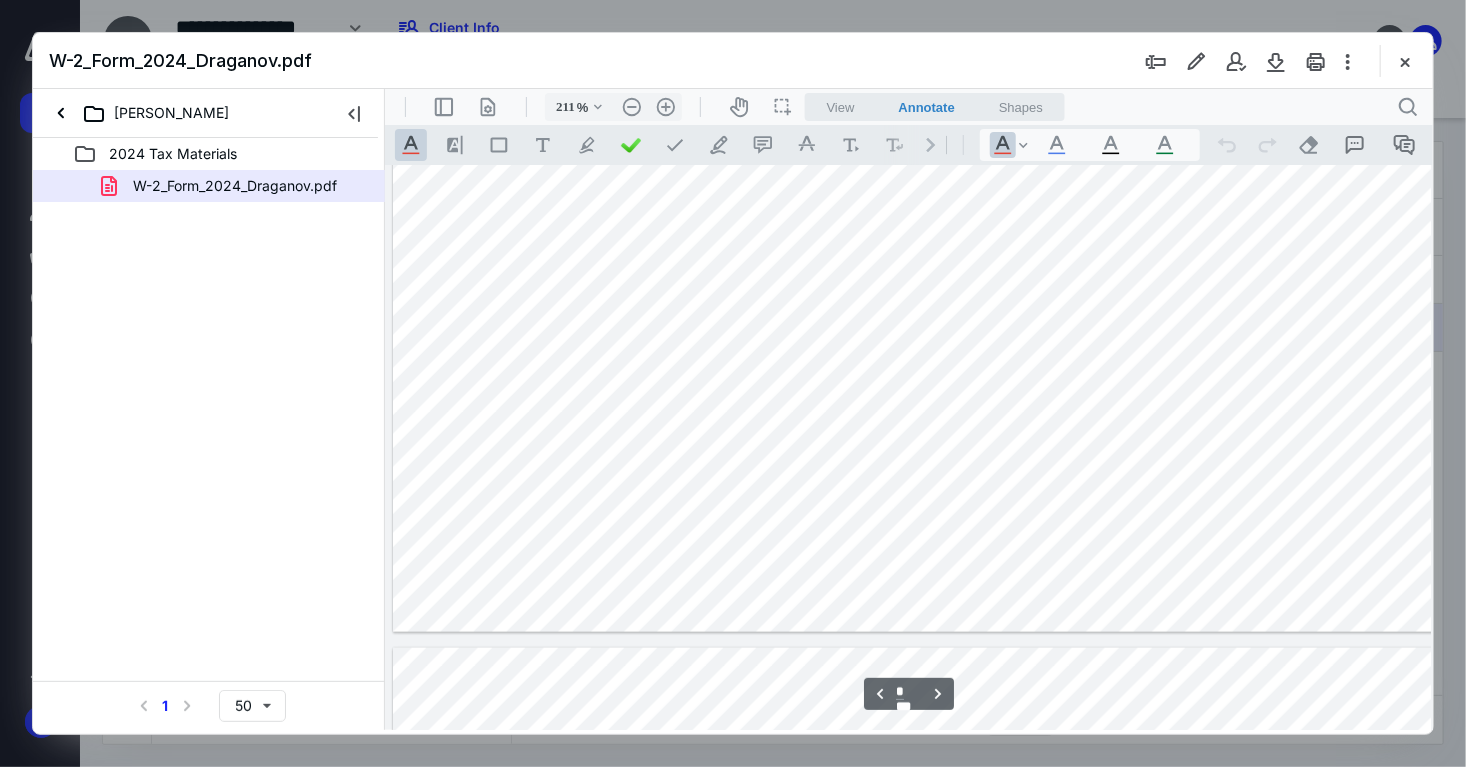 scroll, scrollTop: 3780, scrollLeft: 0, axis: vertical 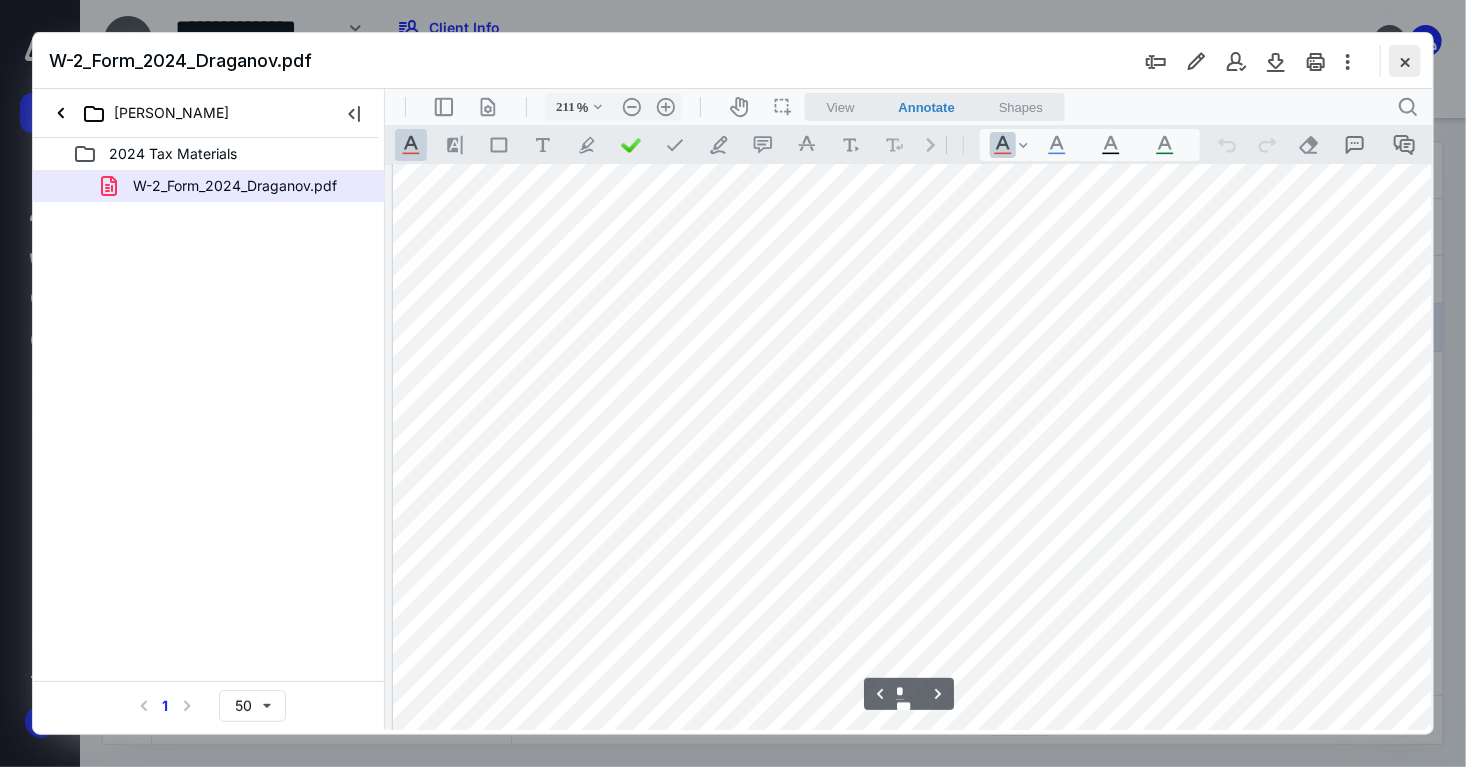 click at bounding box center (1405, 61) 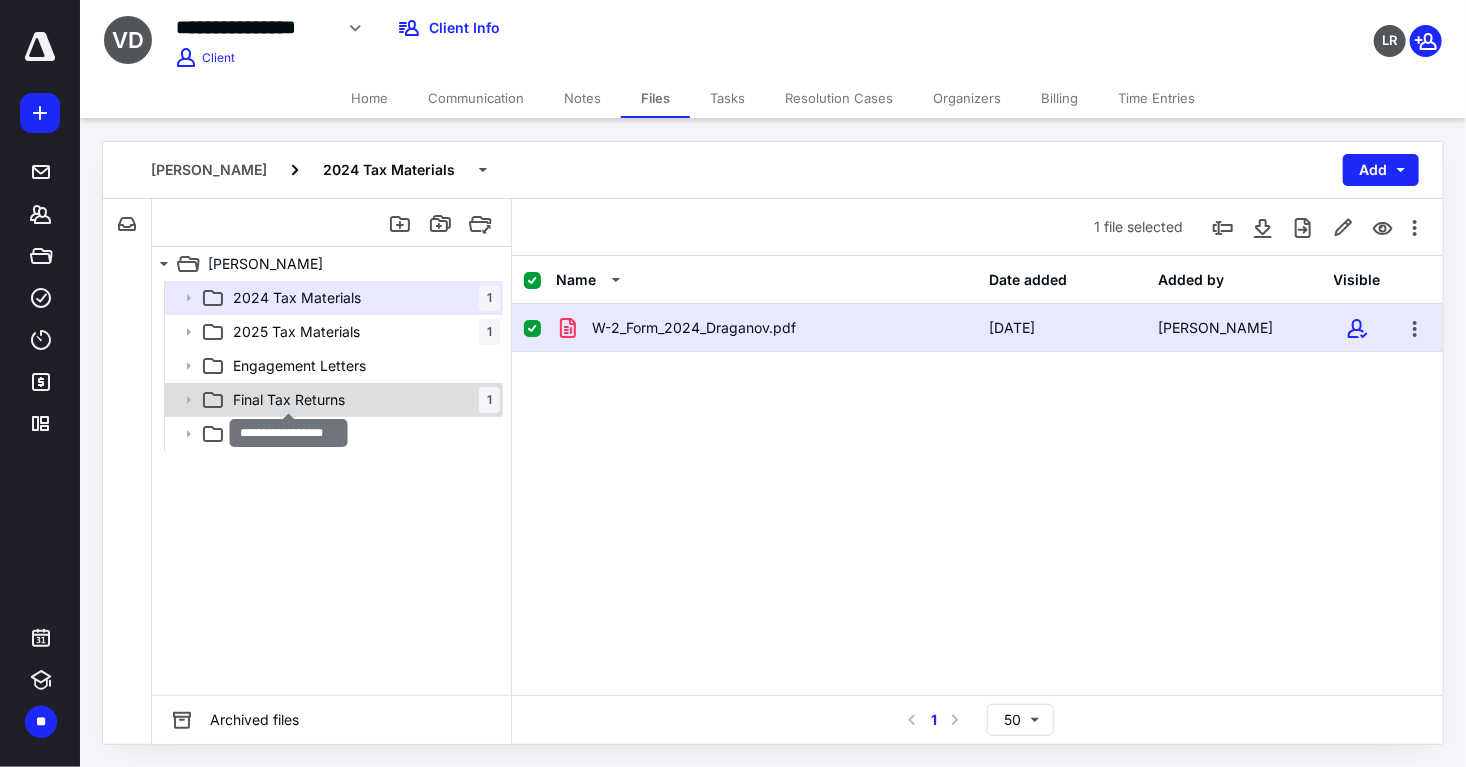 click on "Final Tax Returns" at bounding box center (289, 400) 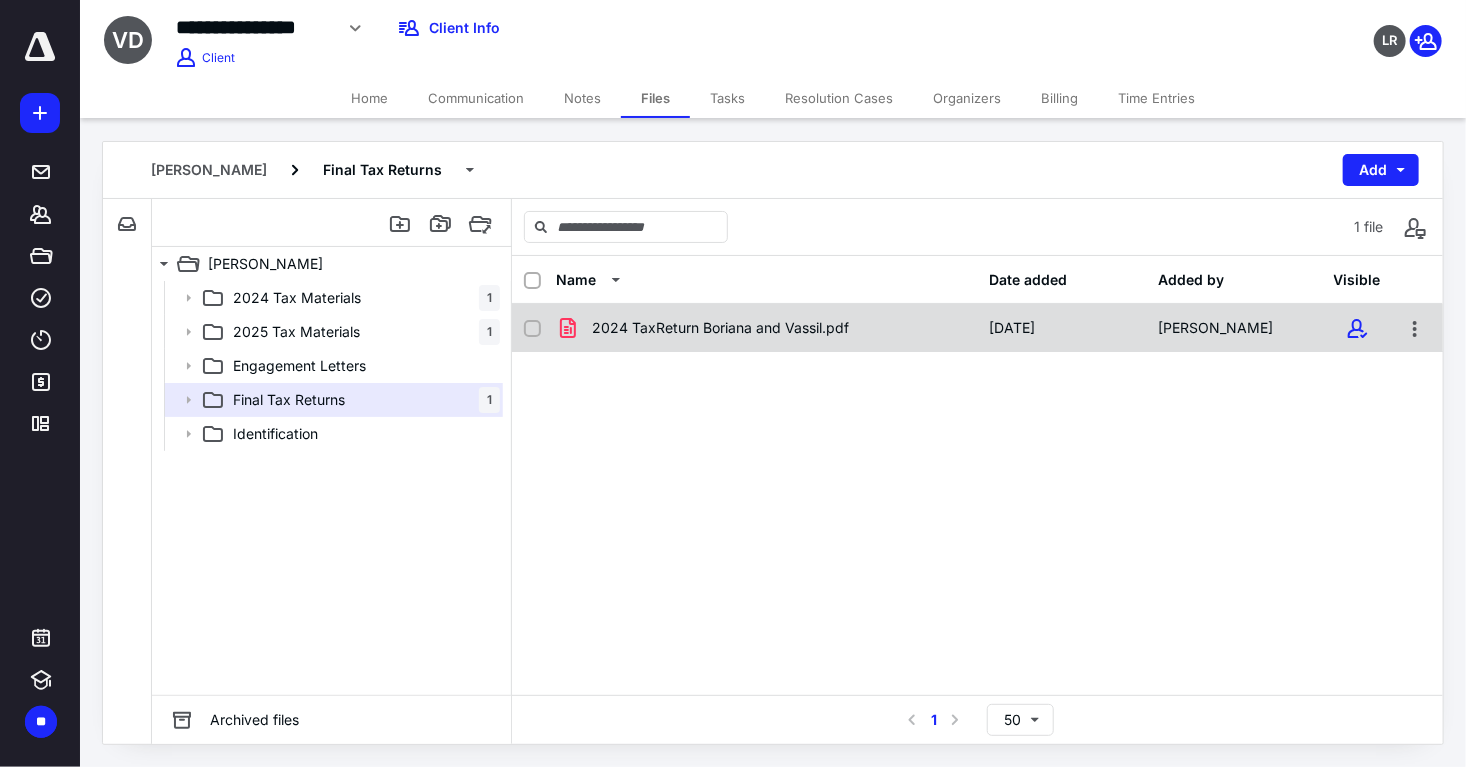 click on "2024 TaxReturn Boriana and Vassil.pdf [DATE] [PERSON_NAME]" at bounding box center [977, 328] 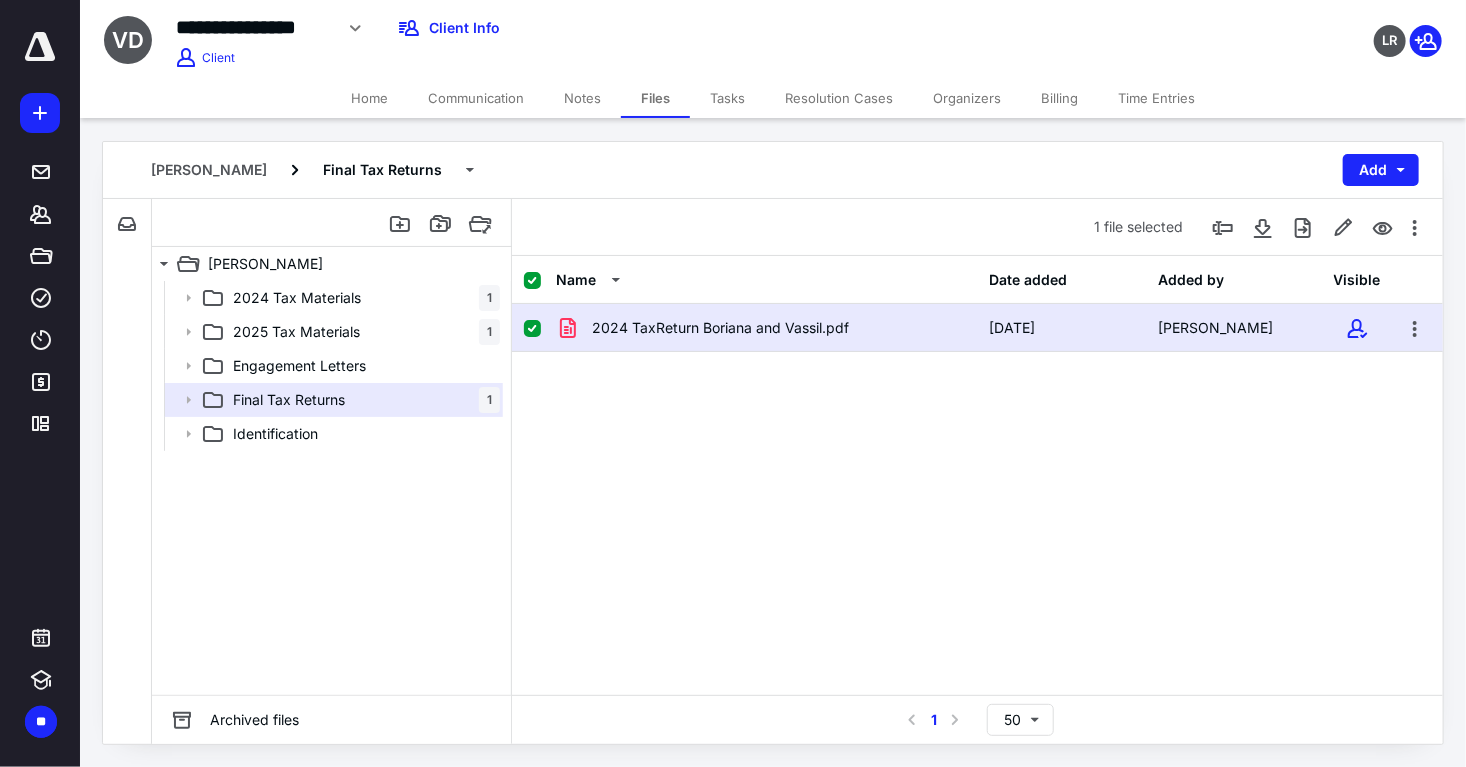 click on "2024 TaxReturn Boriana and Vassil.pdf [DATE] [PERSON_NAME]" at bounding box center (977, 328) 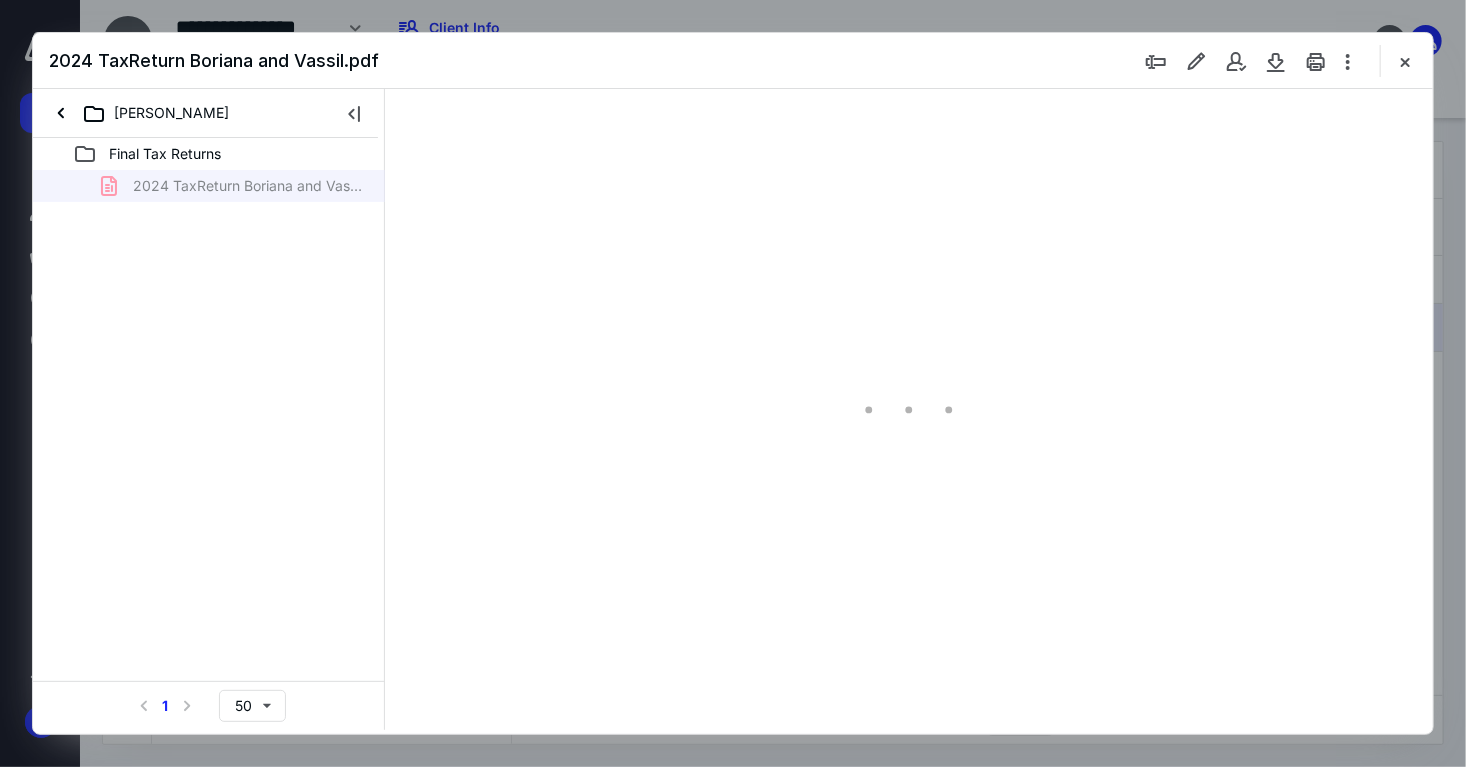 scroll, scrollTop: 0, scrollLeft: 0, axis: both 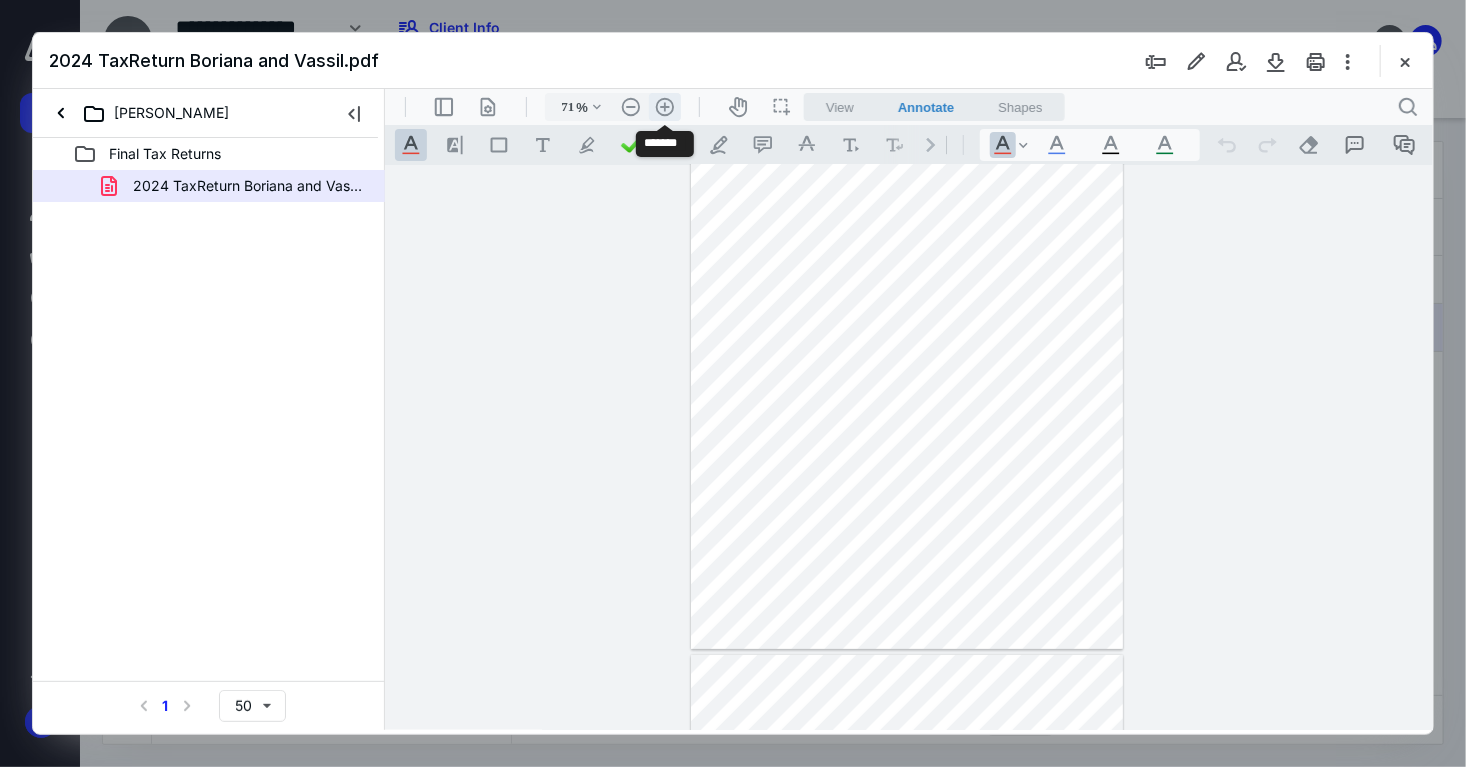 click on ".cls-1{fill:#abb0c4;} icon - header - zoom - in - line" at bounding box center (664, 106) 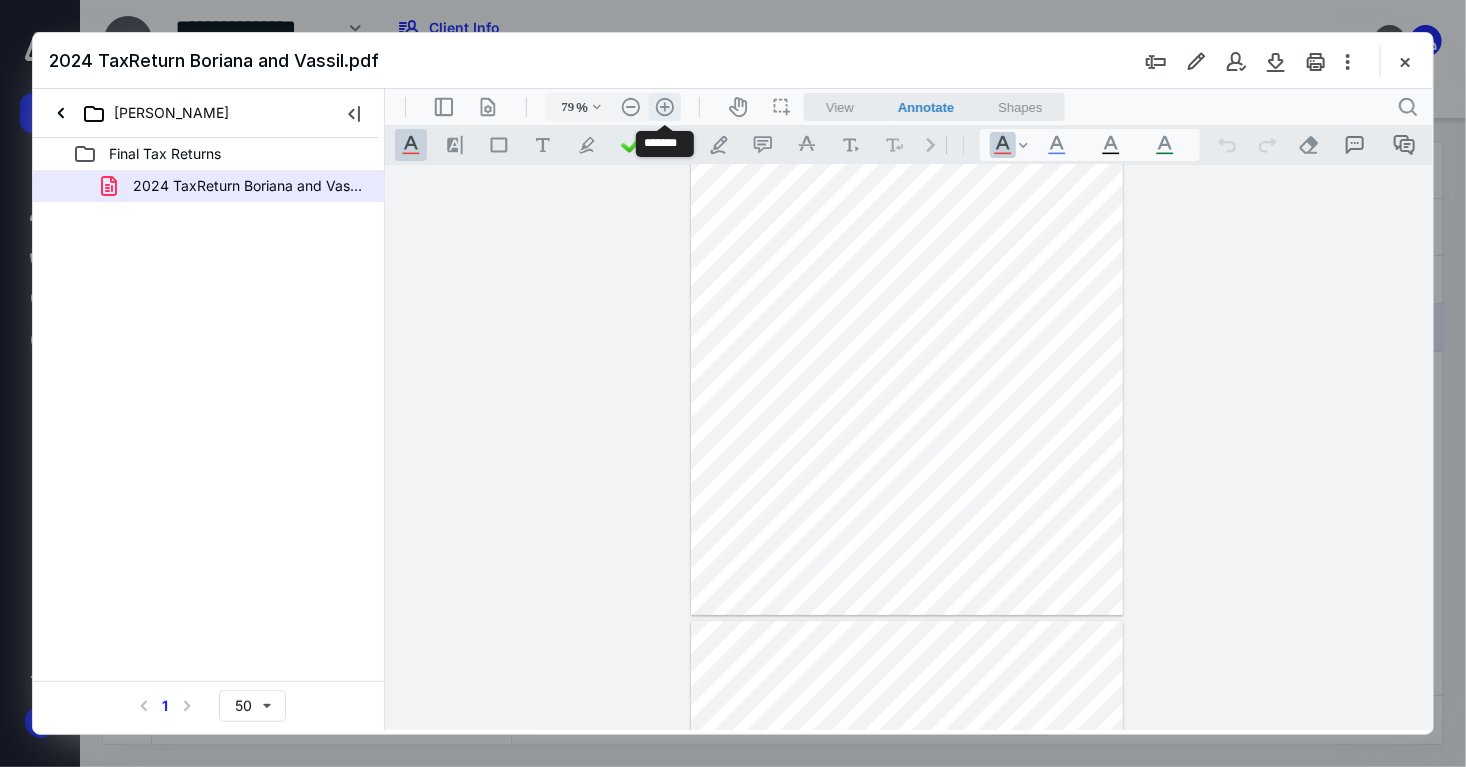 click on ".cls-1{fill:#abb0c4;} icon - header - zoom - in - line" at bounding box center (664, 106) 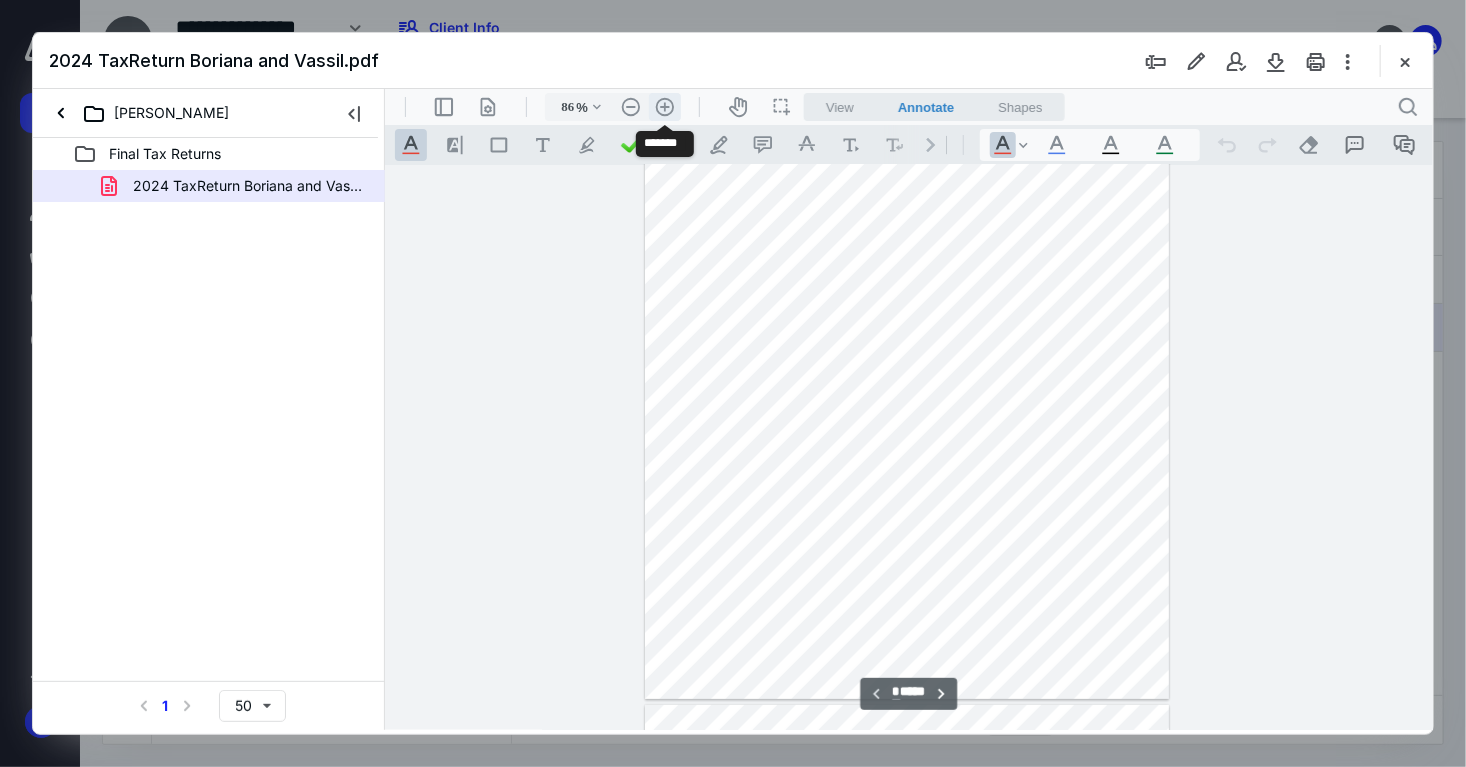 click on ".cls-1{fill:#abb0c4;} icon - header - zoom - in - line" at bounding box center (664, 106) 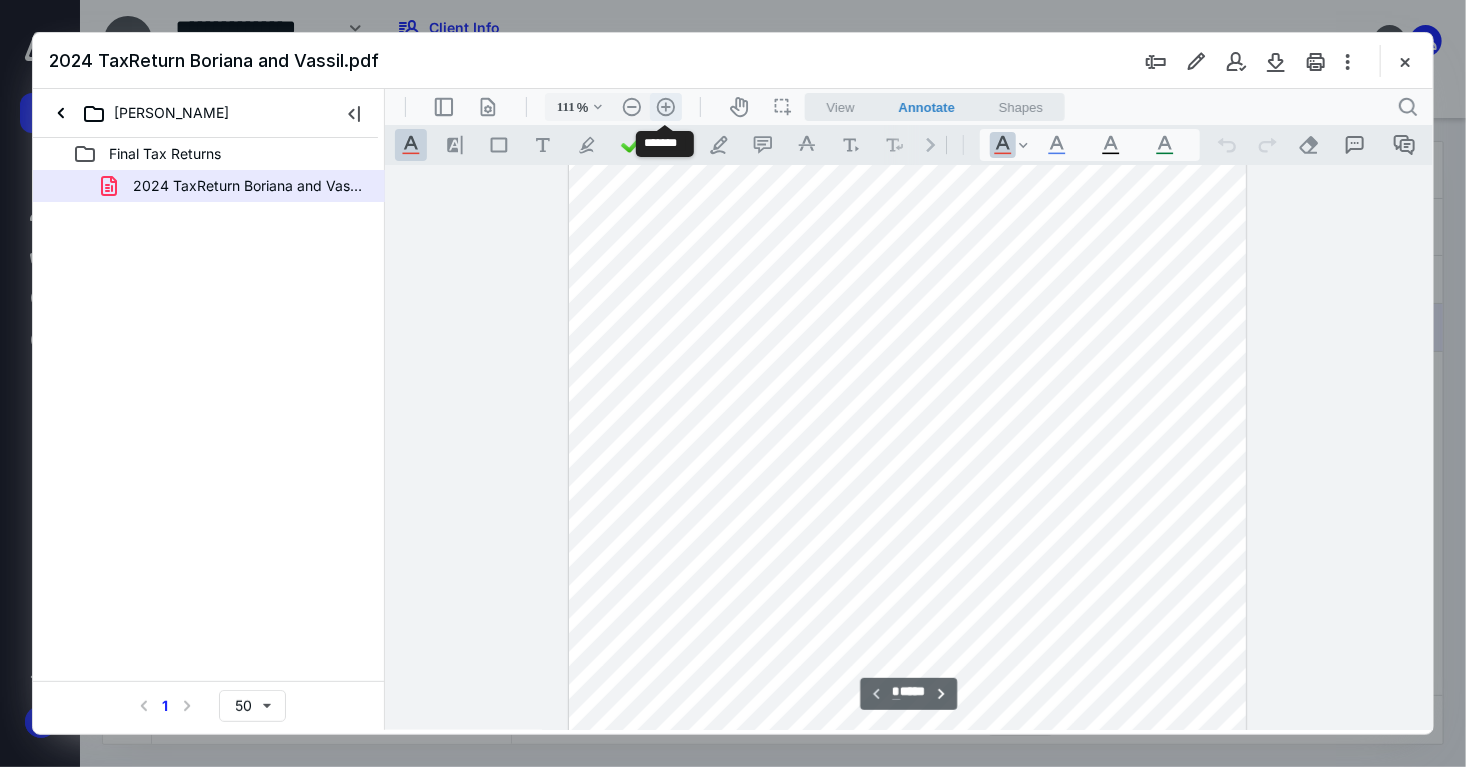 click on ".cls-1{fill:#abb0c4;} icon - header - zoom - in - line" at bounding box center [665, 106] 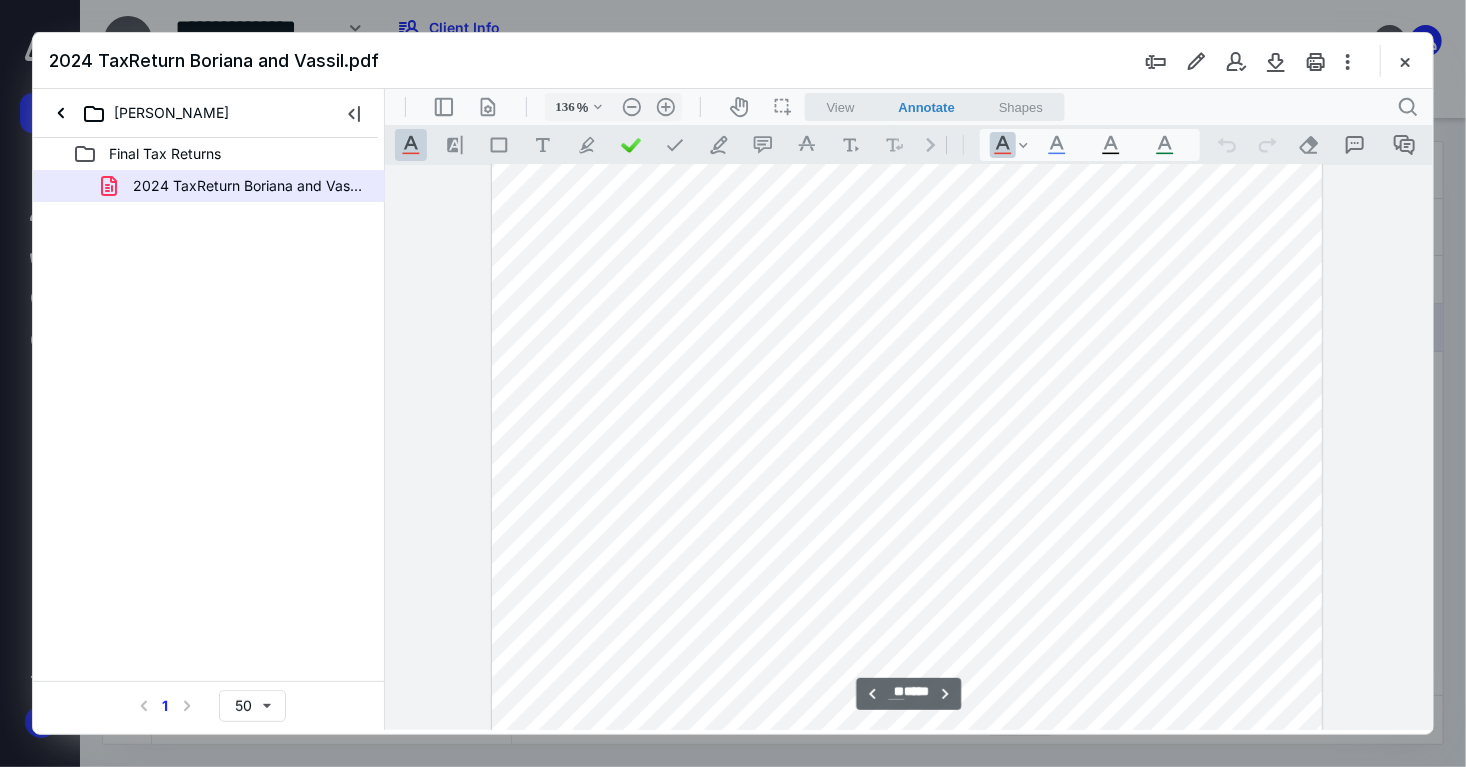 scroll, scrollTop: 17400, scrollLeft: 0, axis: vertical 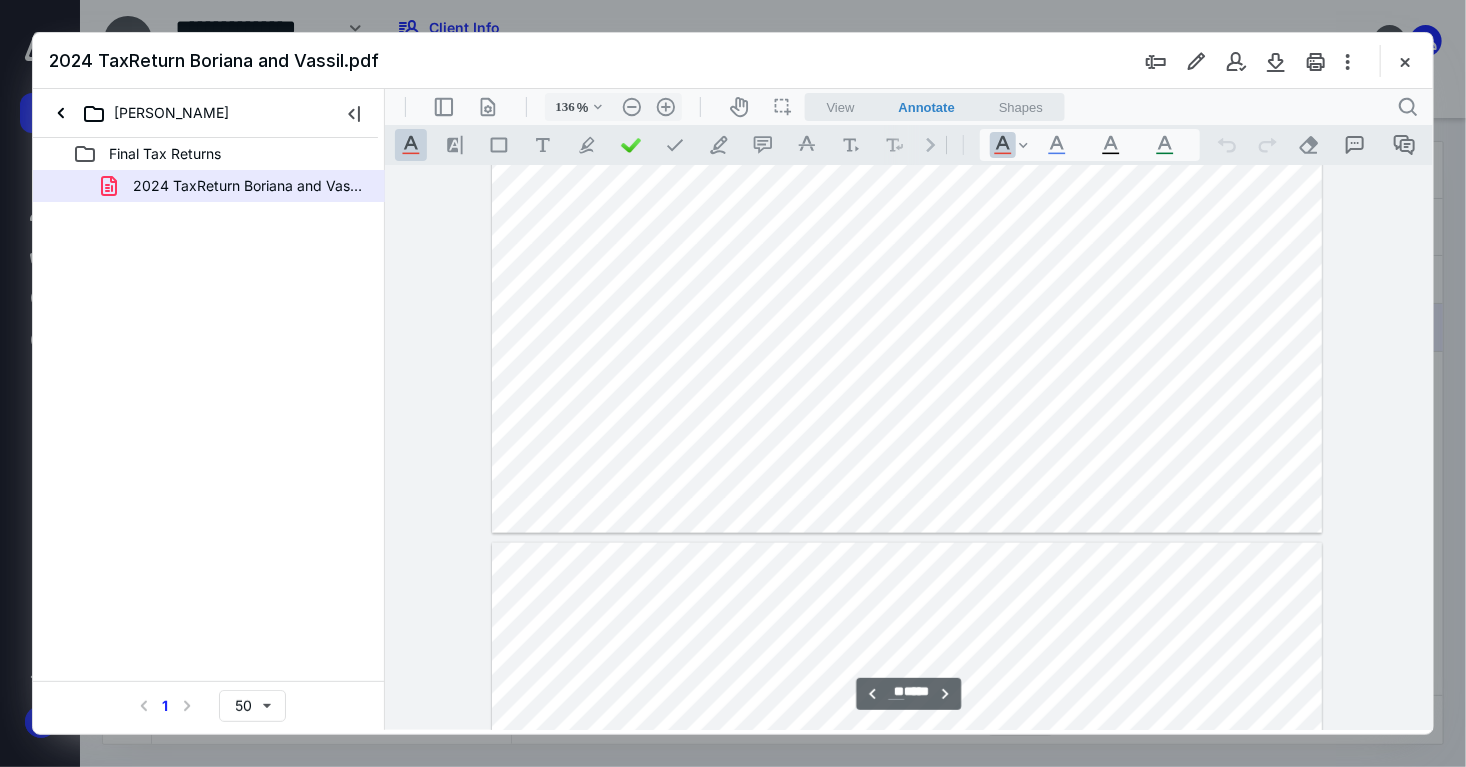 type on "**" 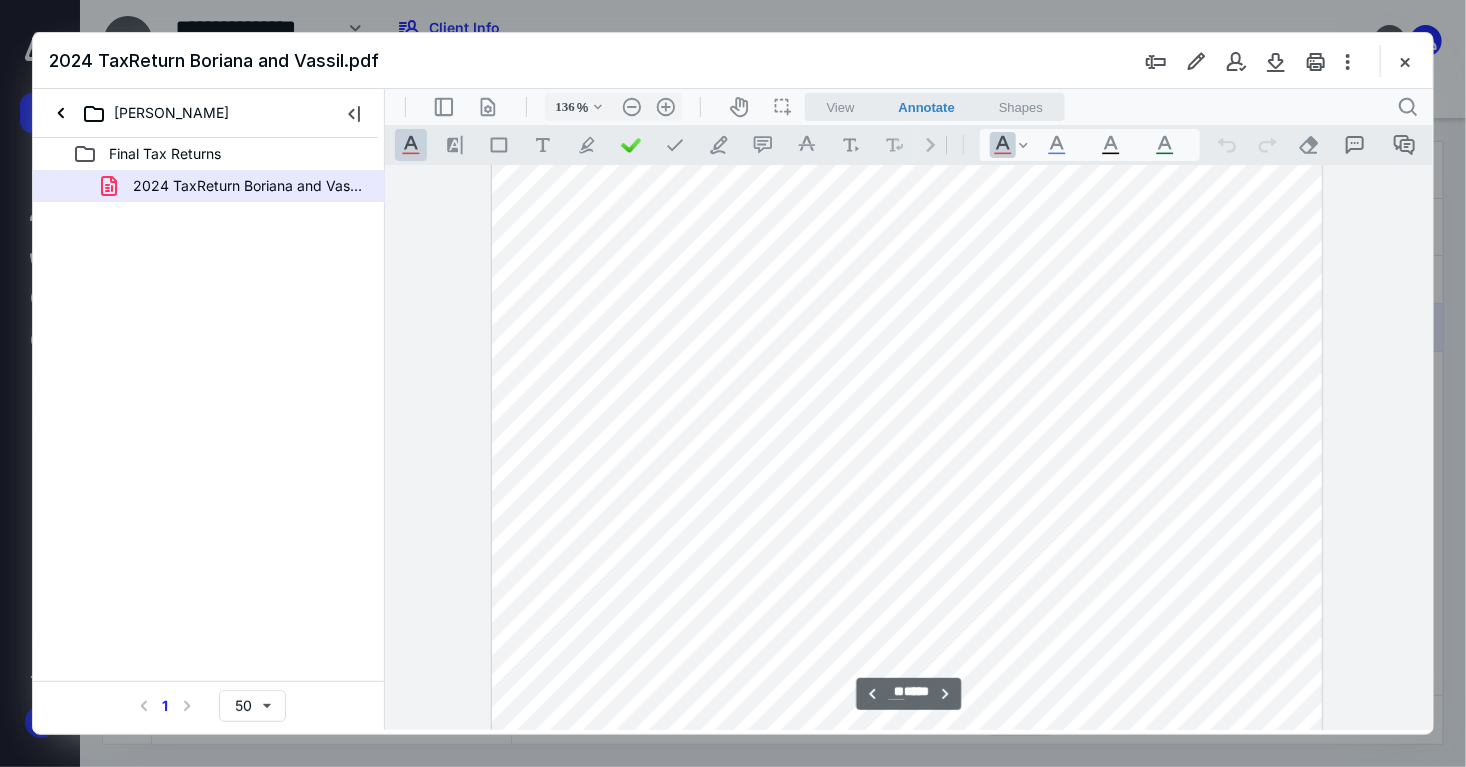 scroll, scrollTop: 27400, scrollLeft: 0, axis: vertical 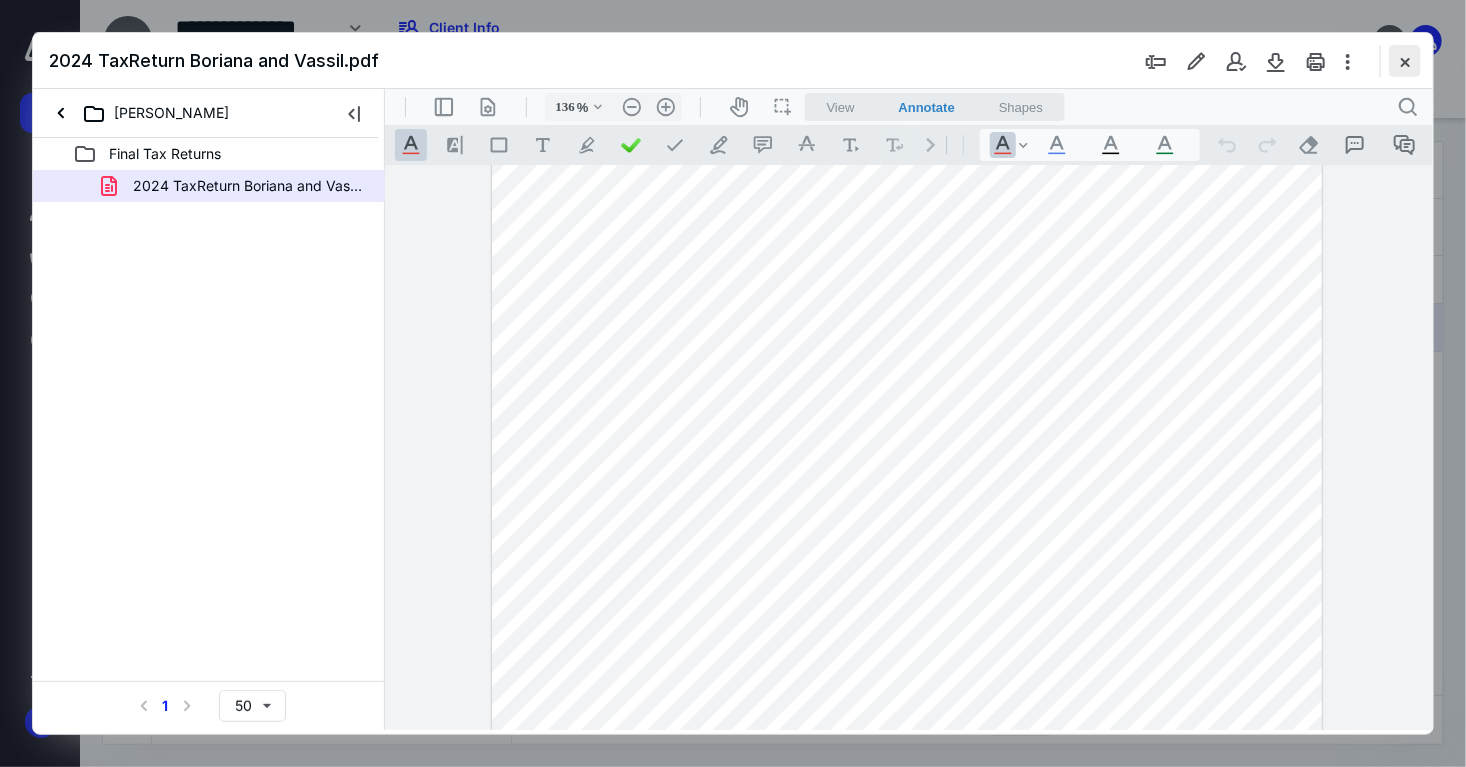click at bounding box center [1405, 61] 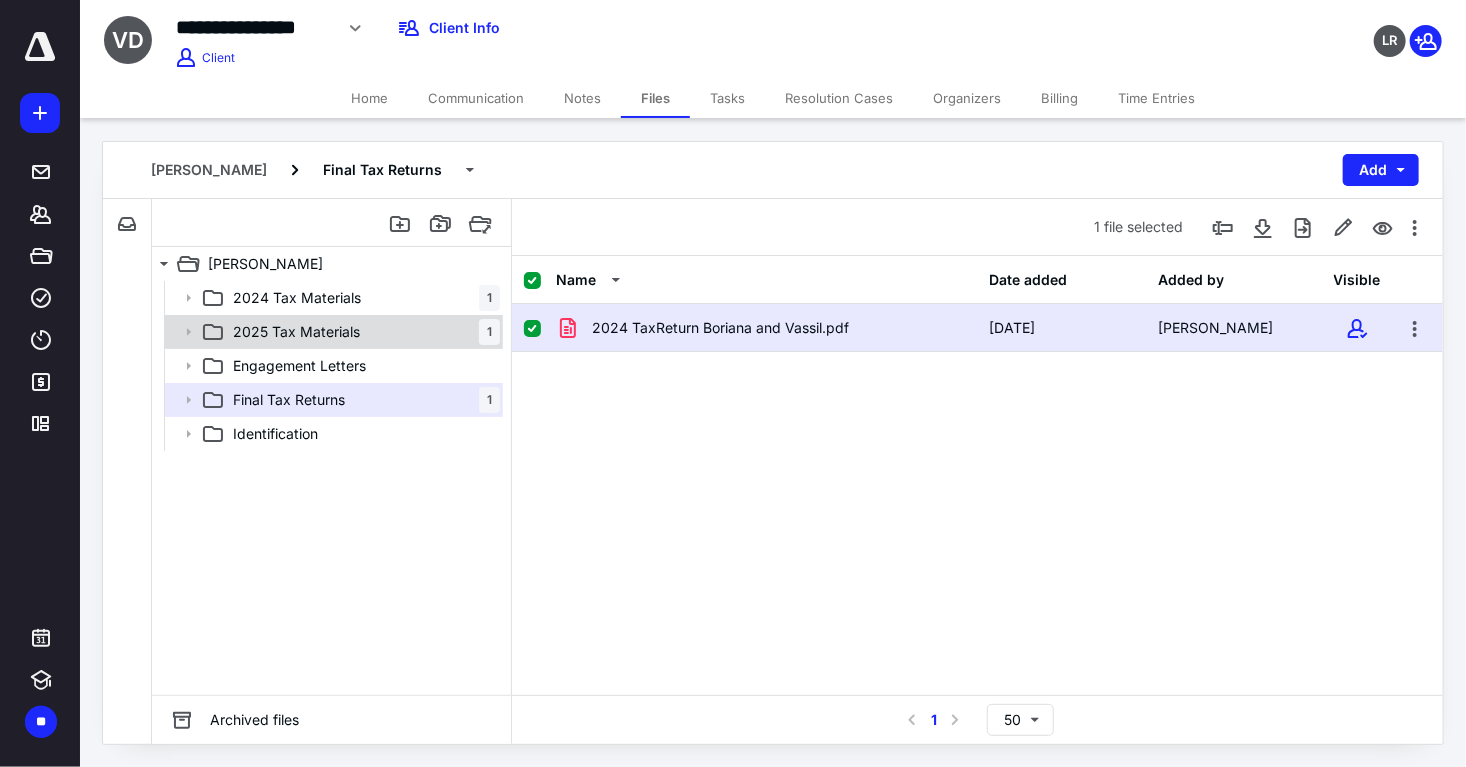 click on "2025 Tax Materials 1" at bounding box center [362, 332] 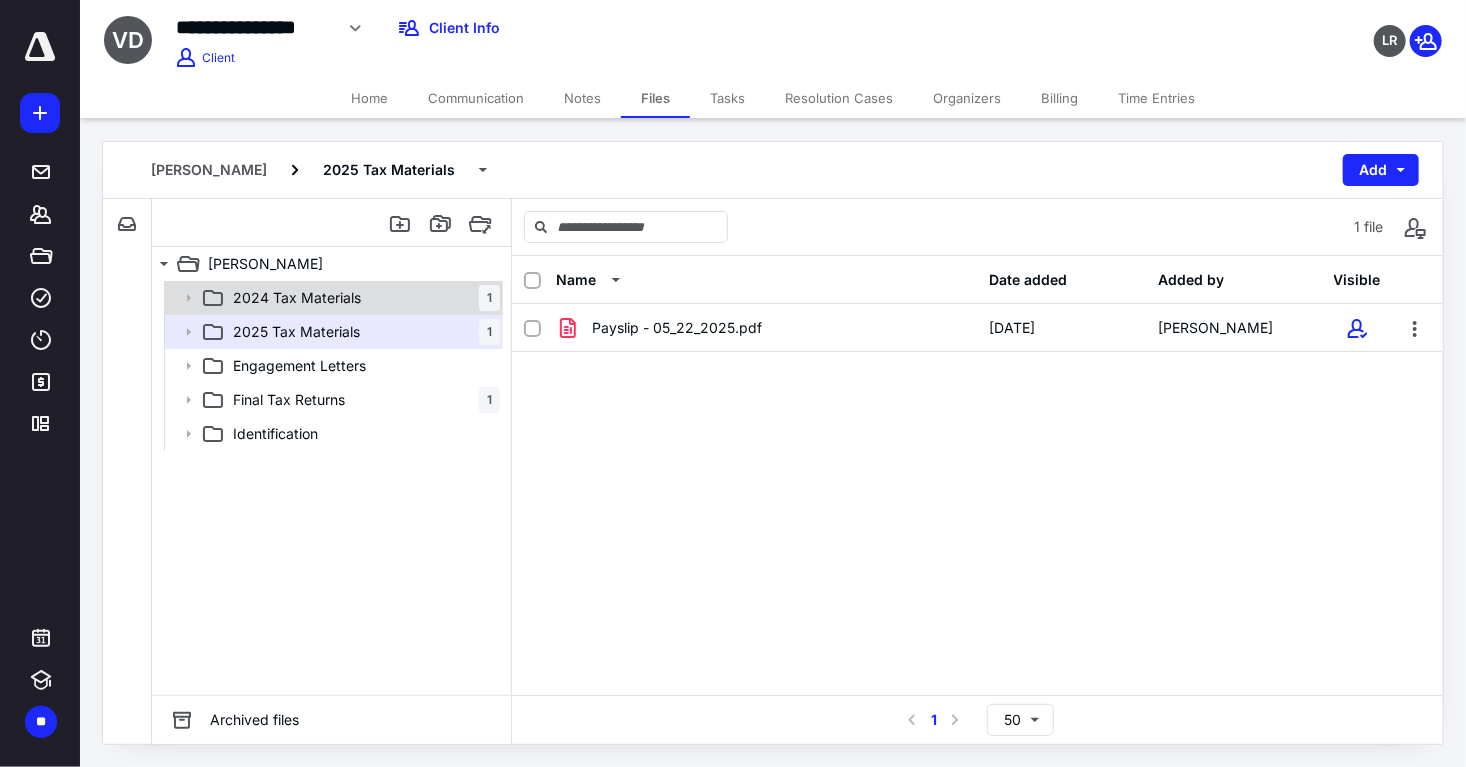 click on "2024 Tax Materials 1" at bounding box center [362, 298] 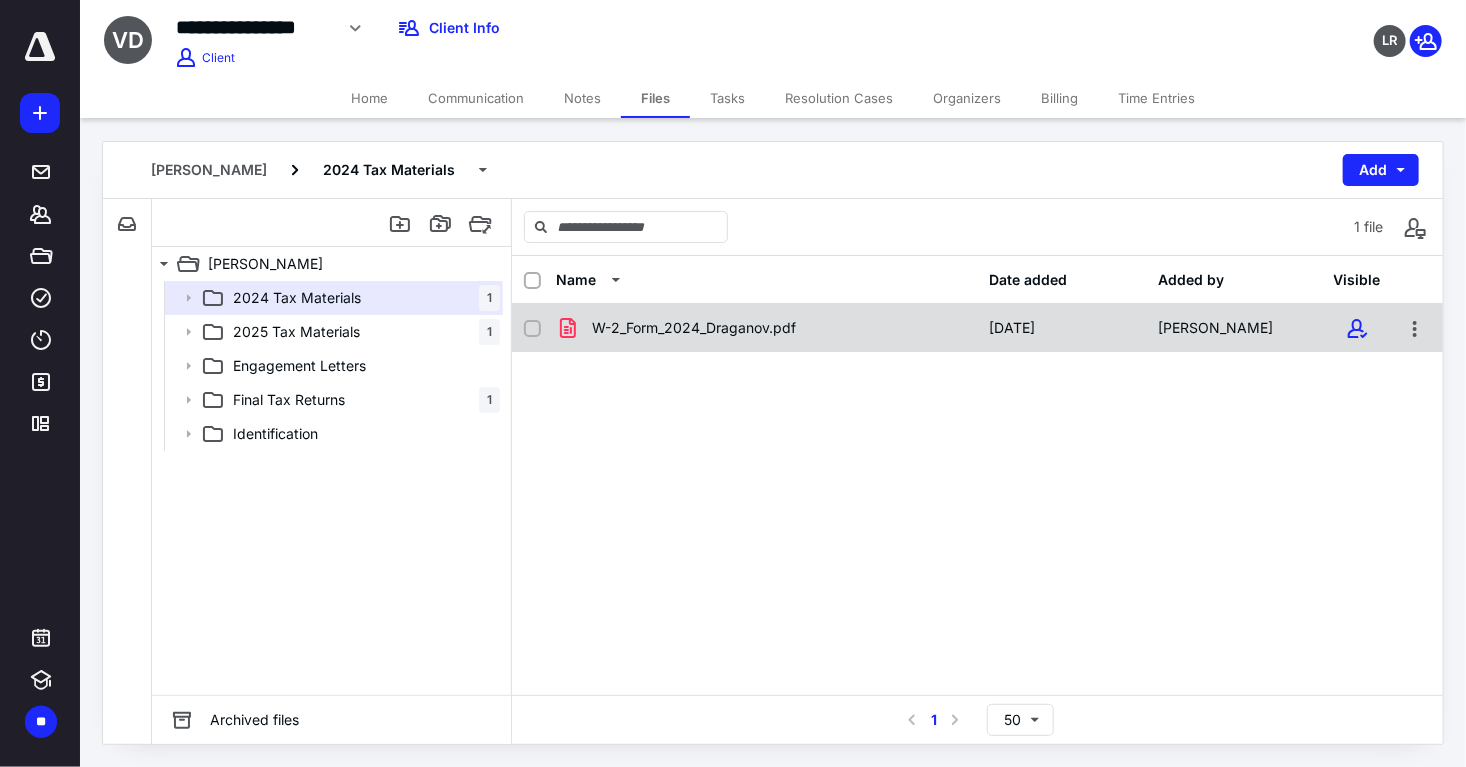 click on "W-2_Form_2024_Draganov.pdf" at bounding box center [694, 328] 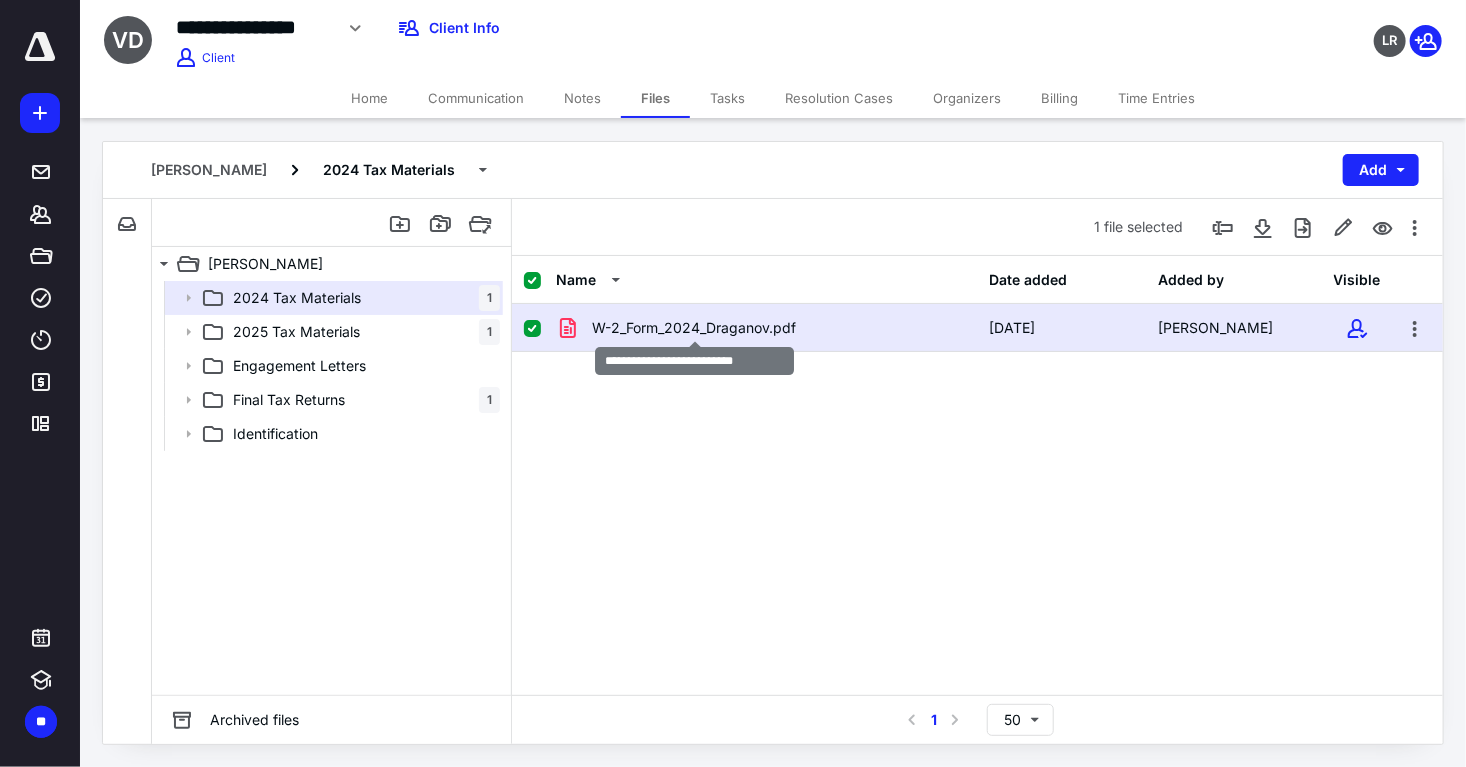 click on "W-2_Form_2024_Draganov.pdf" at bounding box center (694, 328) 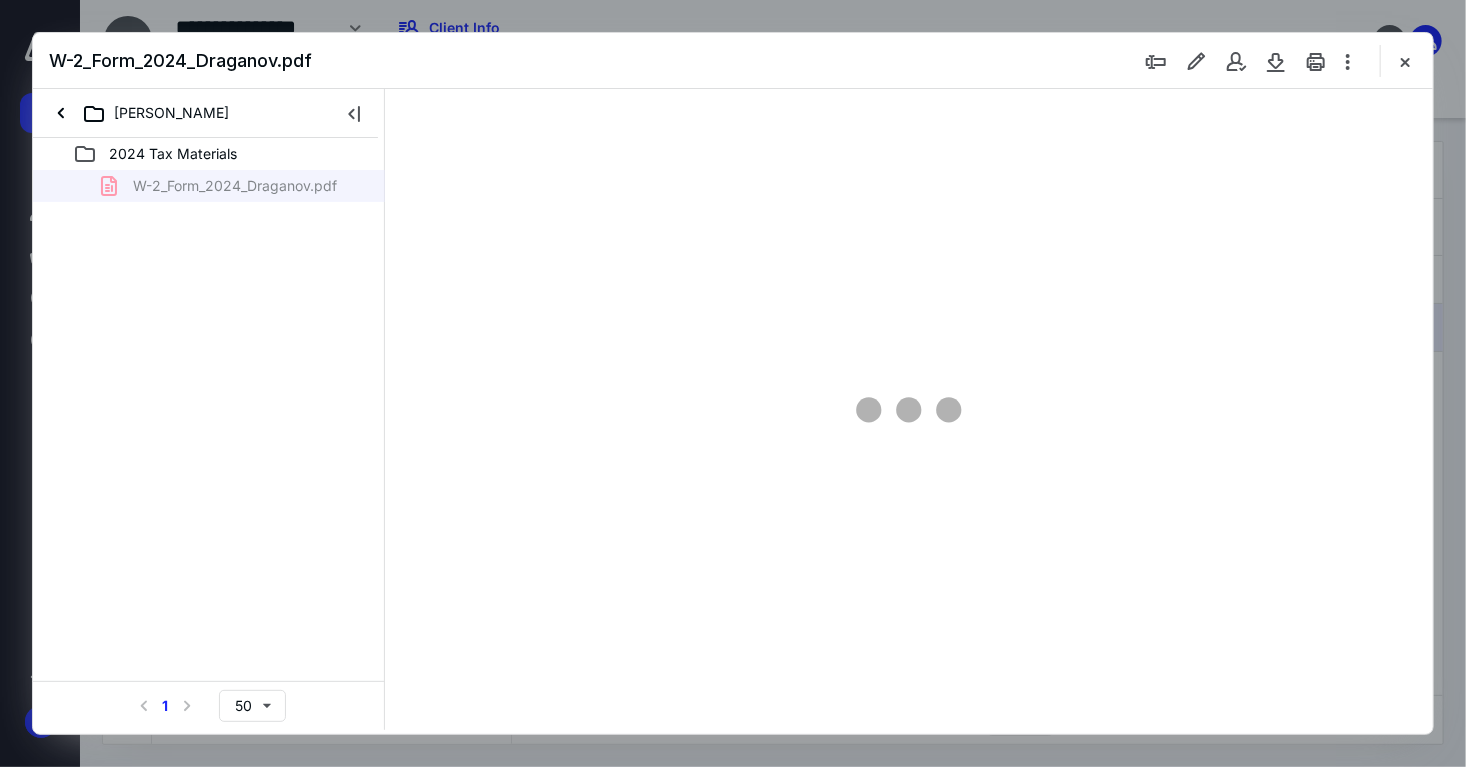 scroll, scrollTop: 0, scrollLeft: 0, axis: both 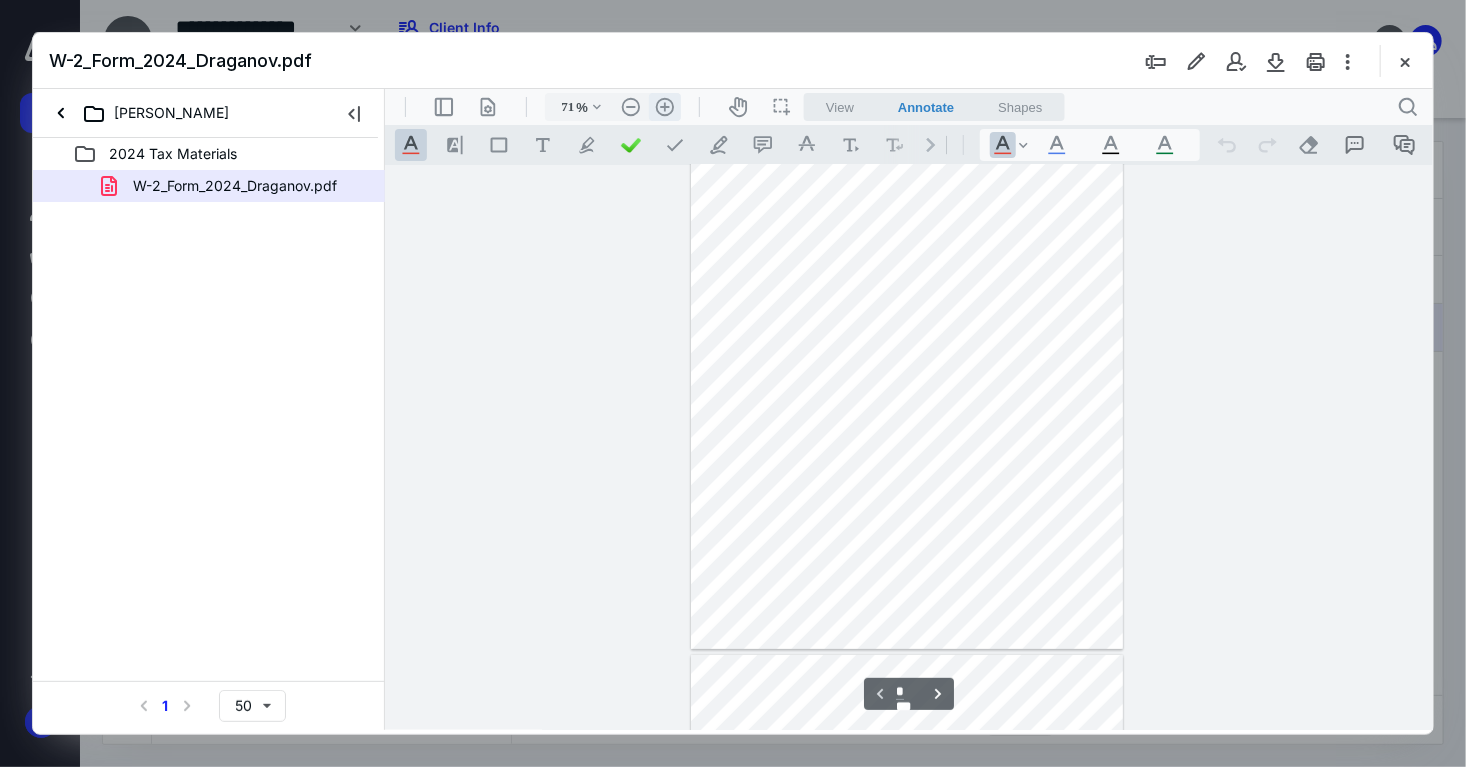 click on ".cls-1{fill:#abb0c4;} icon - header - zoom - in - line" at bounding box center [664, 106] 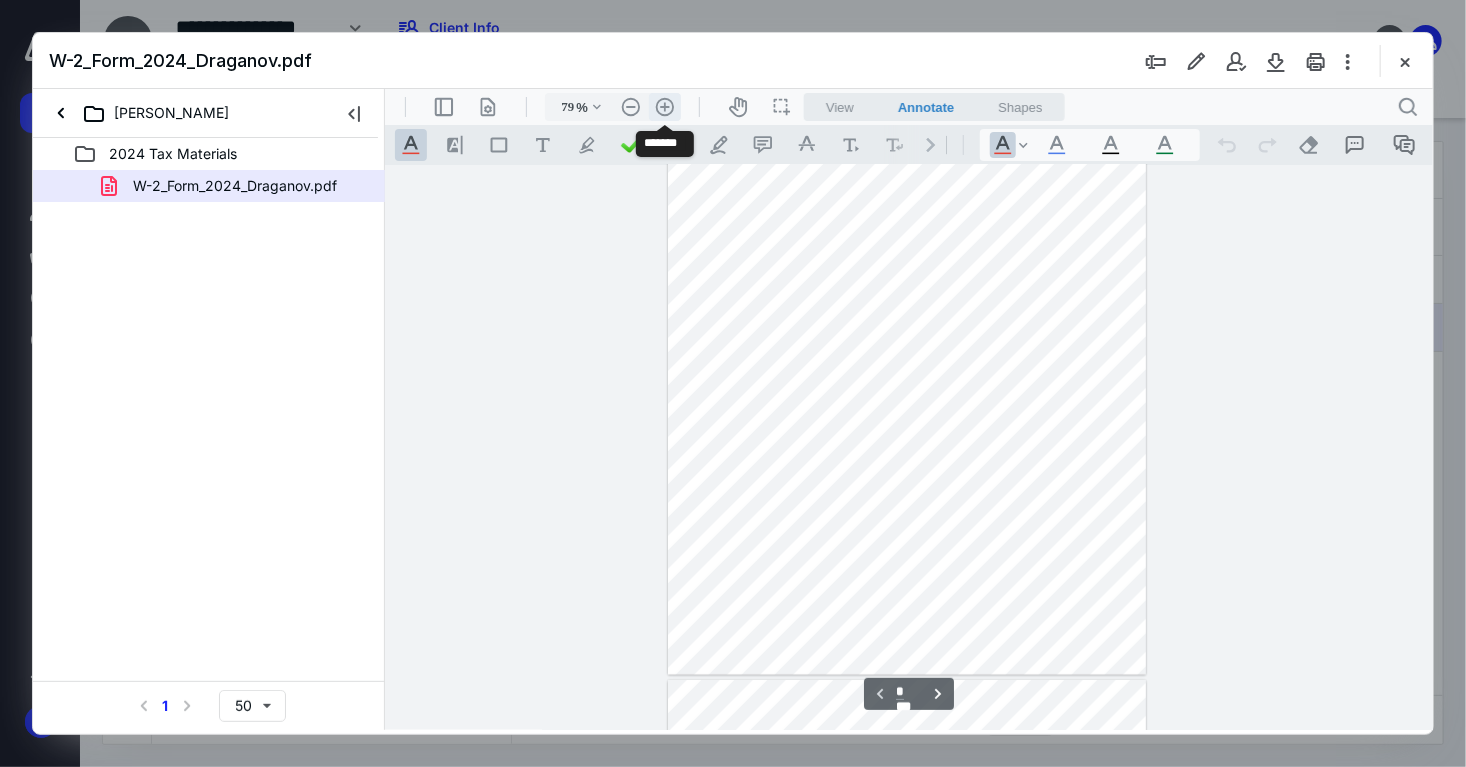 click on ".cls-1{fill:#abb0c4;} icon - header - zoom - in - line" at bounding box center [664, 106] 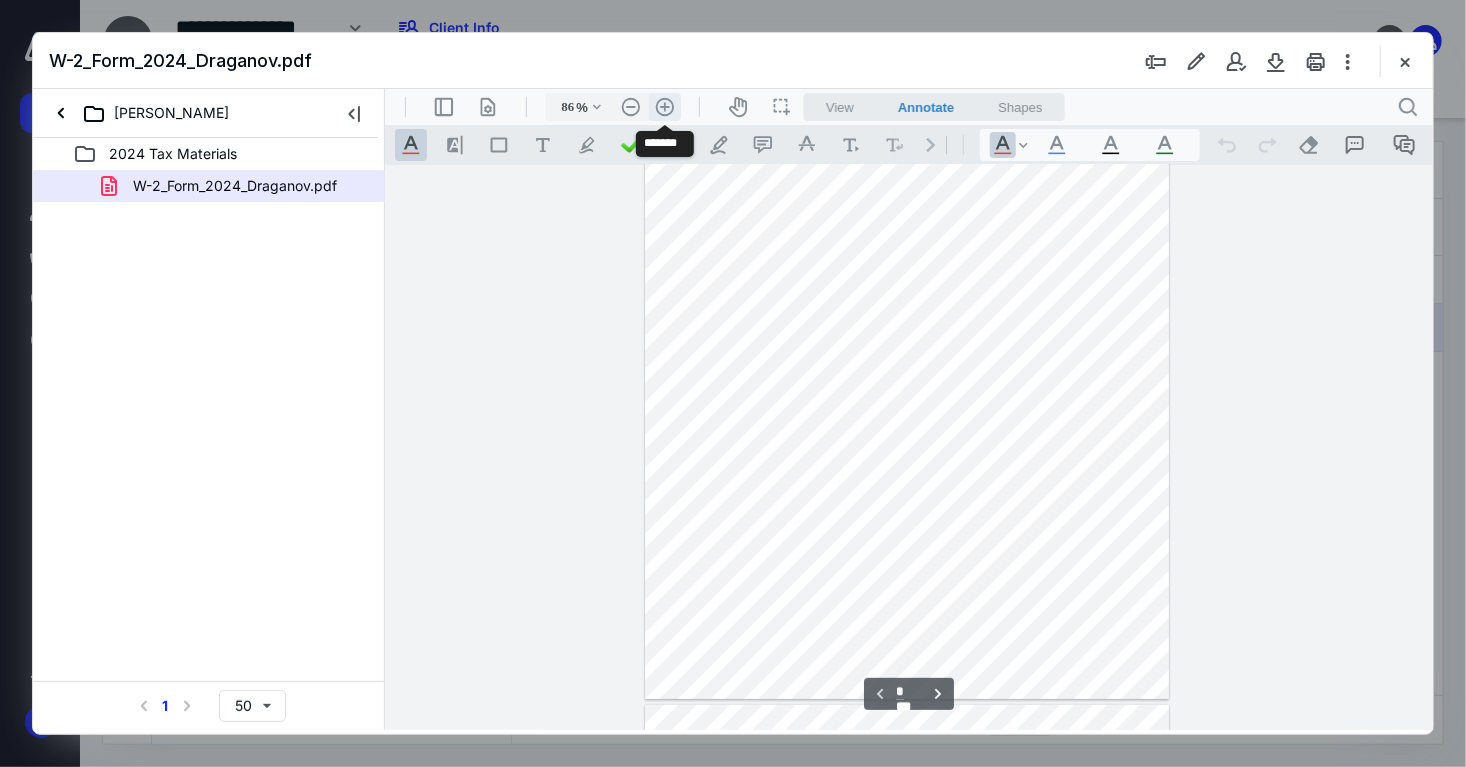 click on ".cls-1{fill:#abb0c4;} icon - header - zoom - in - line" at bounding box center (664, 106) 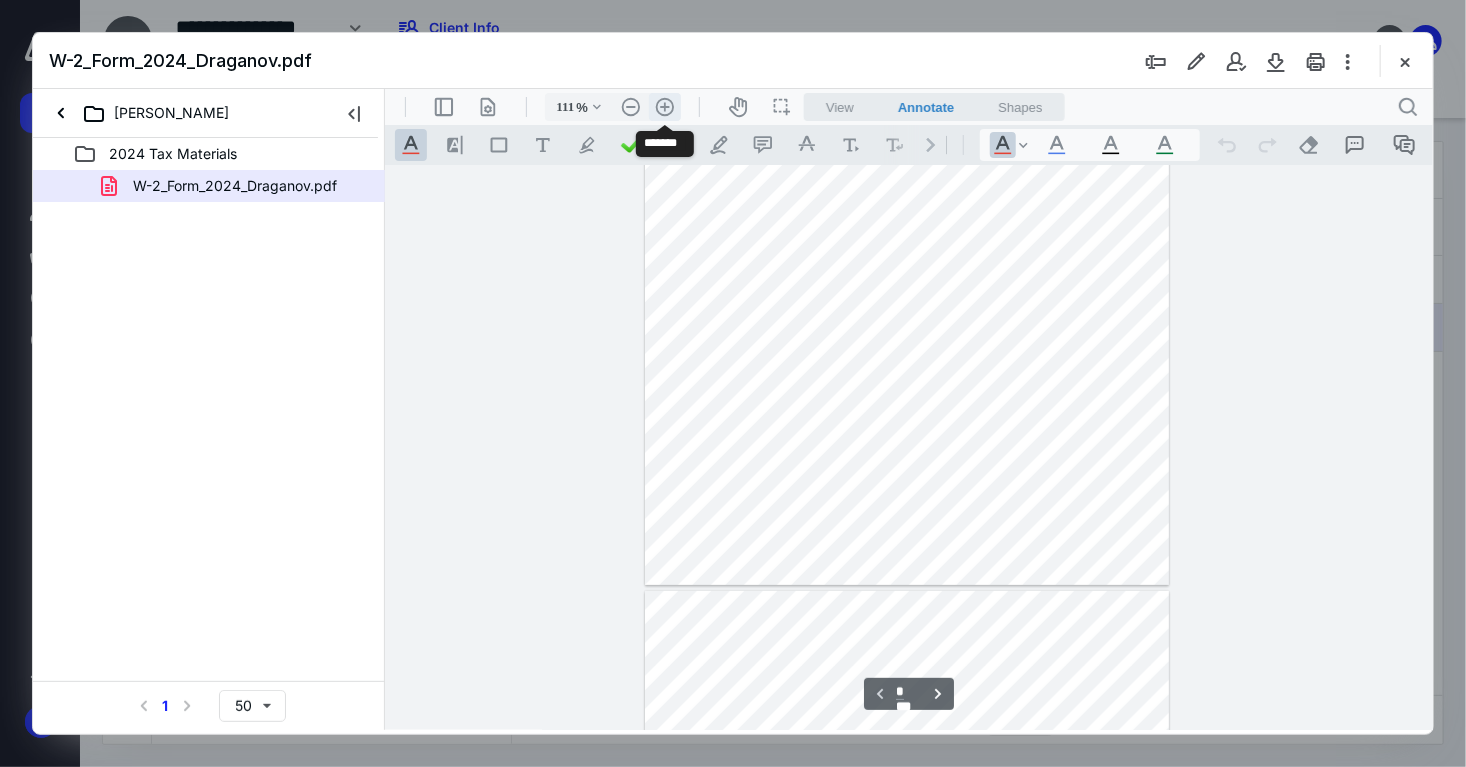 click on ".cls-1{fill:#abb0c4;} icon - header - zoom - in - line" at bounding box center [664, 106] 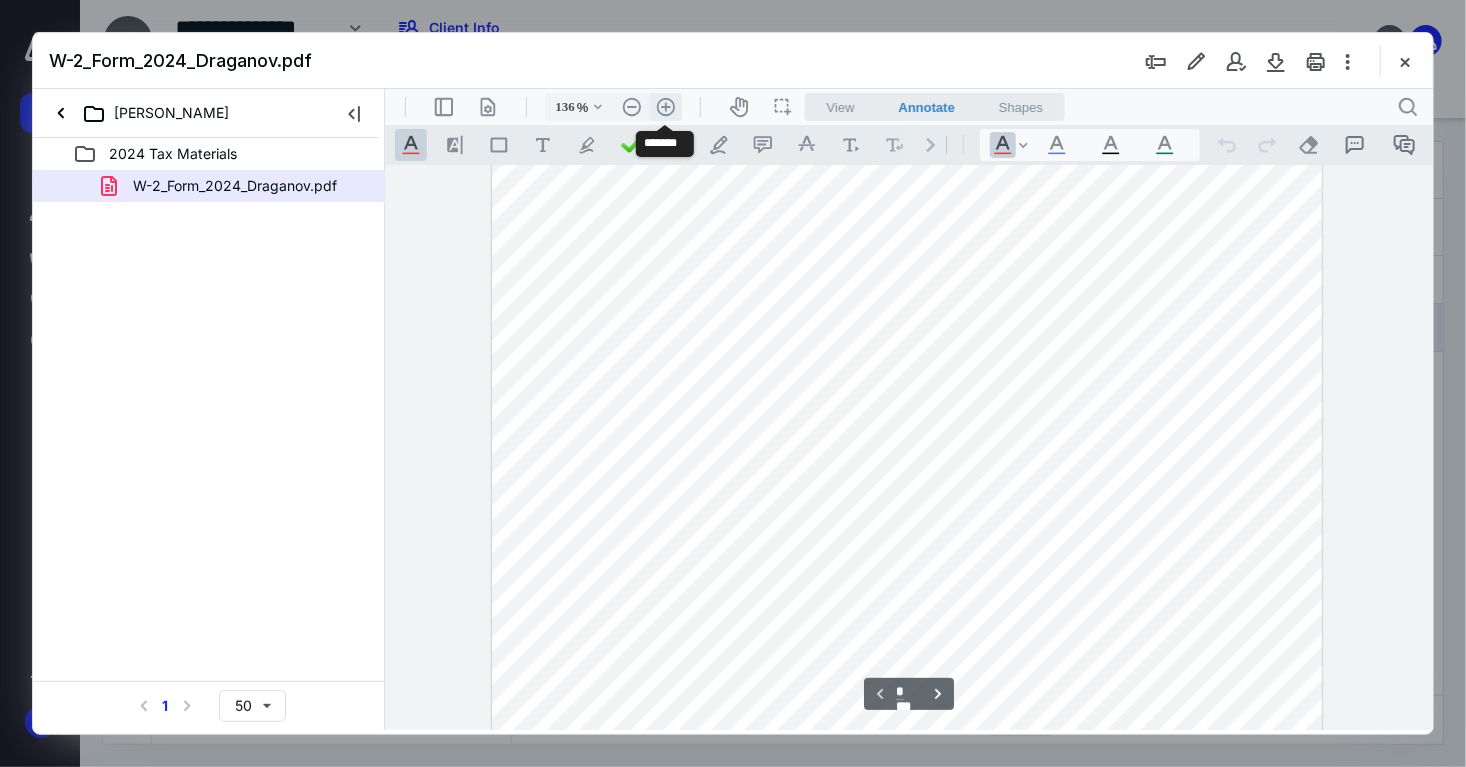 click on ".cls-1{fill:#abb0c4;} icon - header - zoom - in - line" at bounding box center (665, 106) 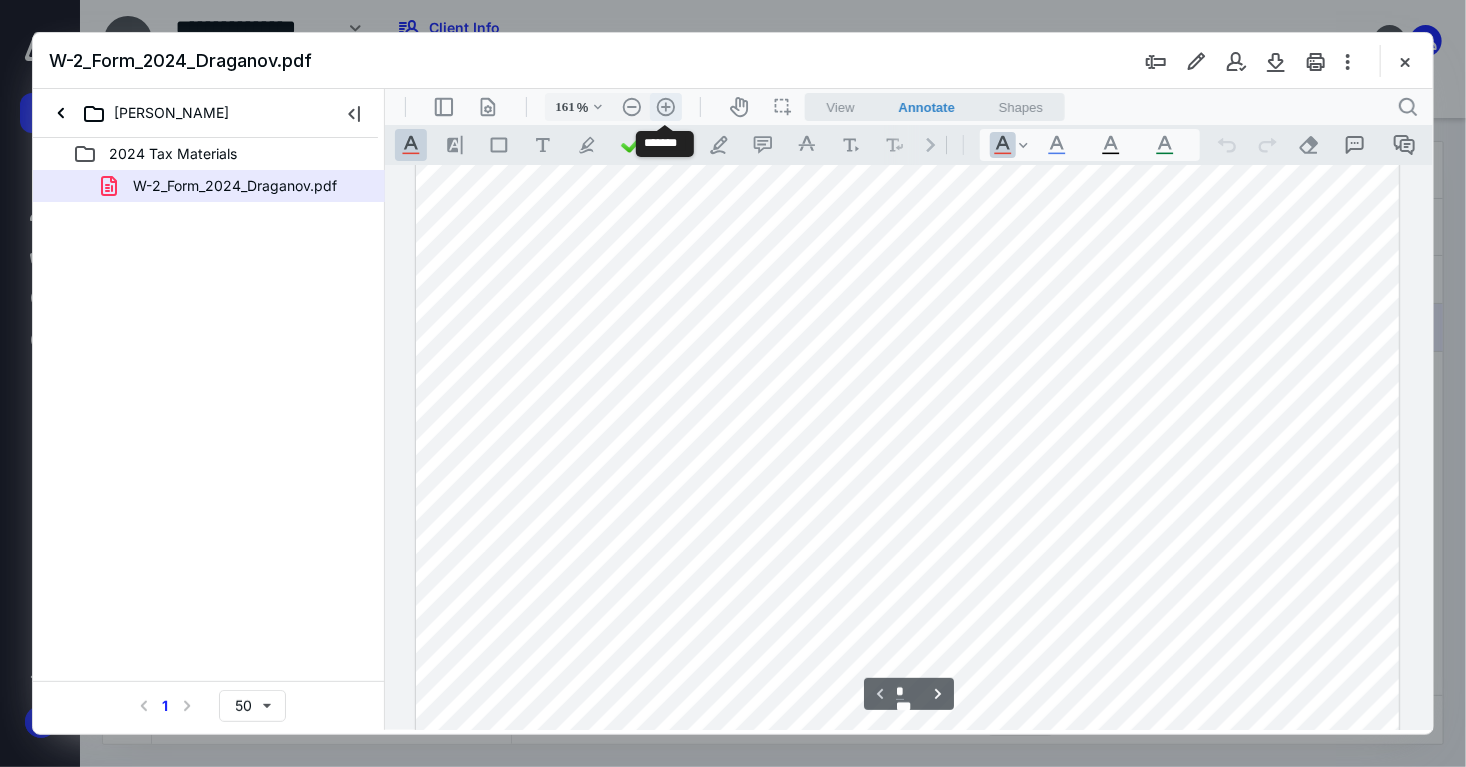 scroll, scrollTop: 491, scrollLeft: 0, axis: vertical 